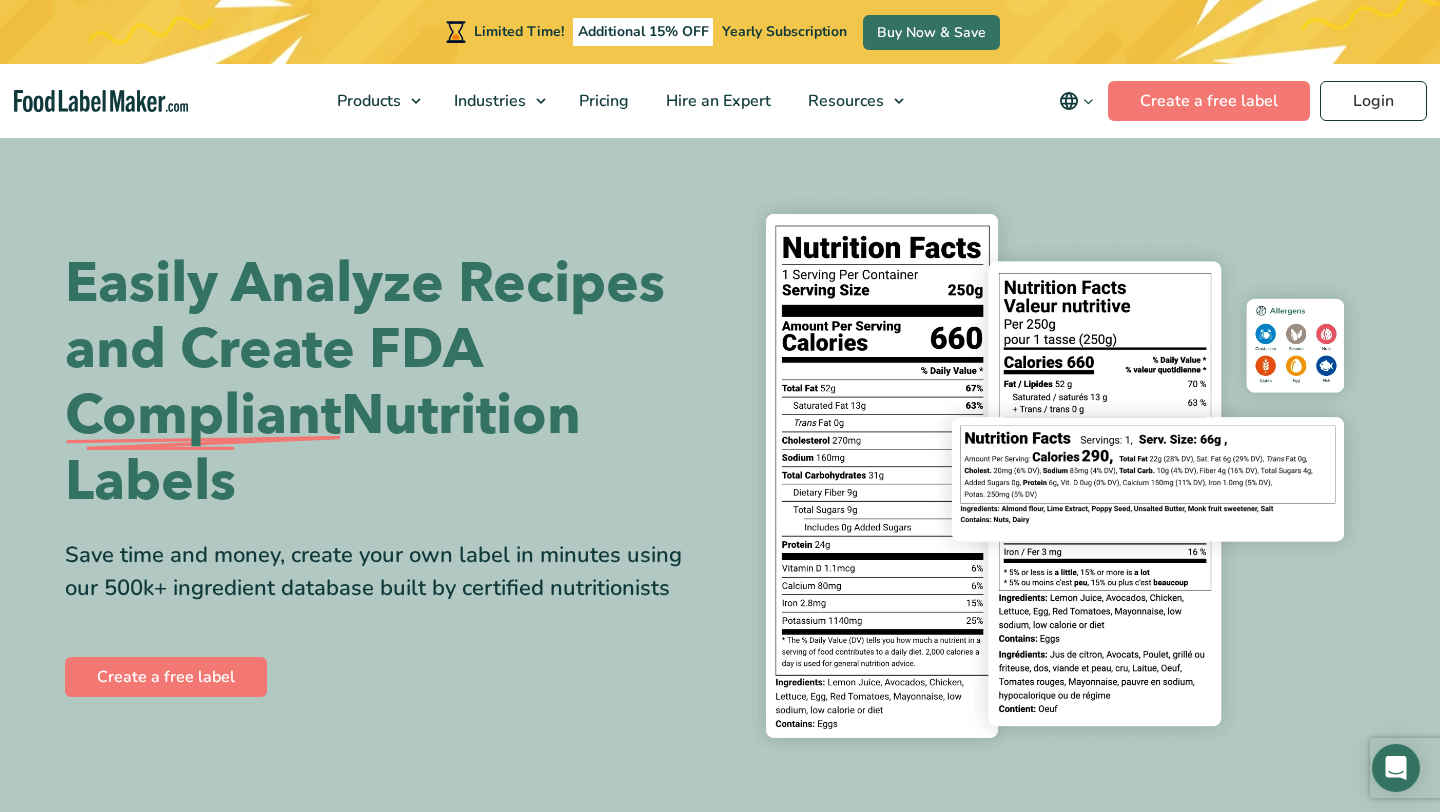 scroll, scrollTop: 0, scrollLeft: 0, axis: both 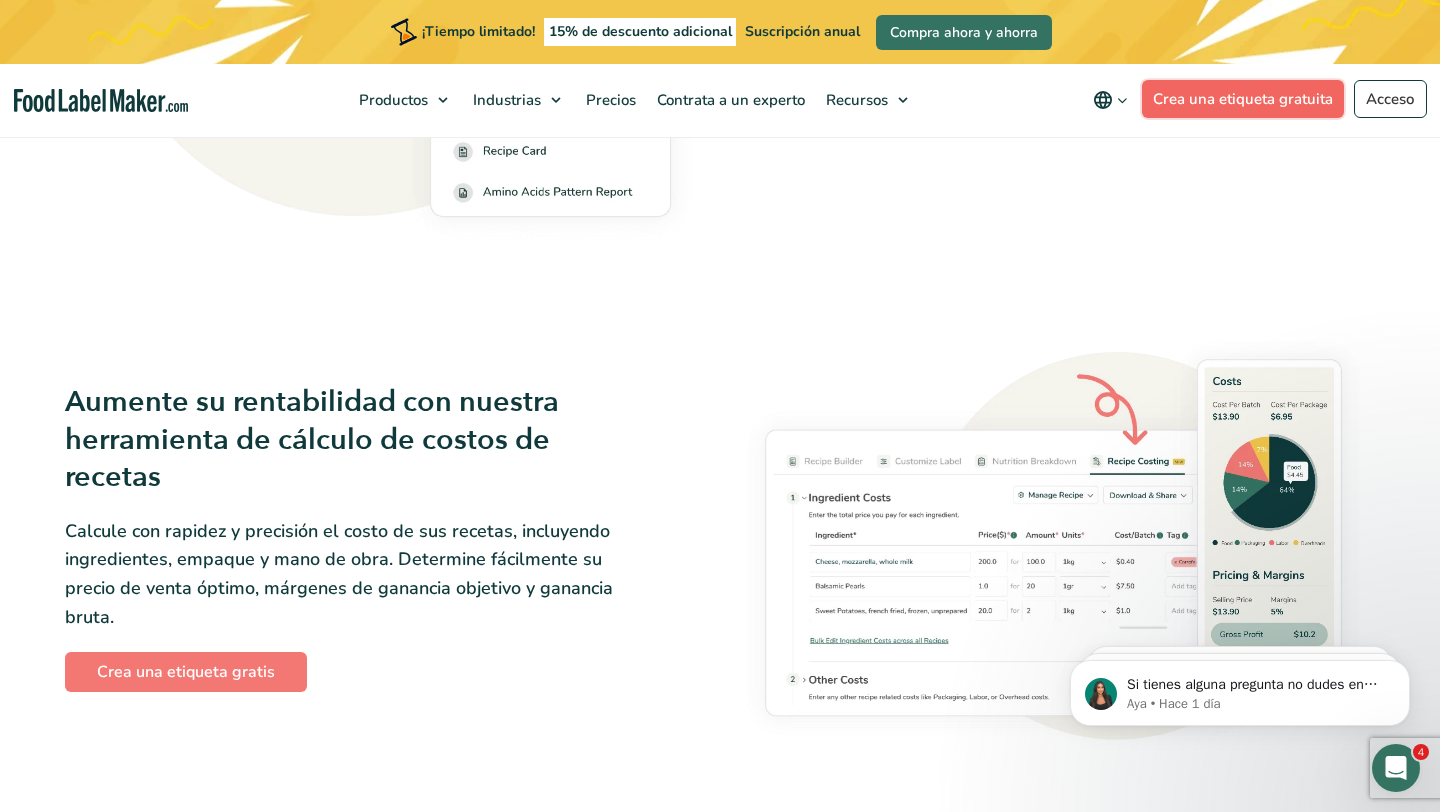 click on "Crea una etiqueta gratuita" at bounding box center (1243, 99) 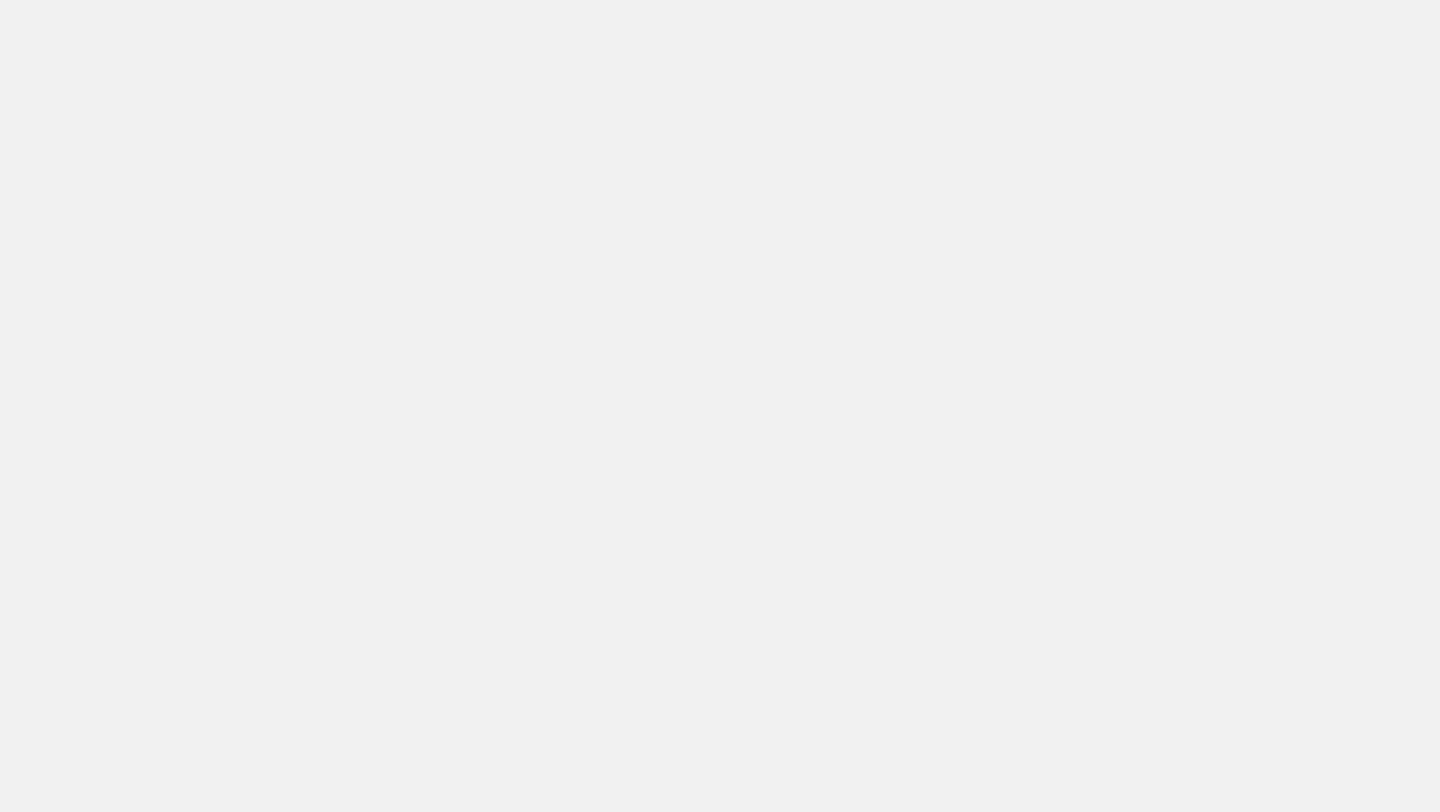 scroll, scrollTop: 0, scrollLeft: 0, axis: both 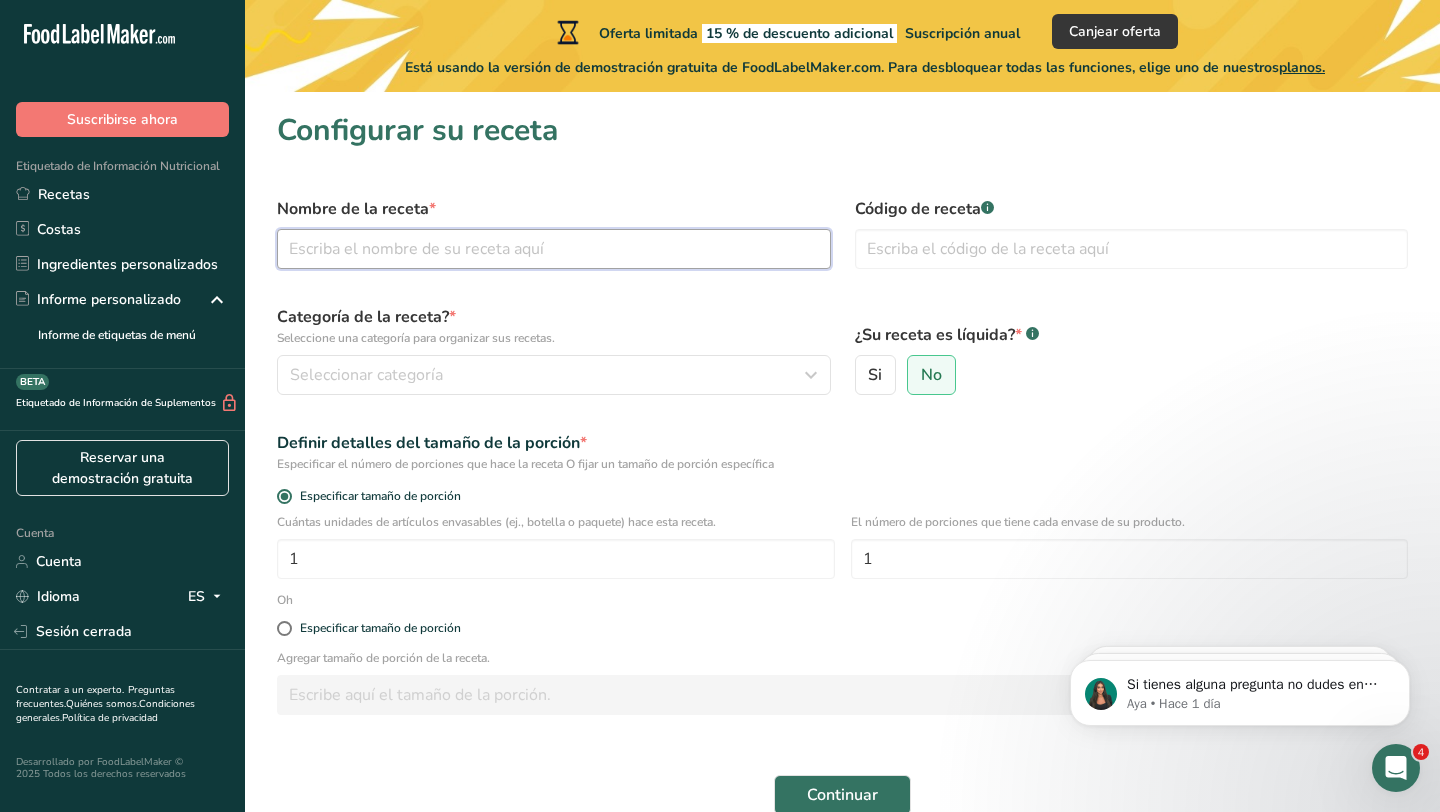 click at bounding box center (554, 249) 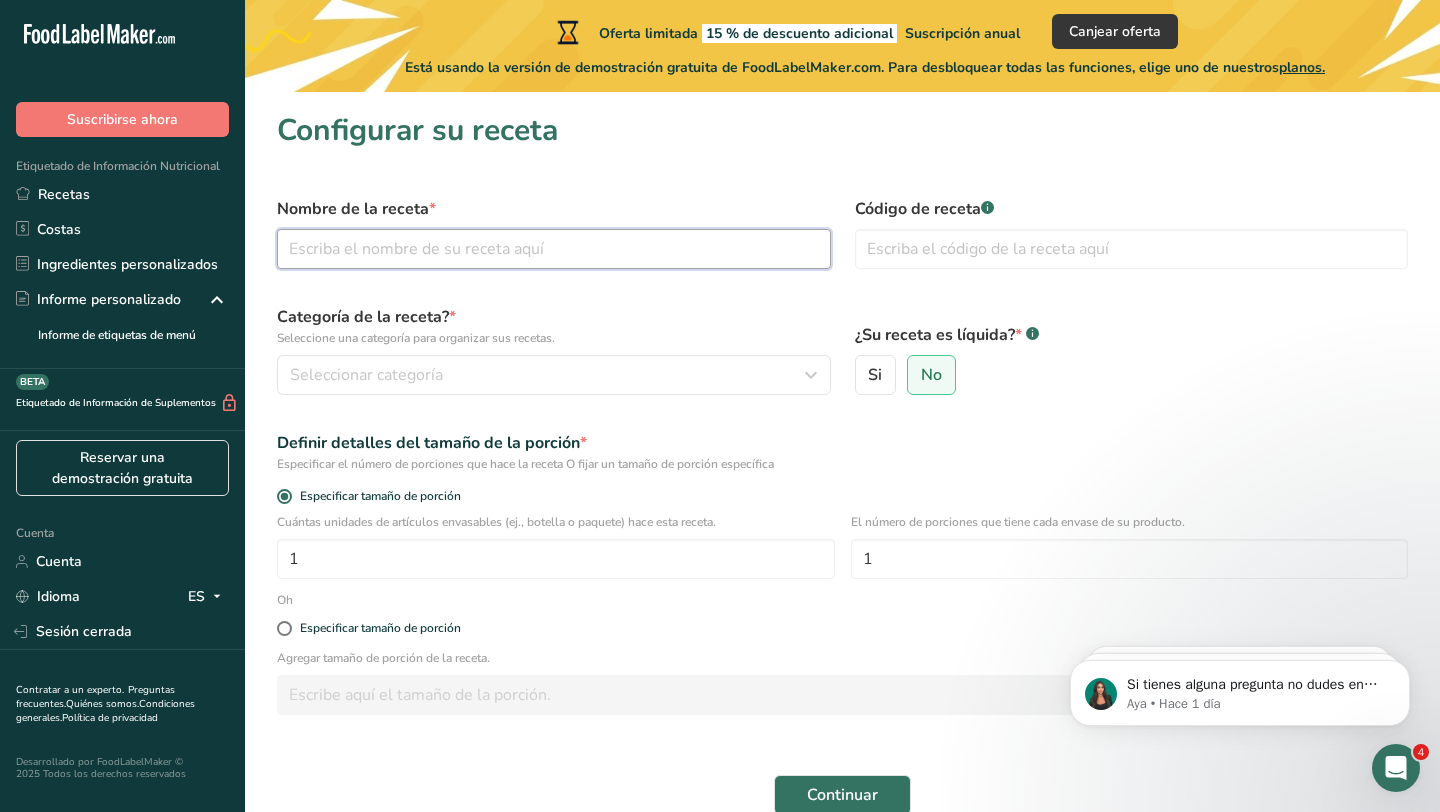 type on "PAPAS CON CHILE" 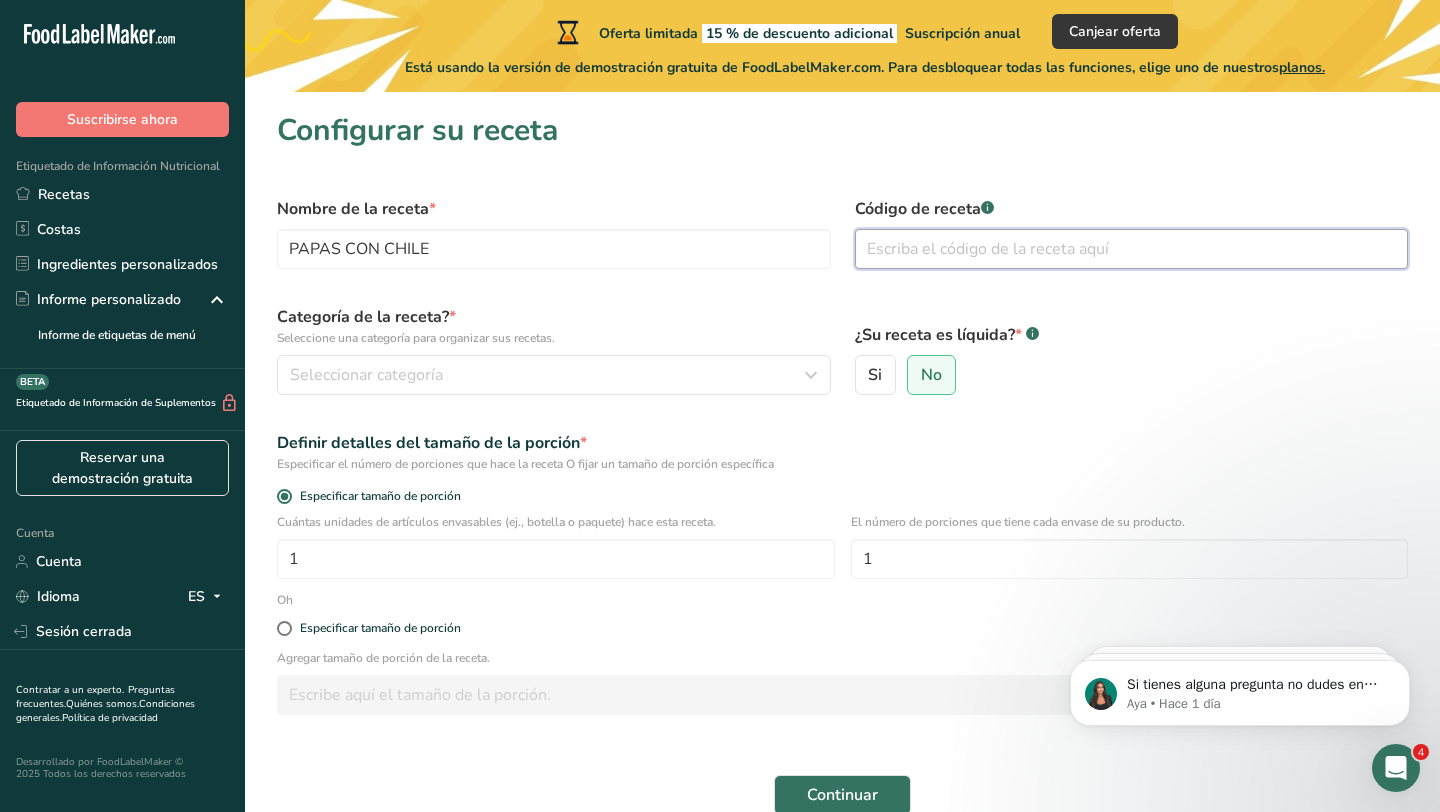 click at bounding box center (1132, 249) 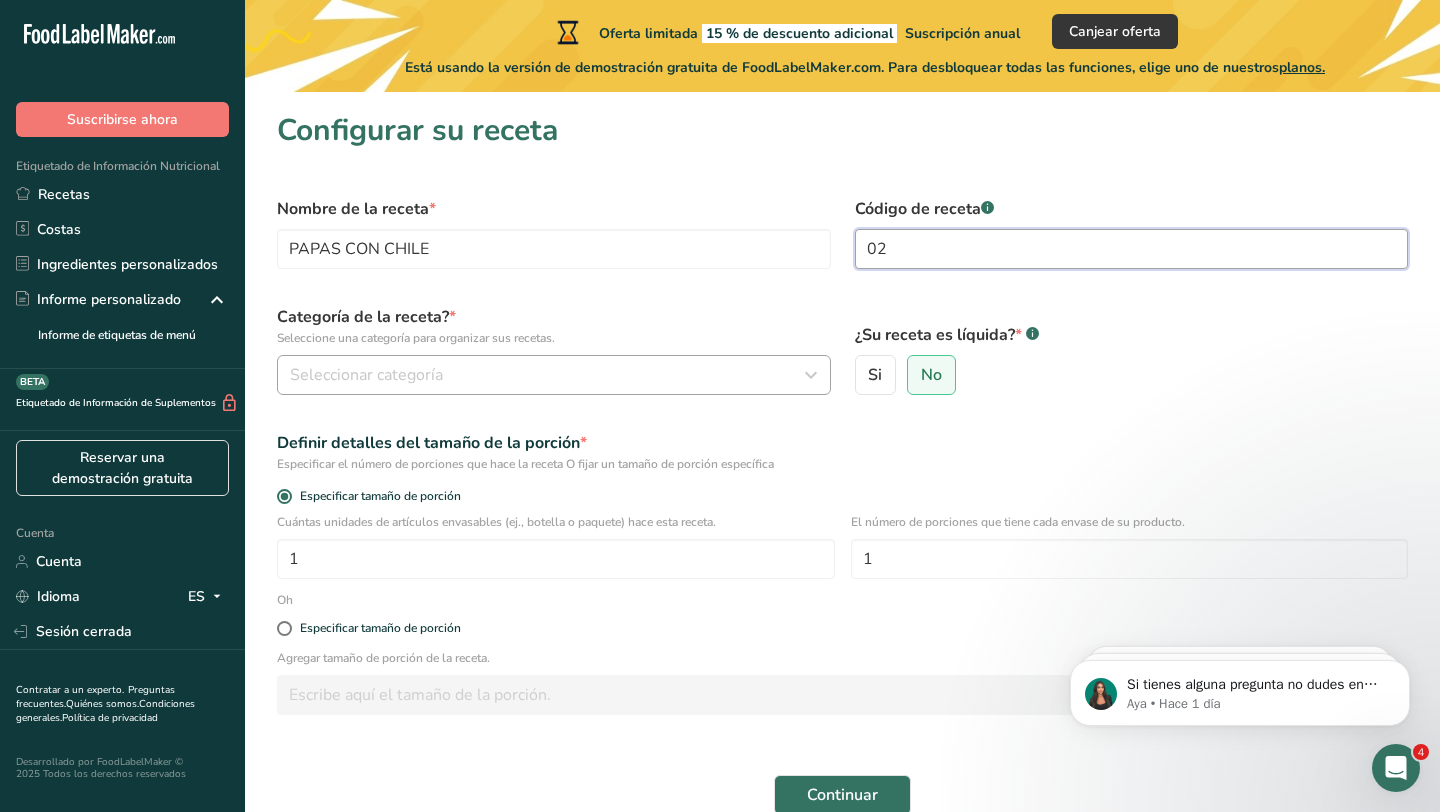 type on "02" 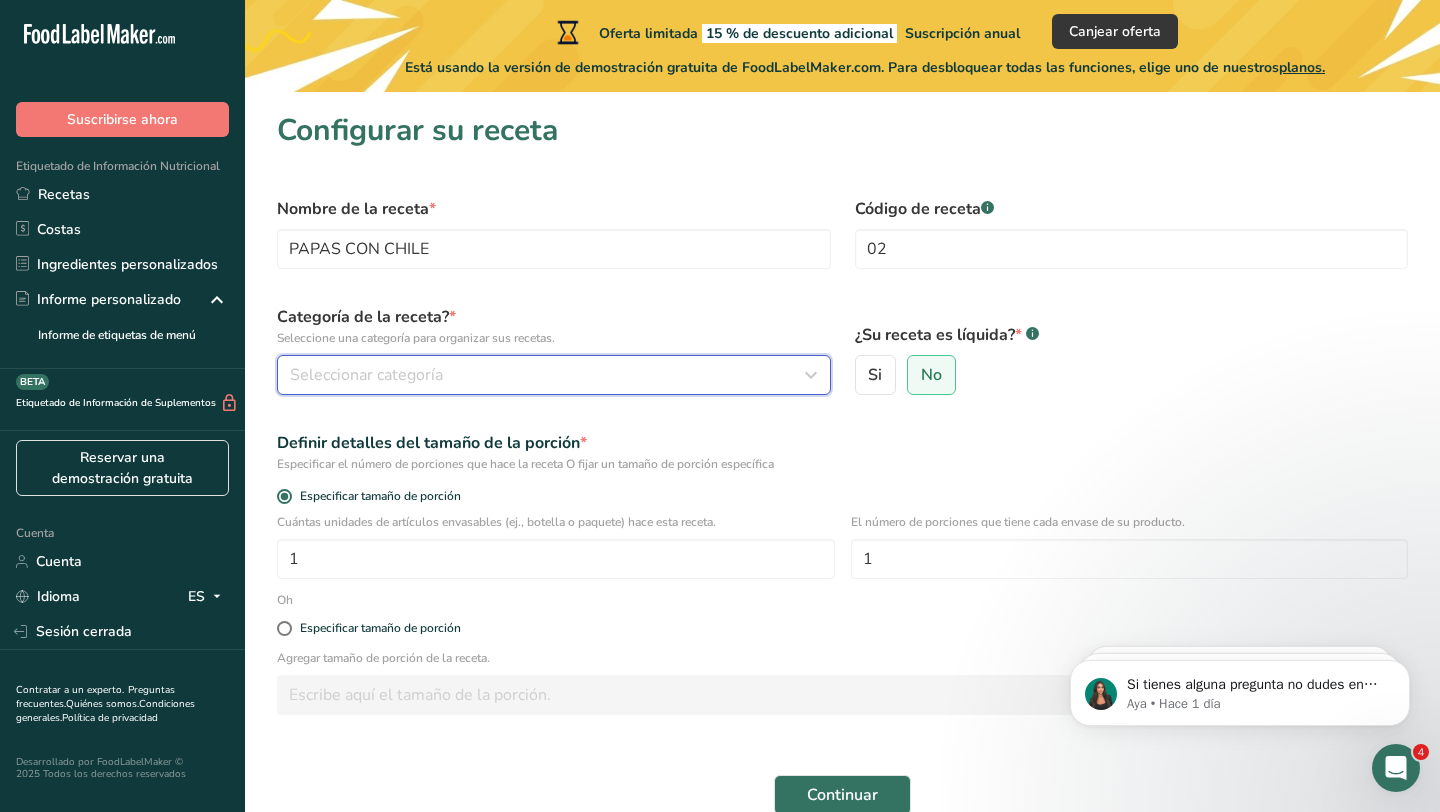 click on "Seleccionar categoría" at bounding box center [554, 375] 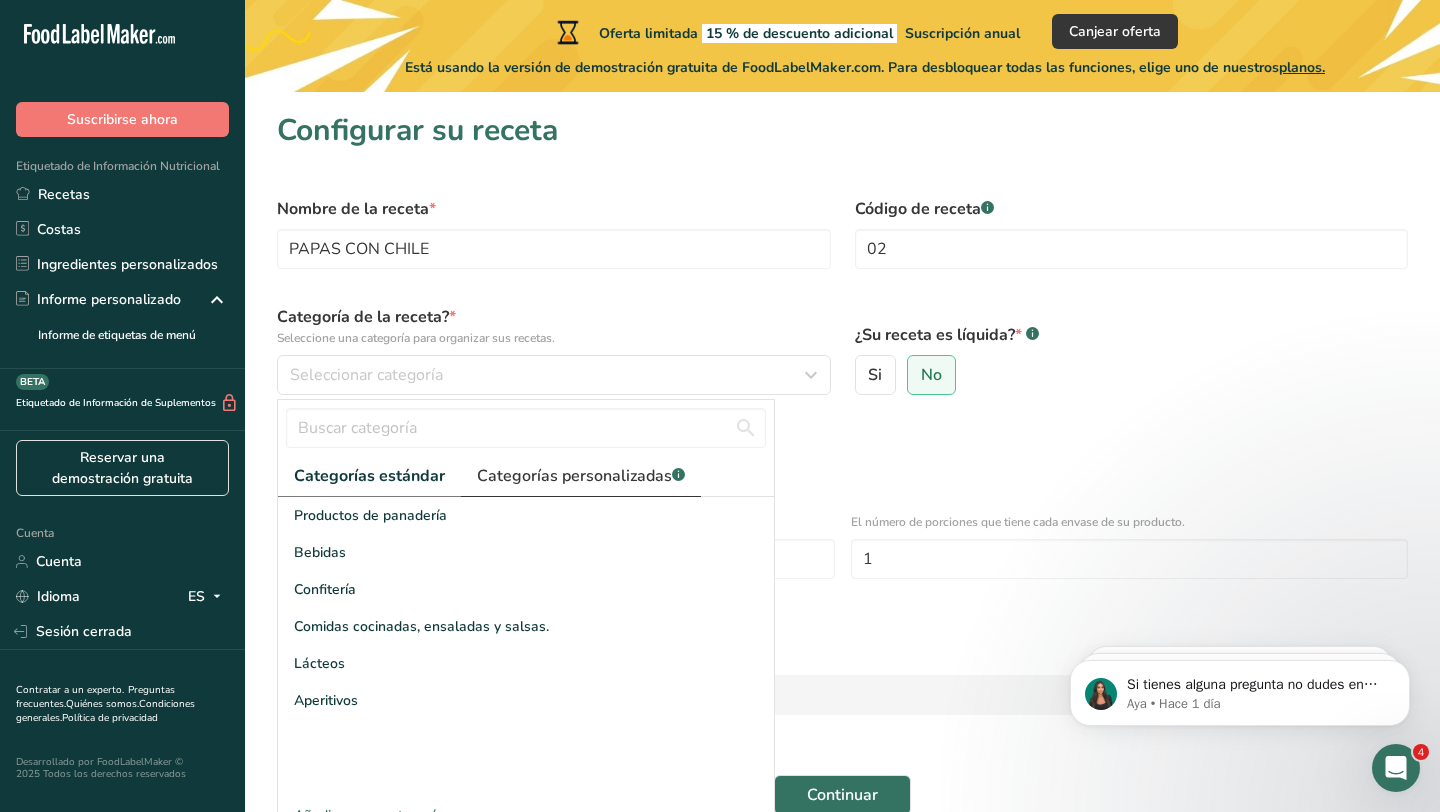 click on "Categorías personalizadas" at bounding box center (574, 476) 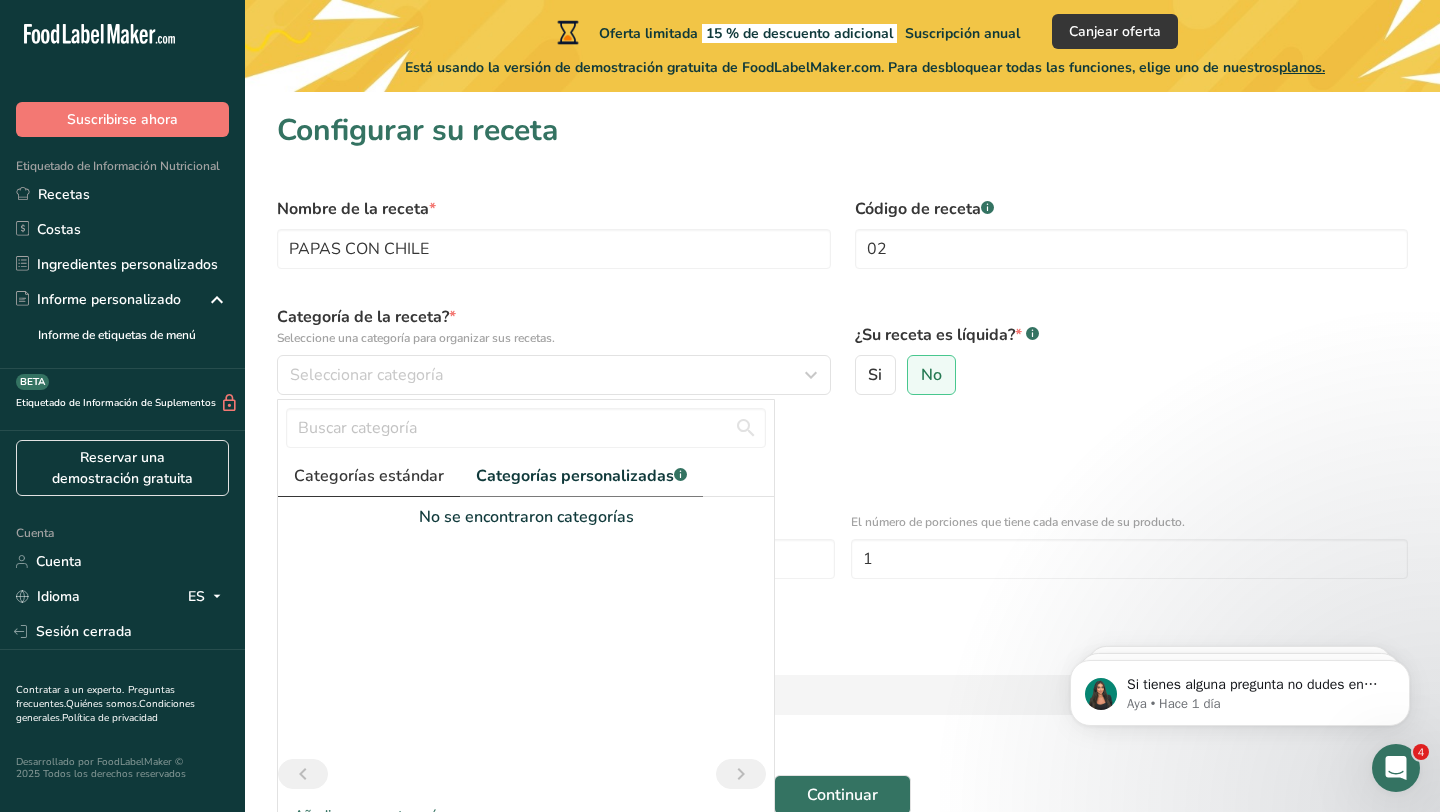 click on "Categorías estándar" at bounding box center [369, 476] 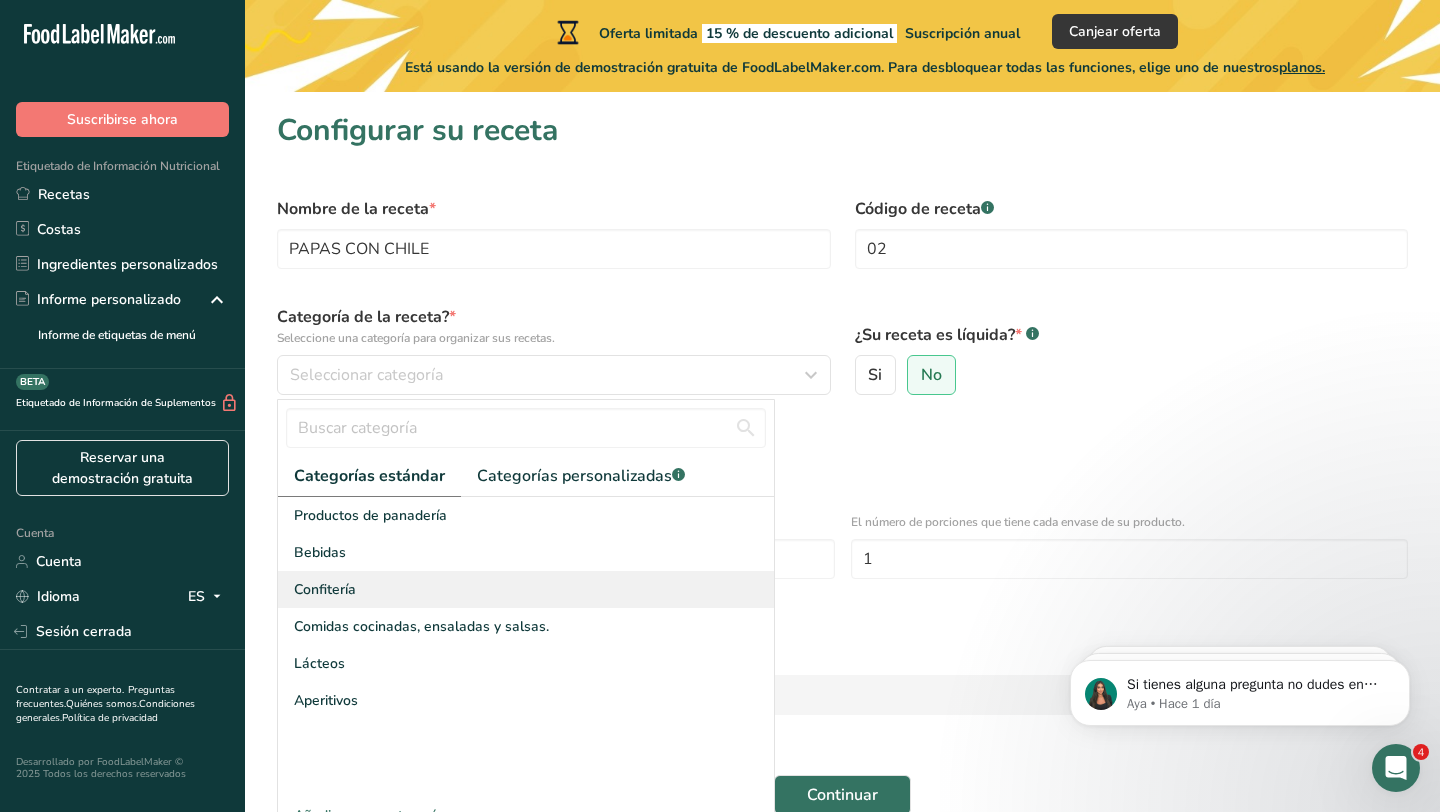 click on "Confitería" at bounding box center [526, 589] 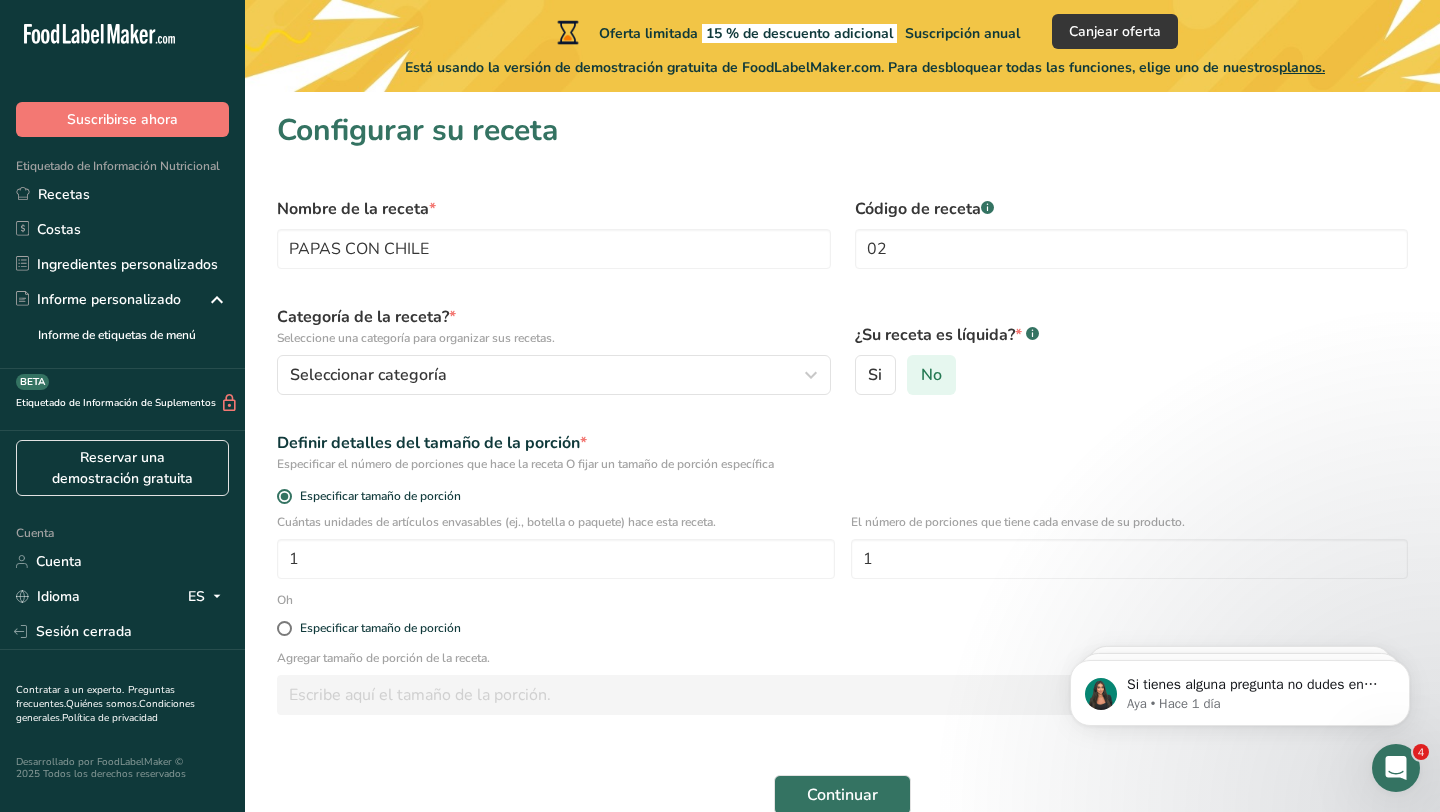 click on "No" at bounding box center (931, 375) 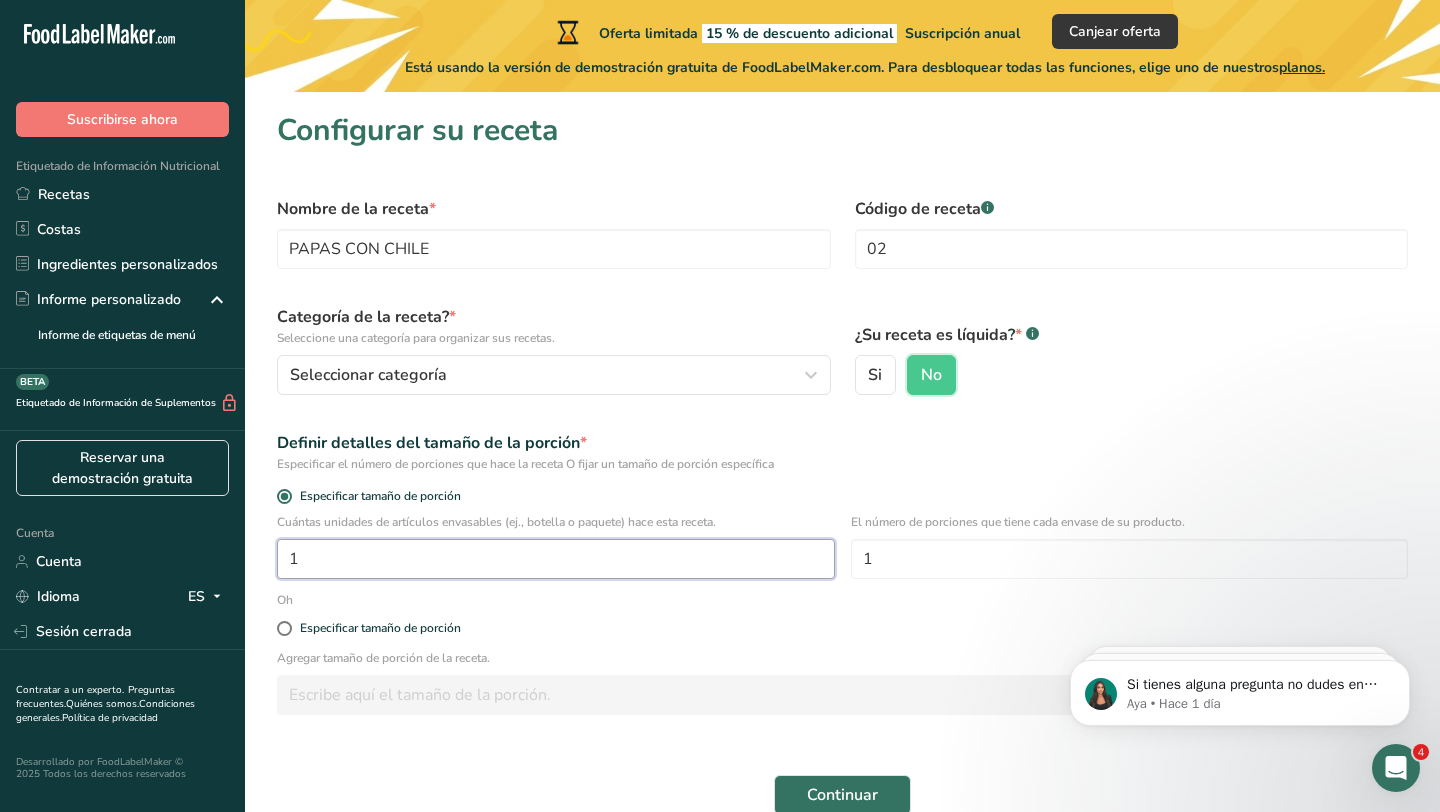 click on "1" at bounding box center [556, 559] 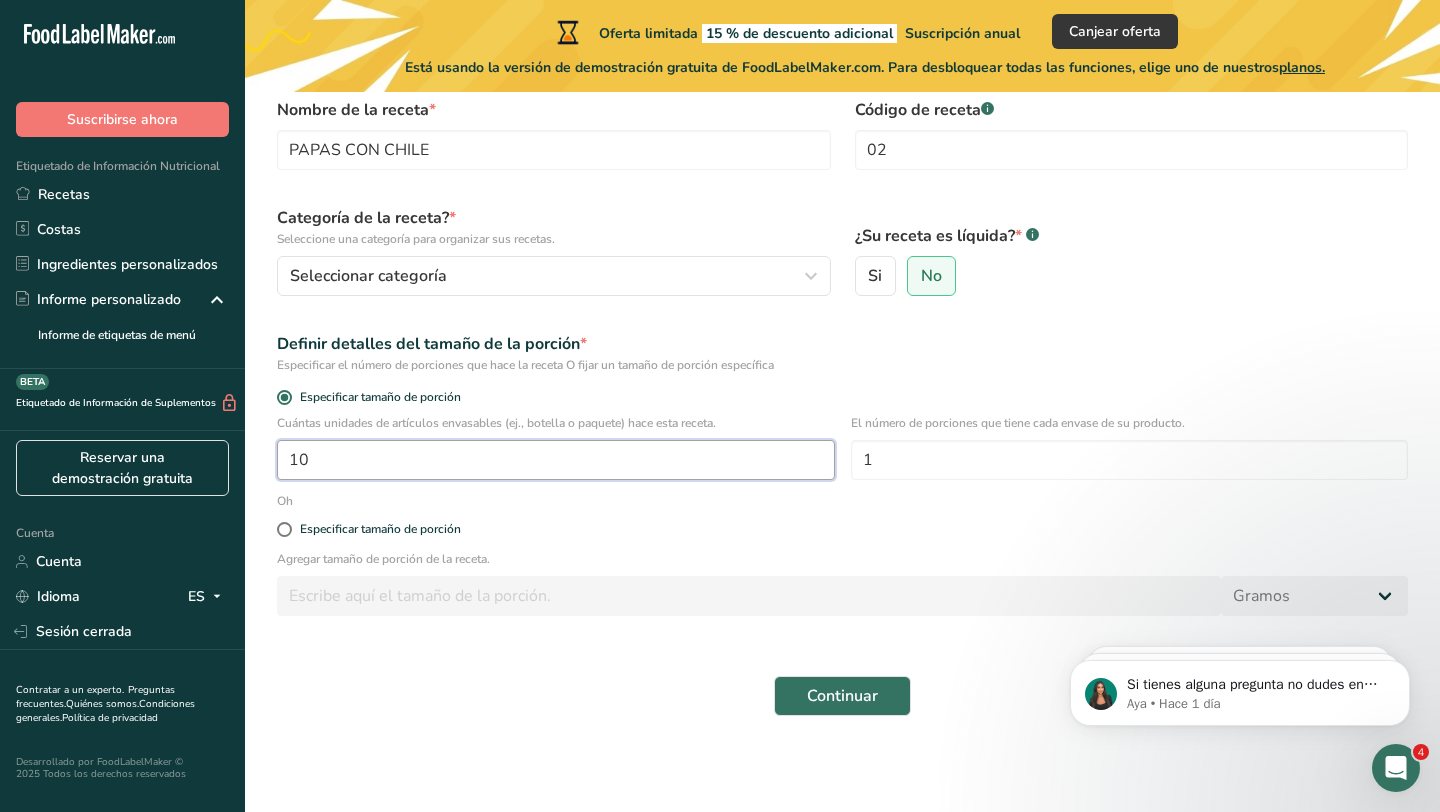 scroll, scrollTop: 98, scrollLeft: 0, axis: vertical 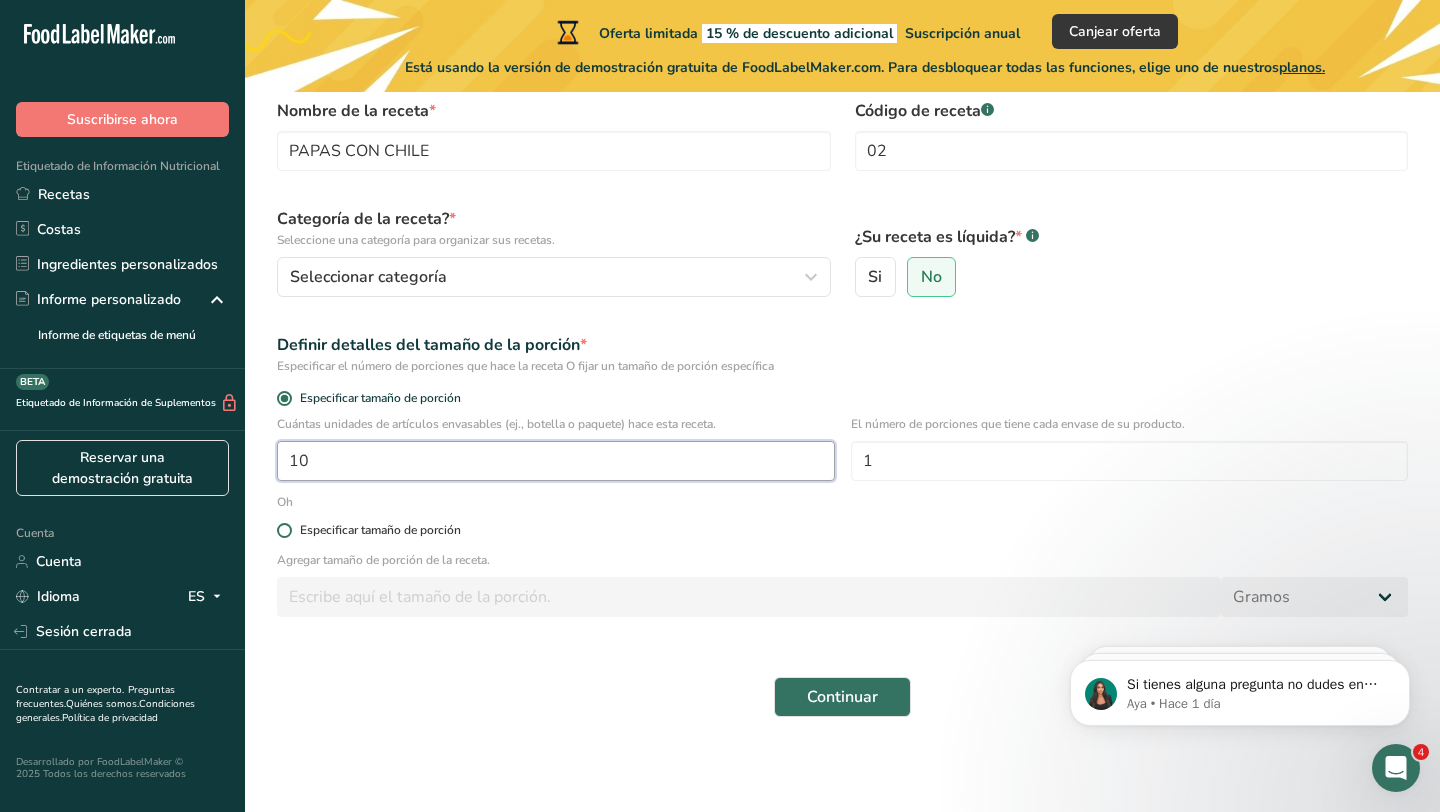 type on "10" 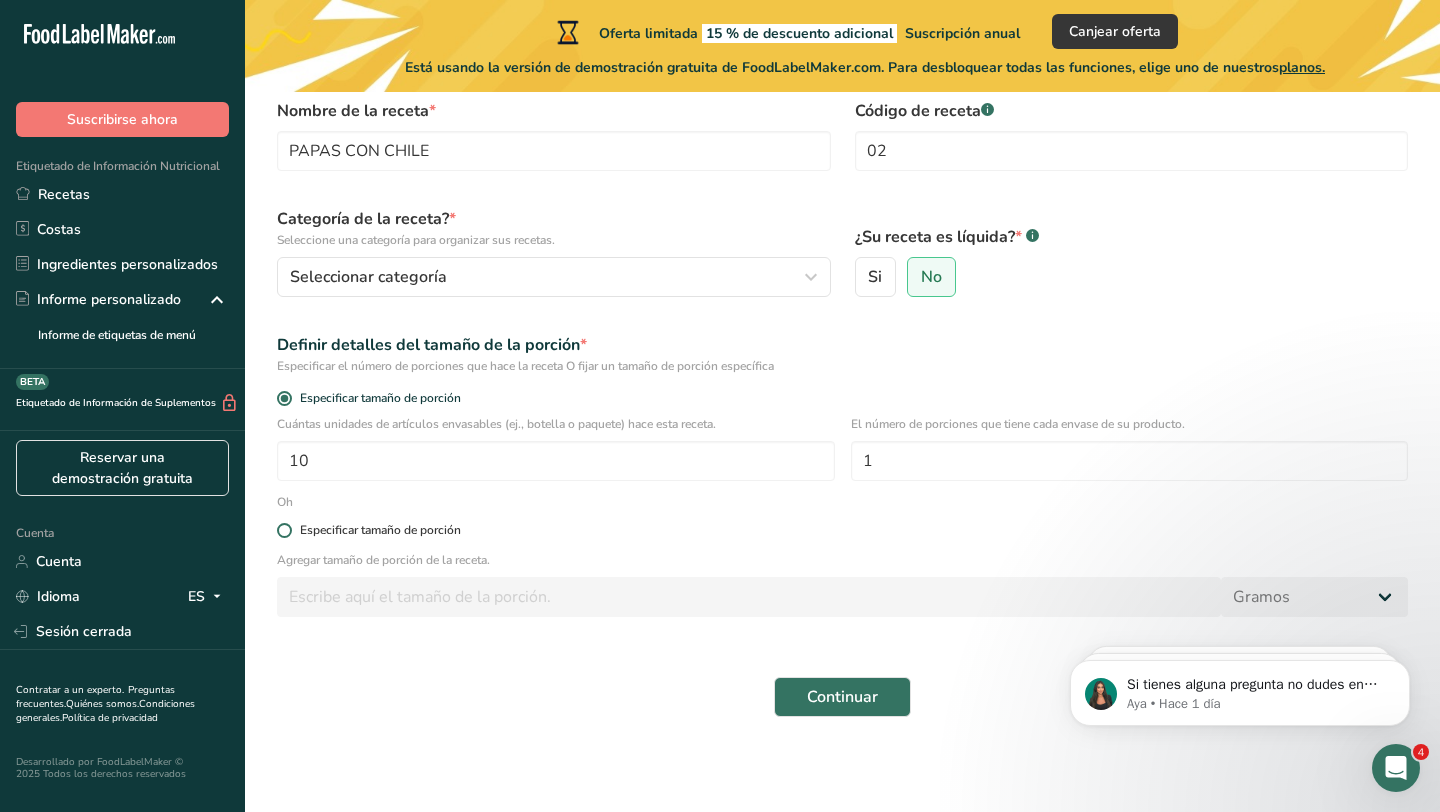 click at bounding box center [284, 530] 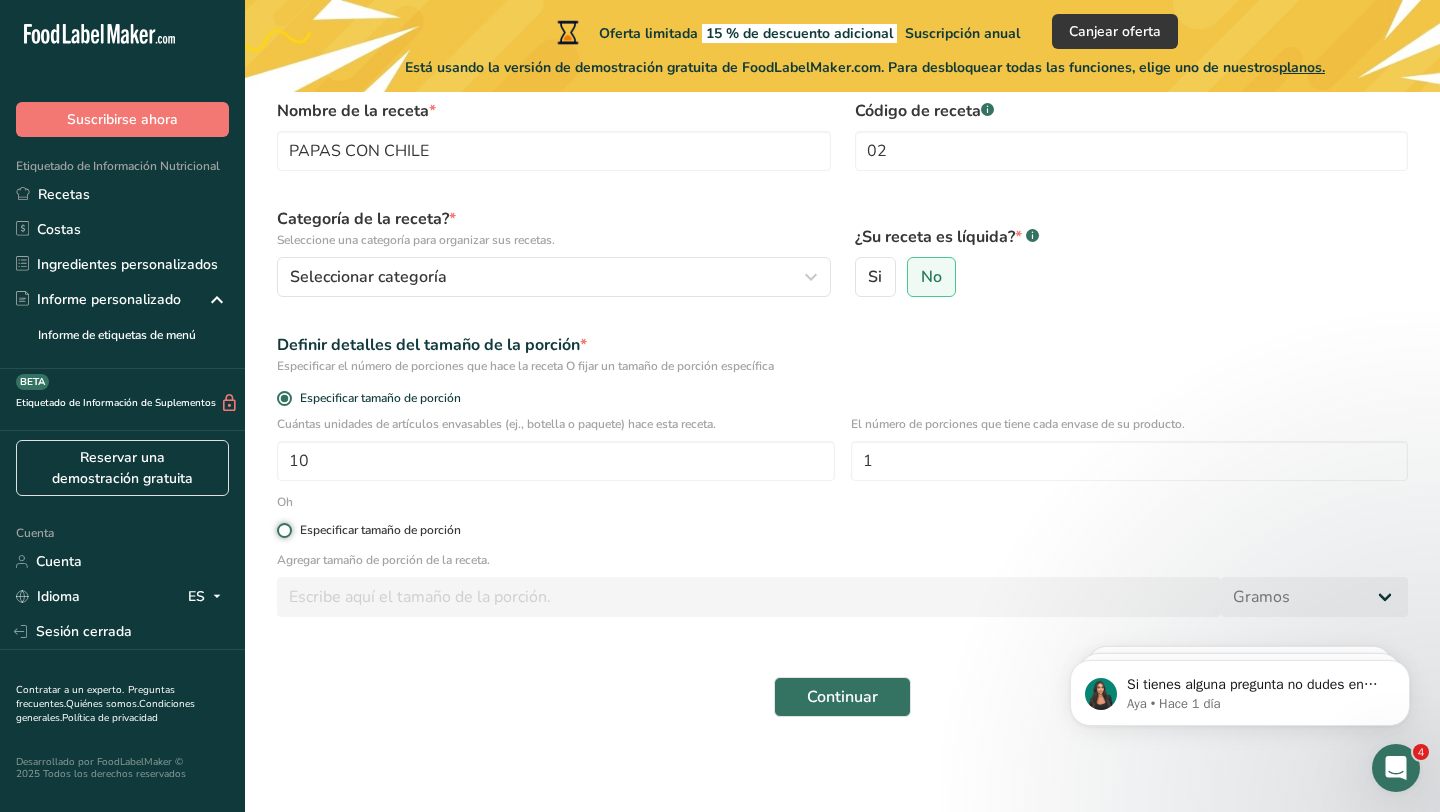 click on "Especificar tamaño de porción" at bounding box center (283, 530) 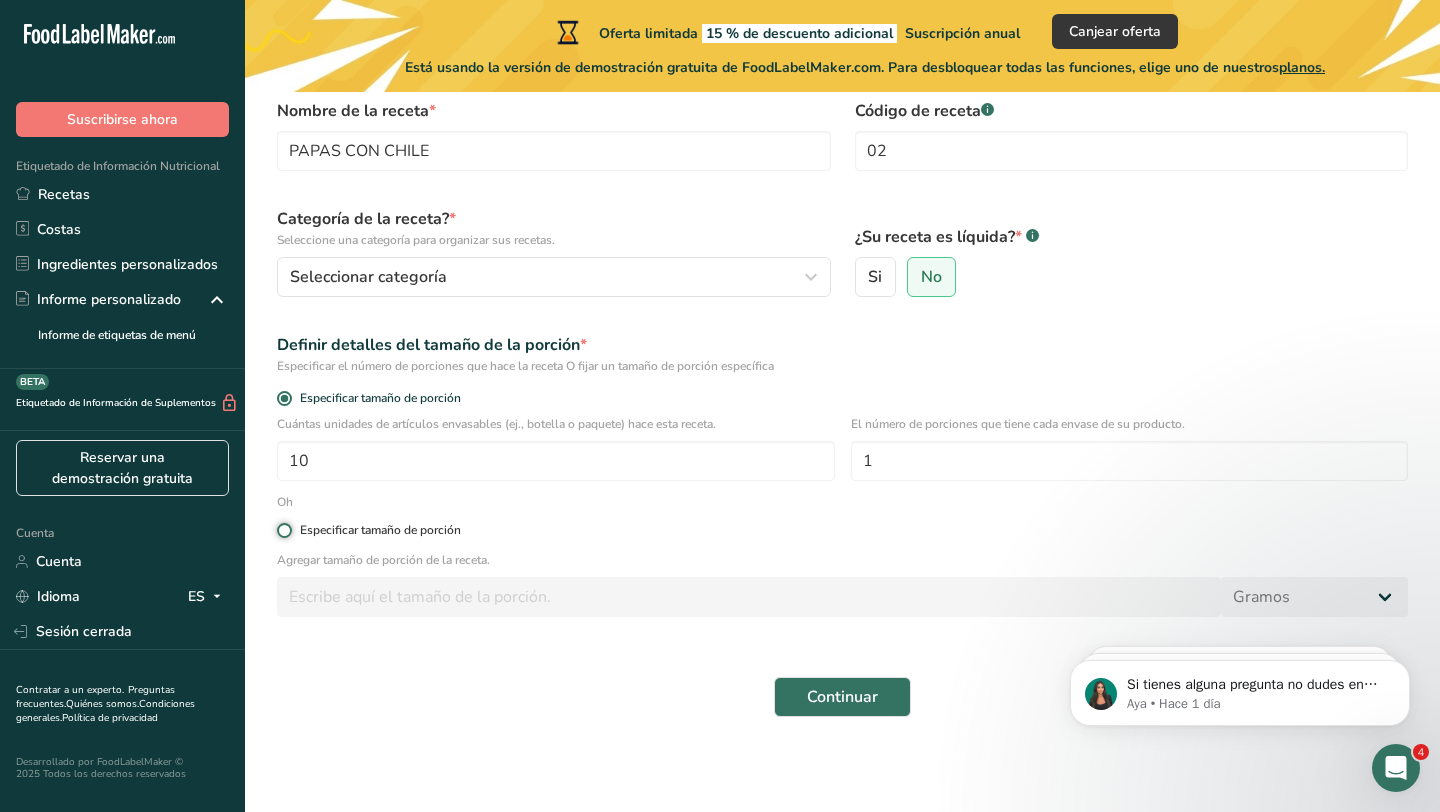 radio on "true" 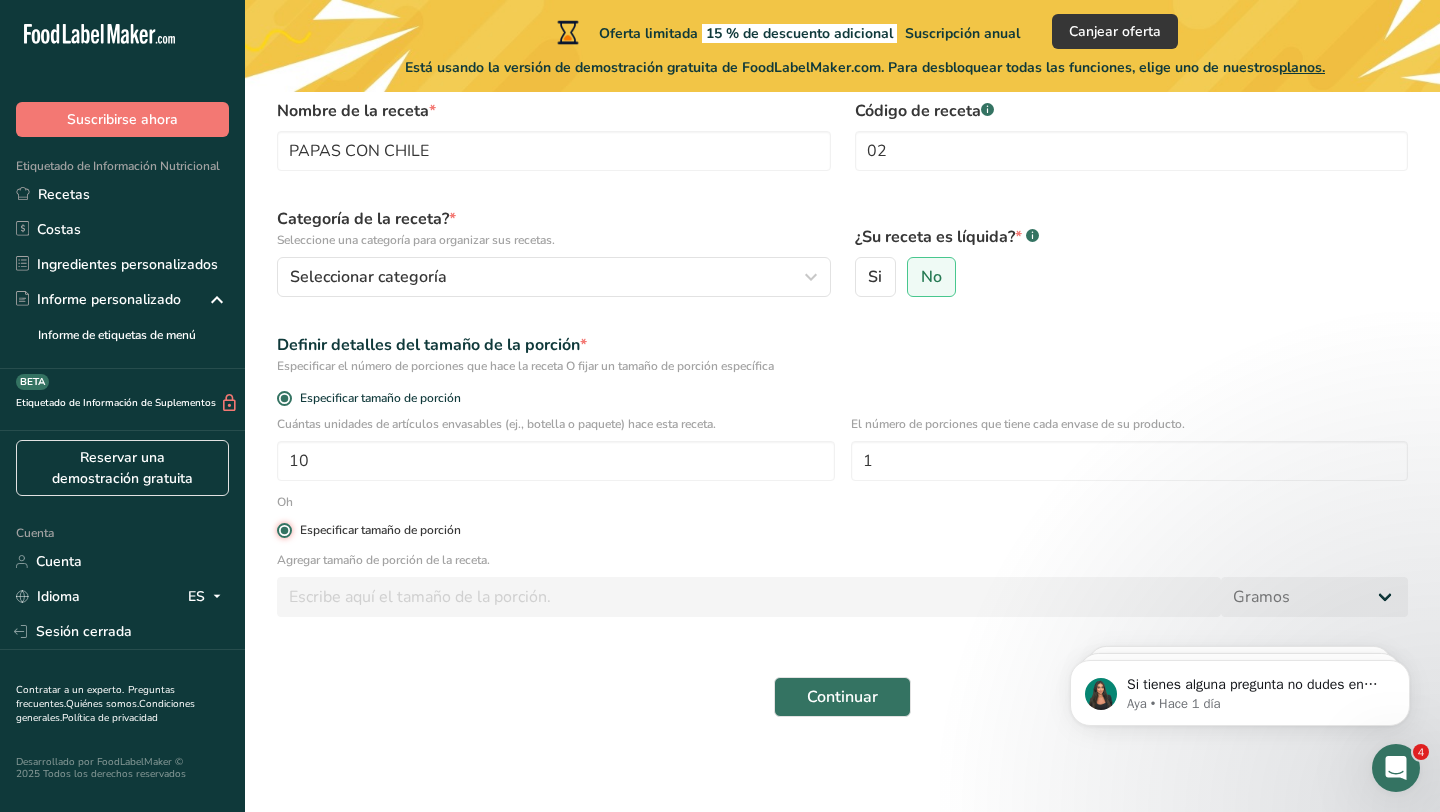 radio on "false" 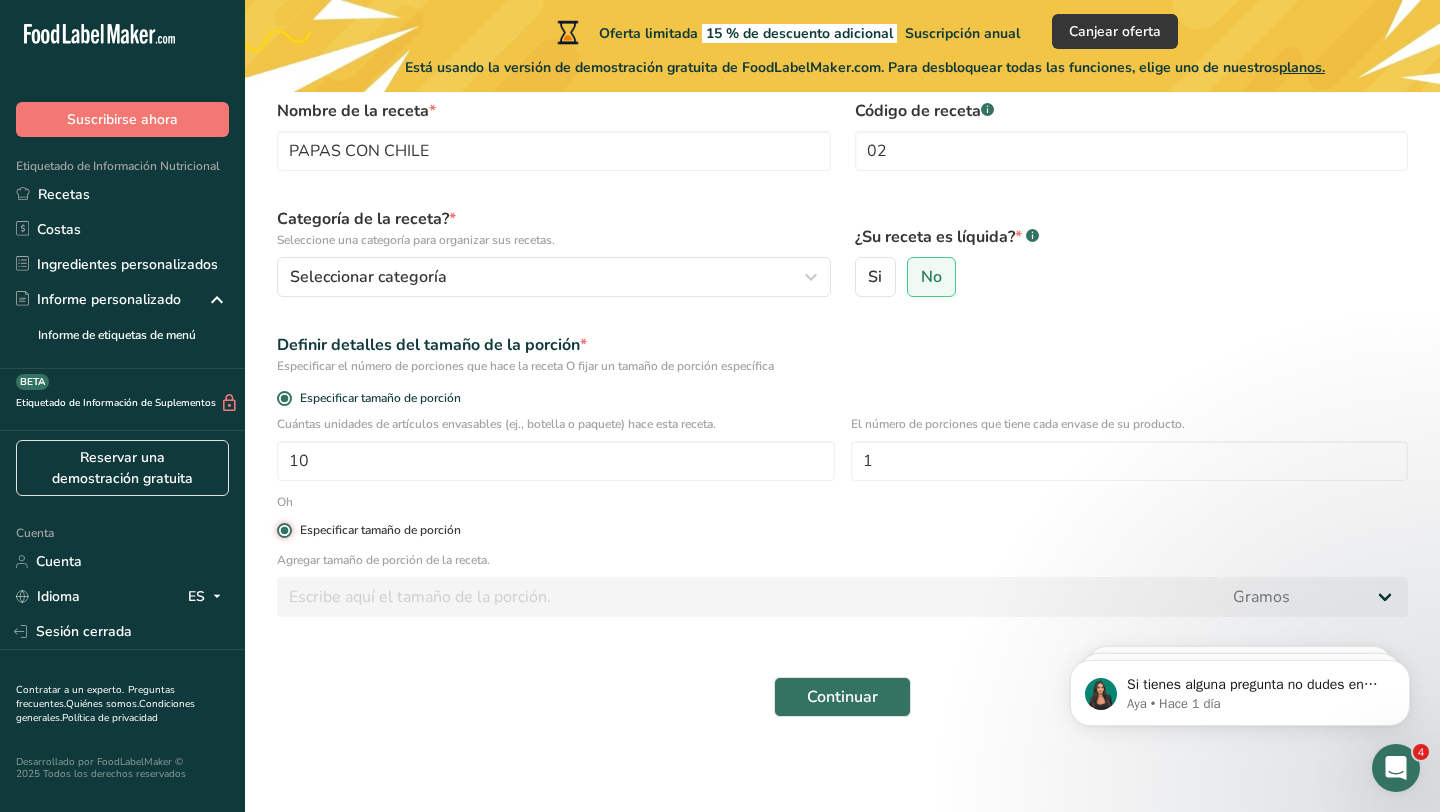 type 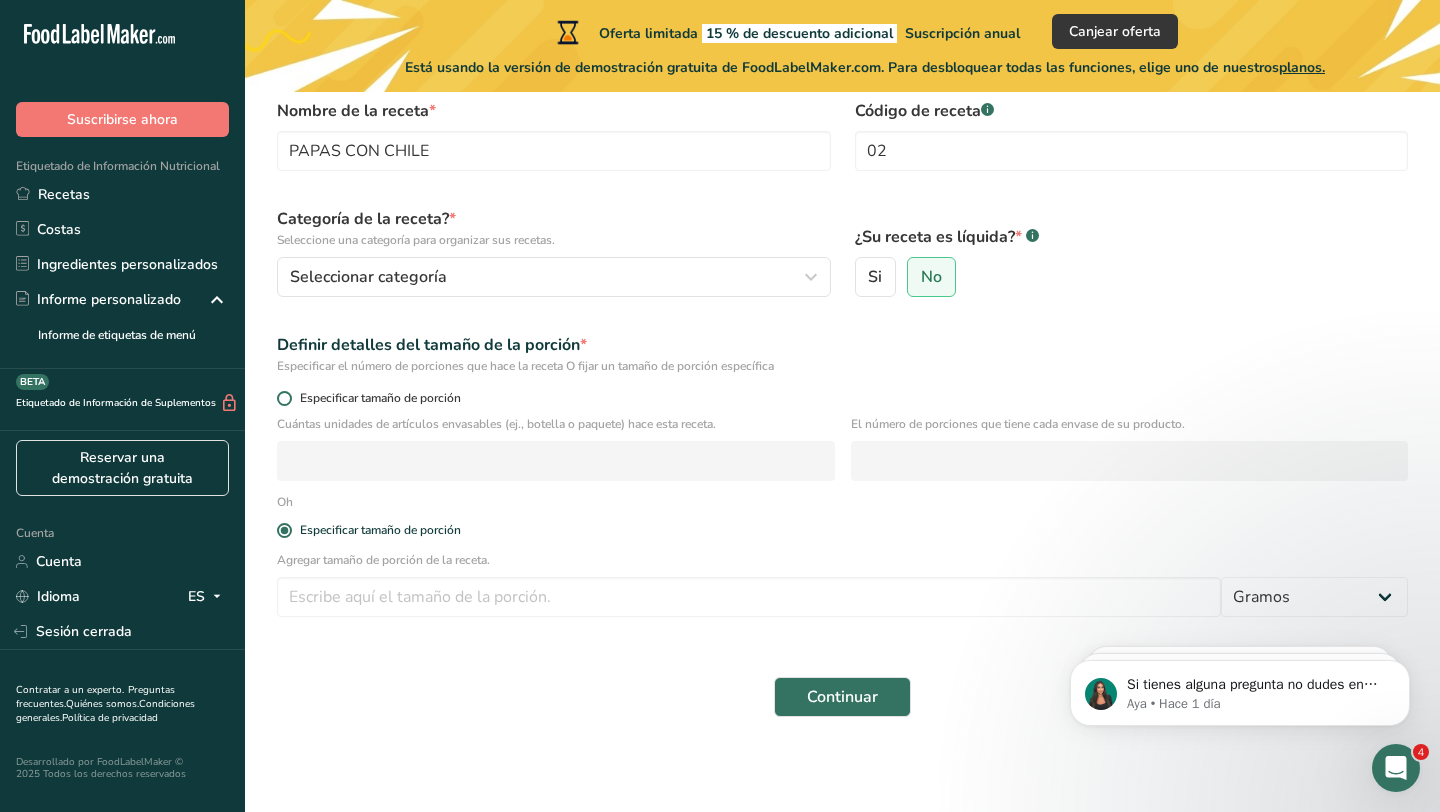 click at bounding box center (284, 398) 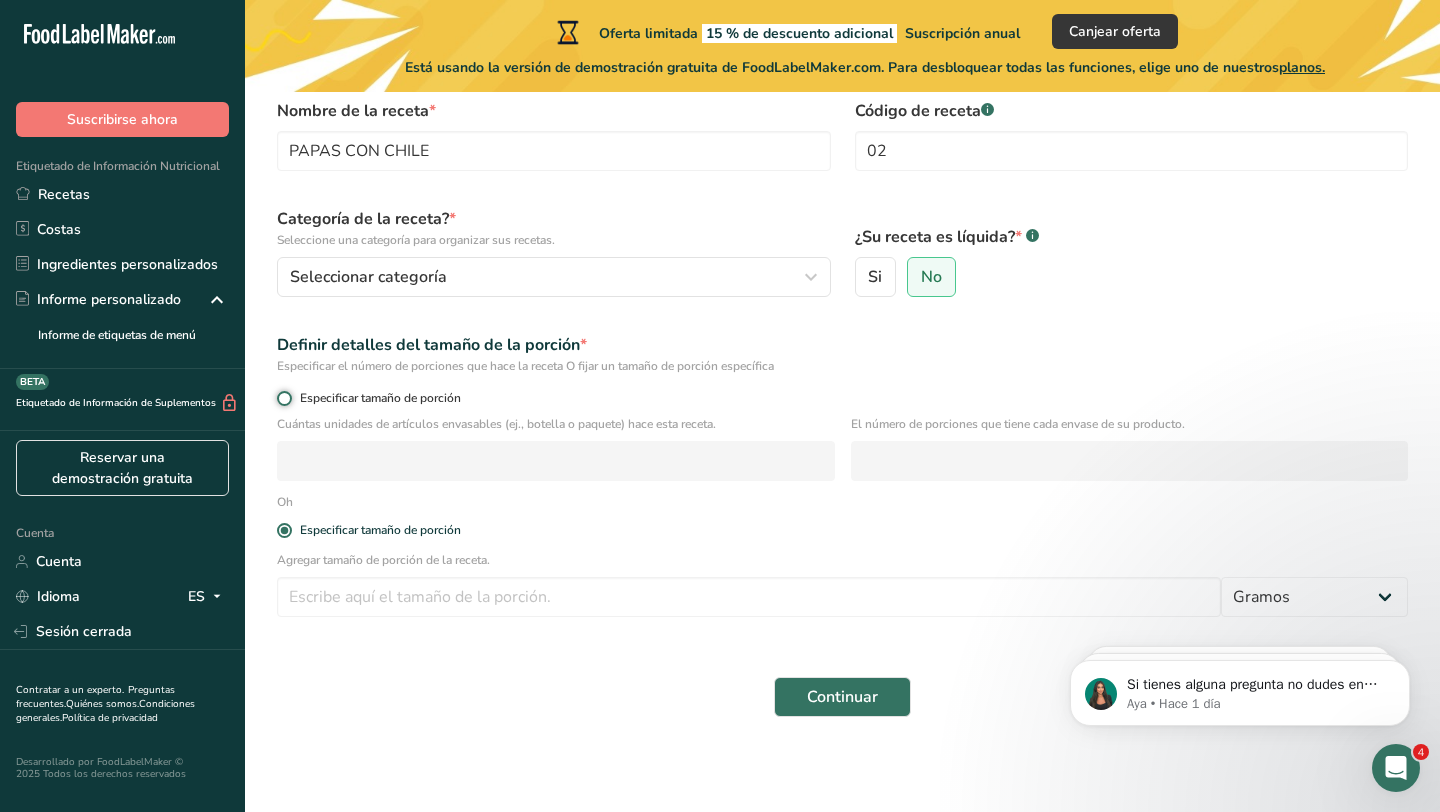 click on "Especificar tamaño de porción" at bounding box center [283, 398] 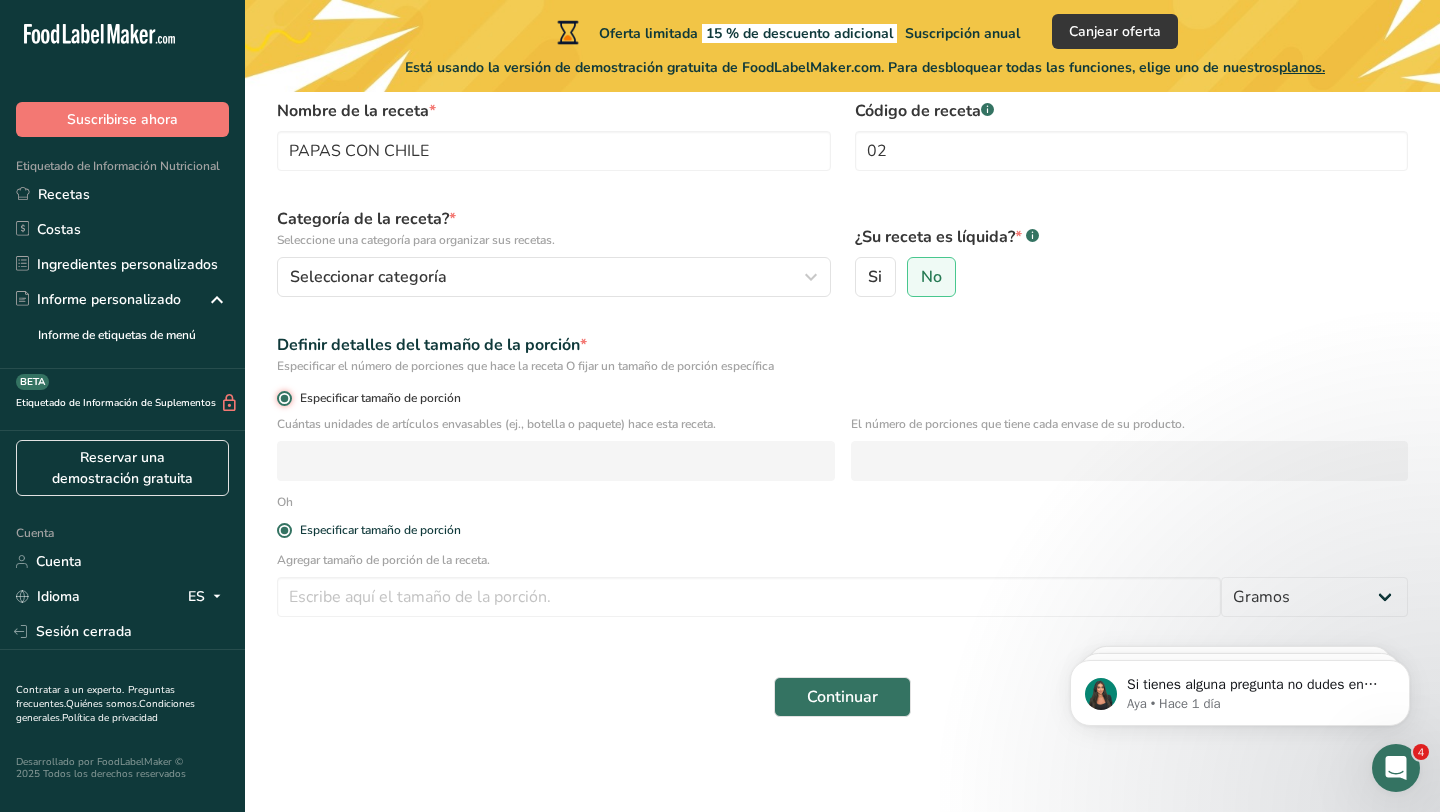 radio on "false" 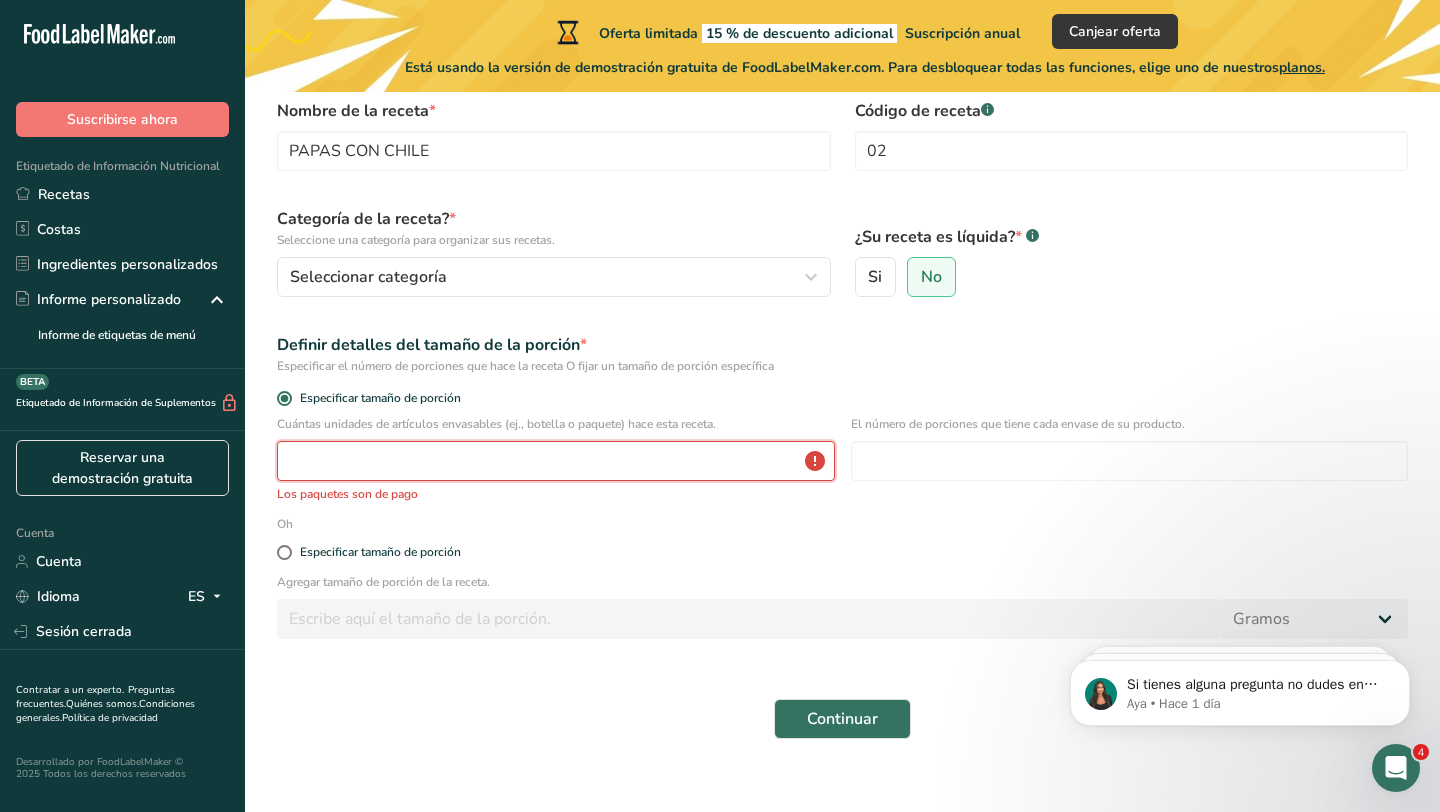 click at bounding box center [556, 461] 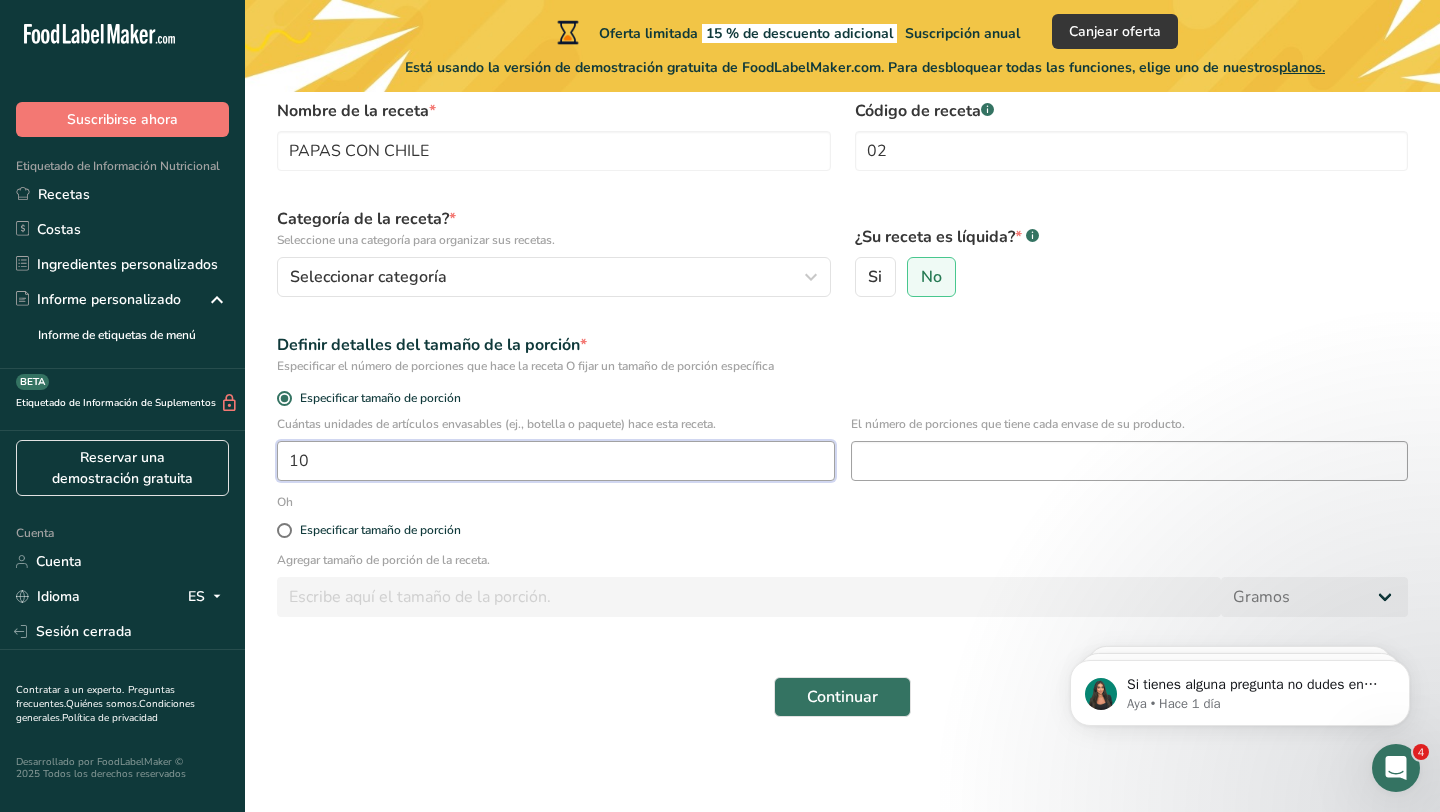 type on "10" 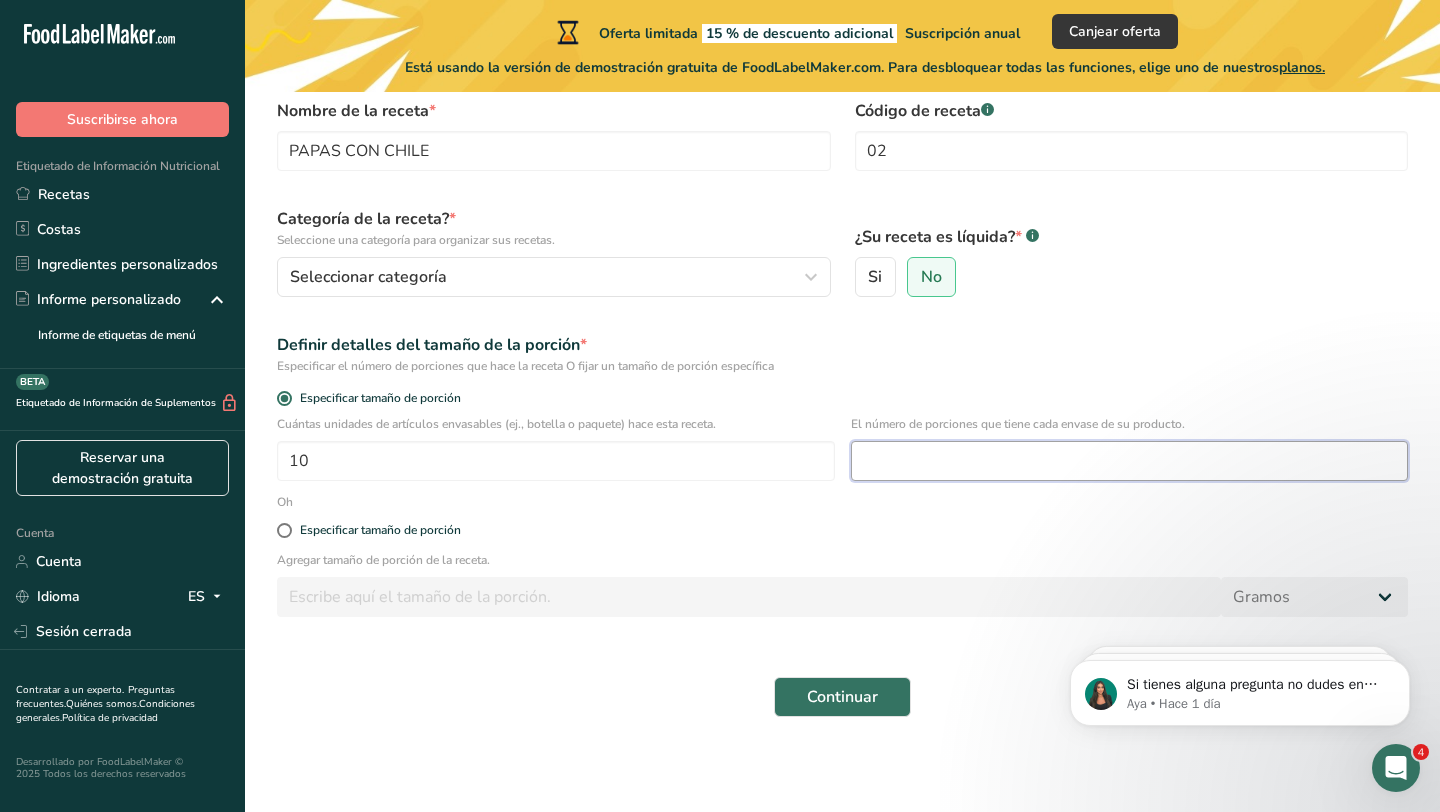 click at bounding box center (1130, 461) 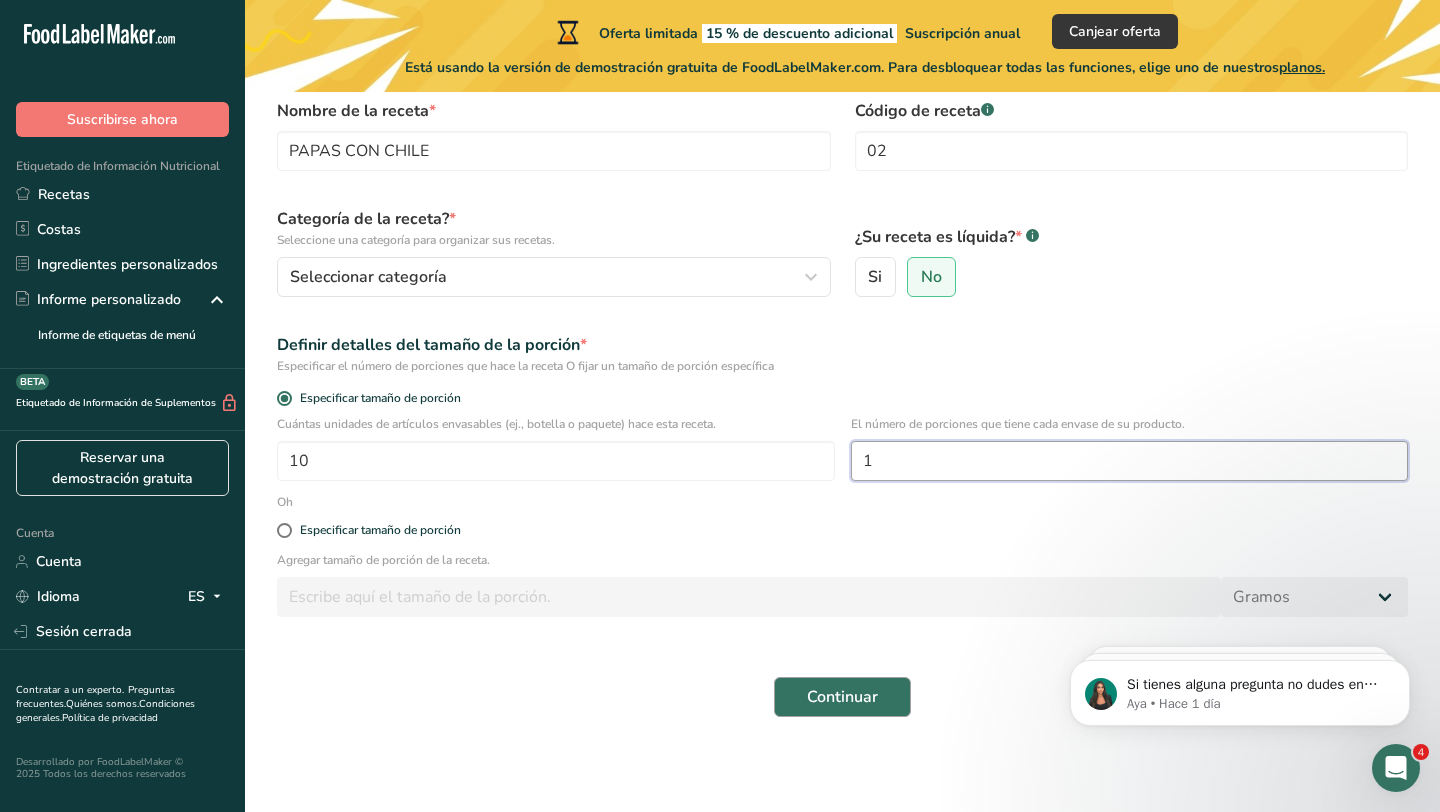 type on "1" 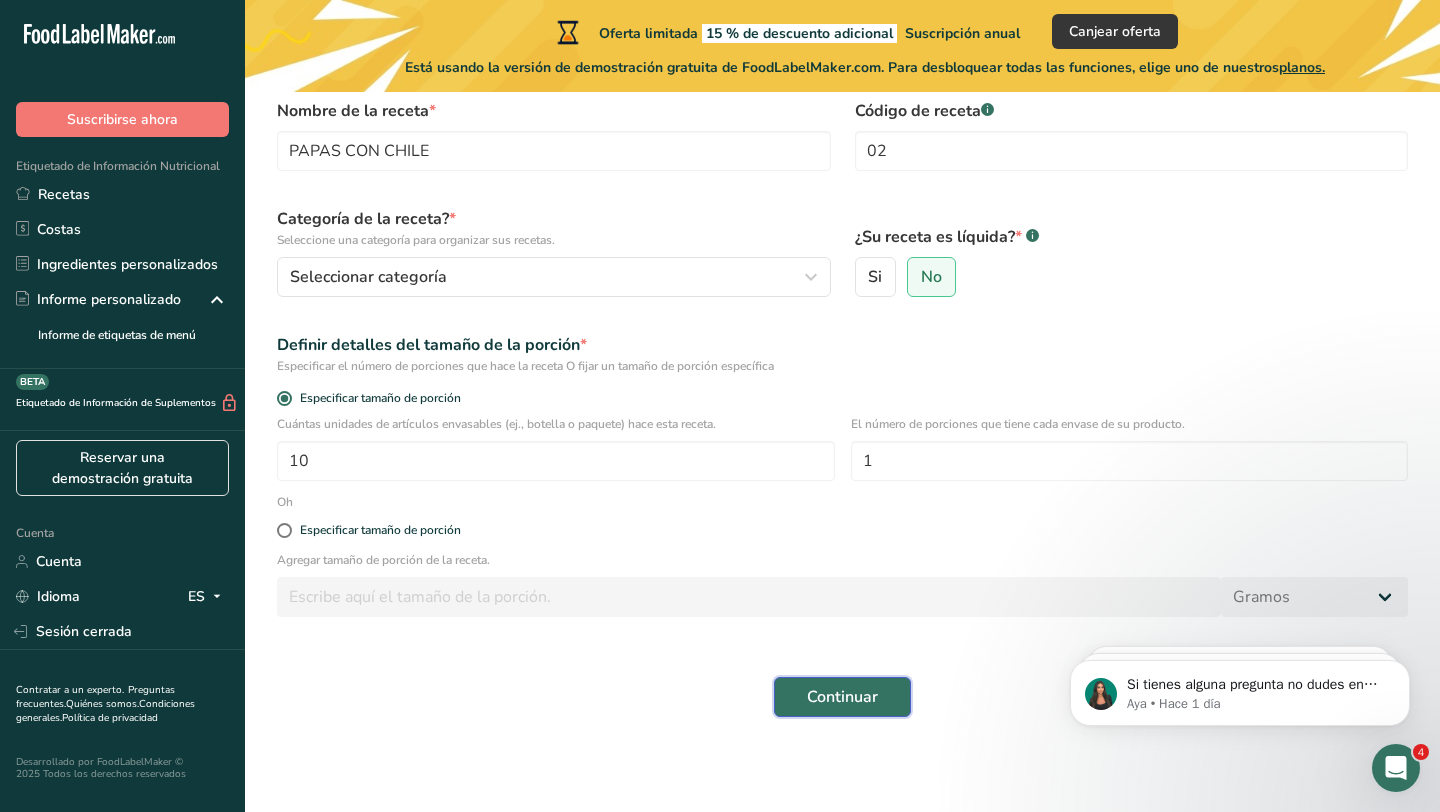 click on "Continuar" at bounding box center [842, 697] 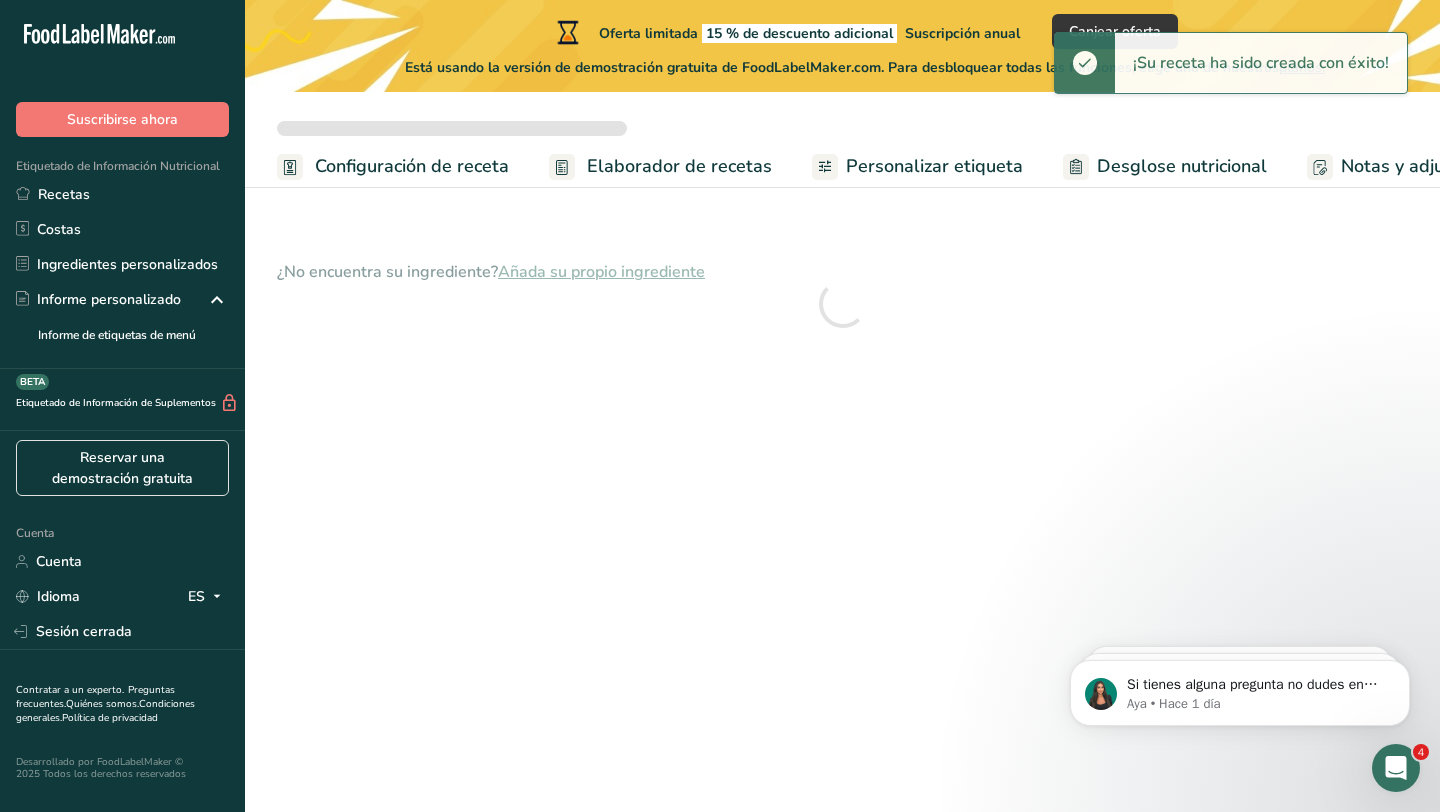 scroll, scrollTop: 0, scrollLeft: 0, axis: both 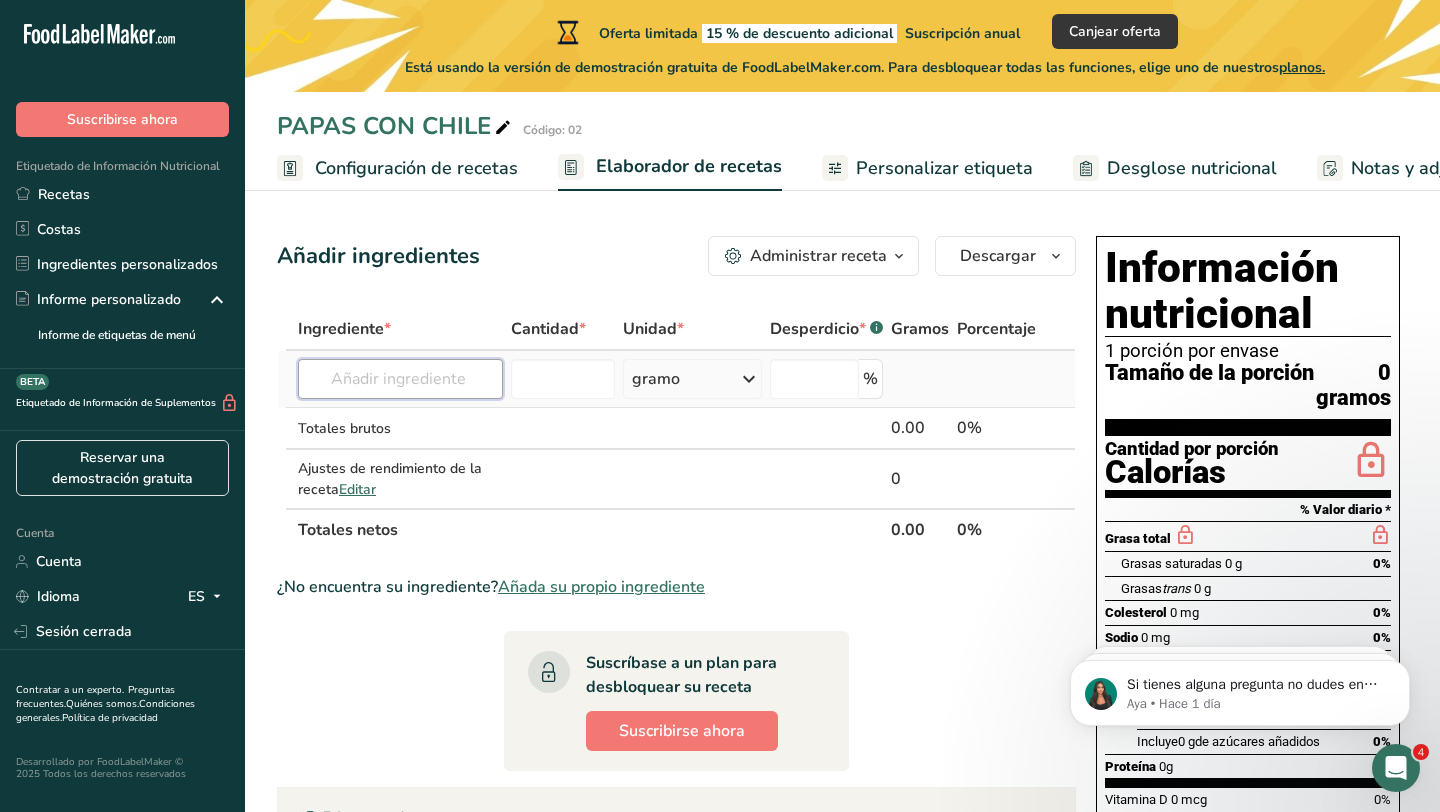 click at bounding box center (400, 379) 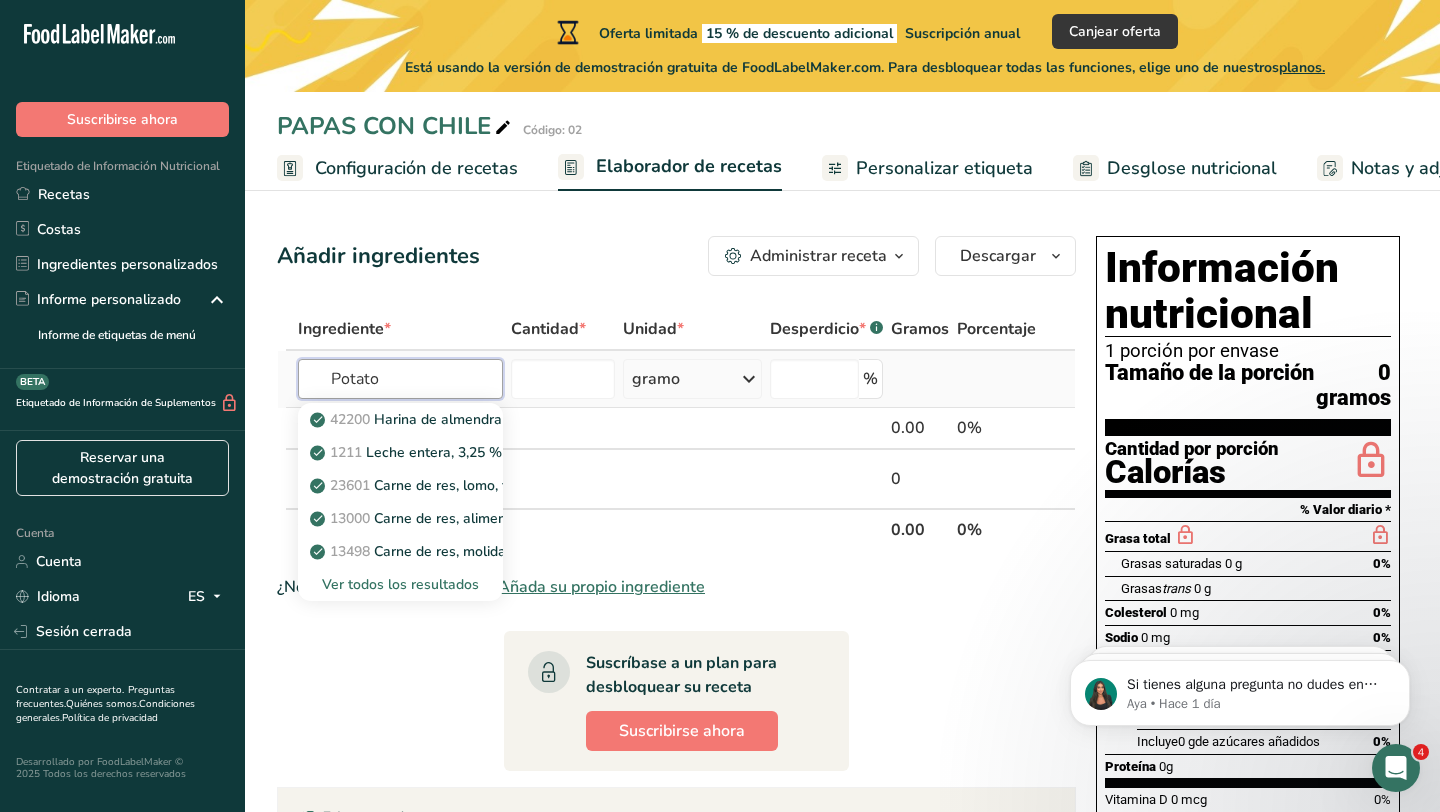 type on "Potato" 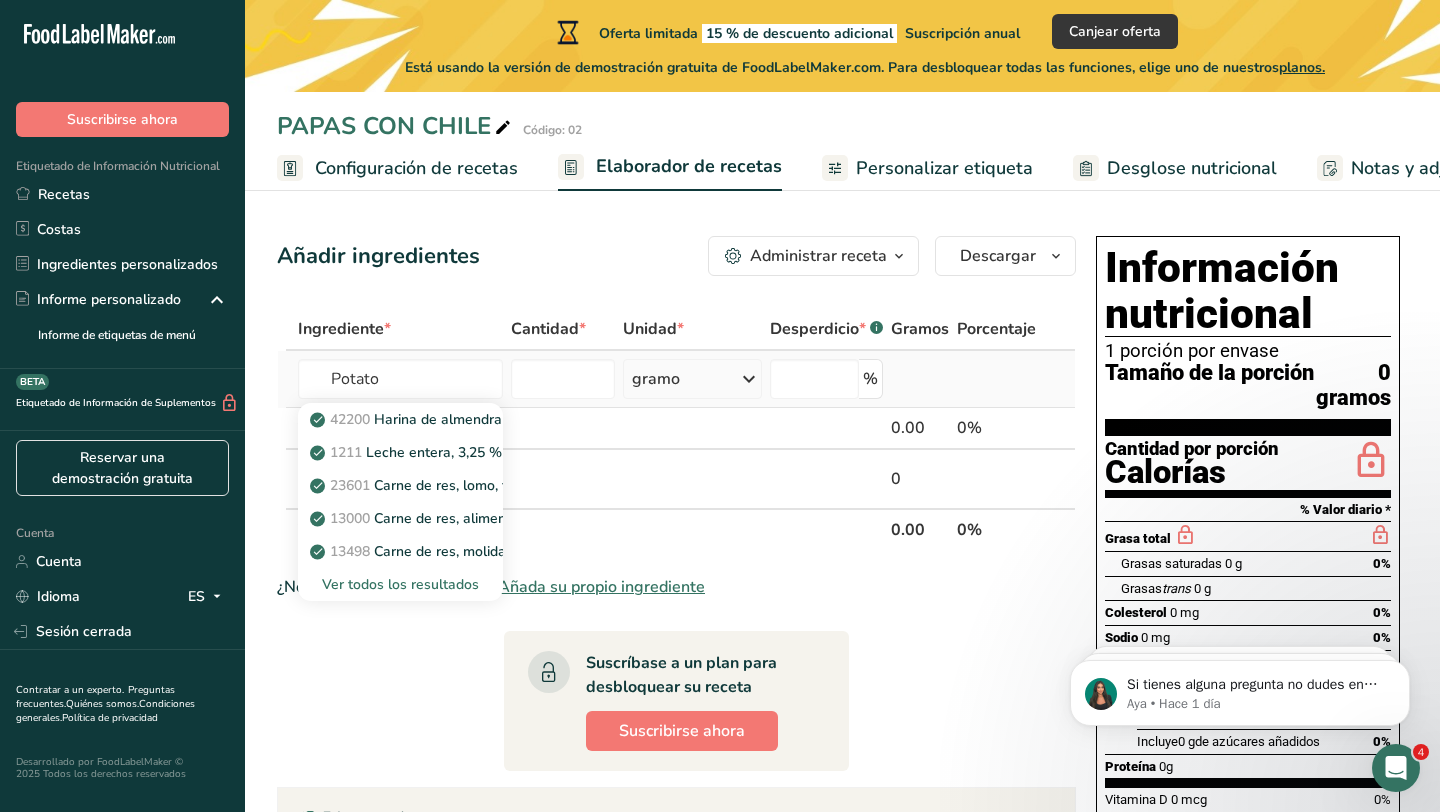 type 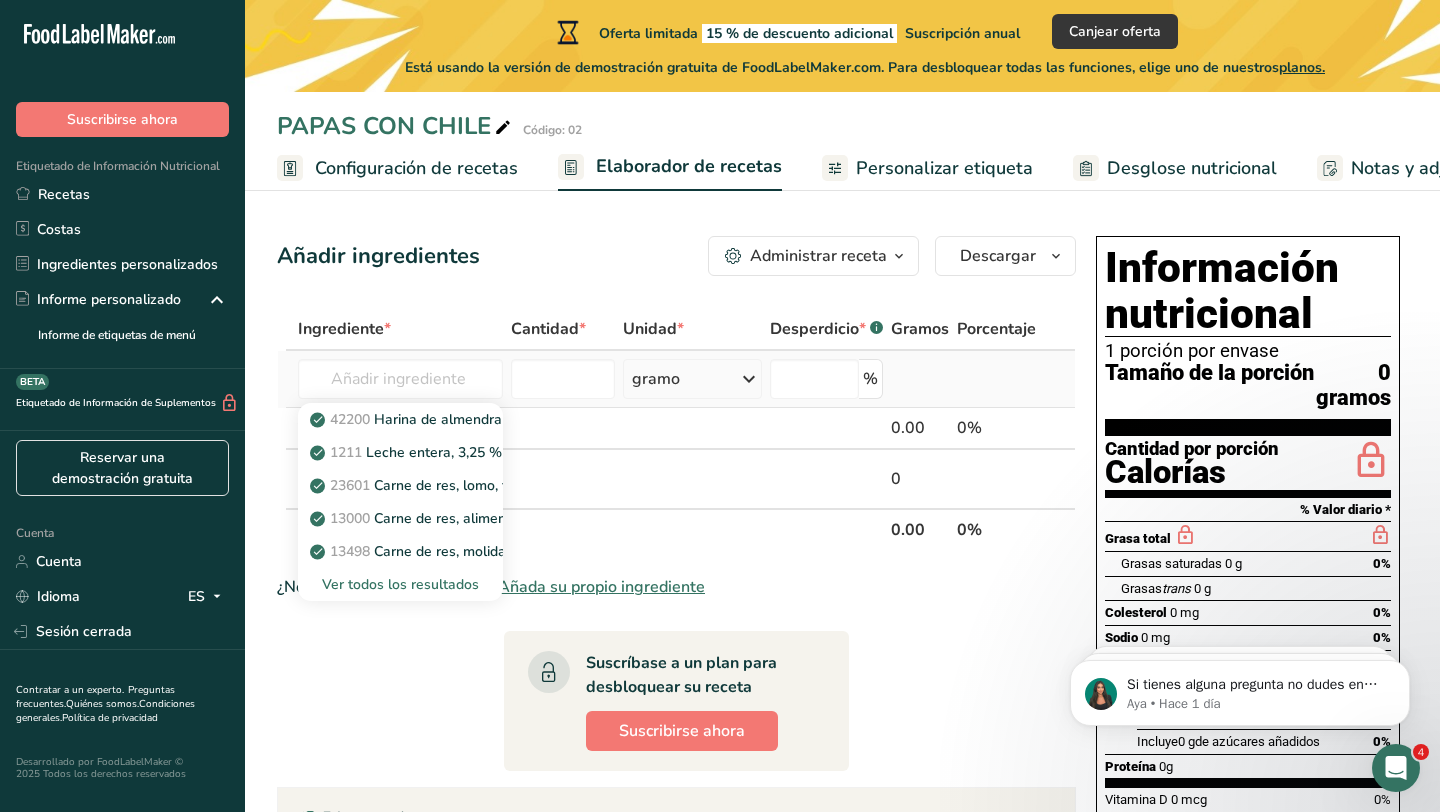 click on "Ver todos los resultados" at bounding box center (400, 584) 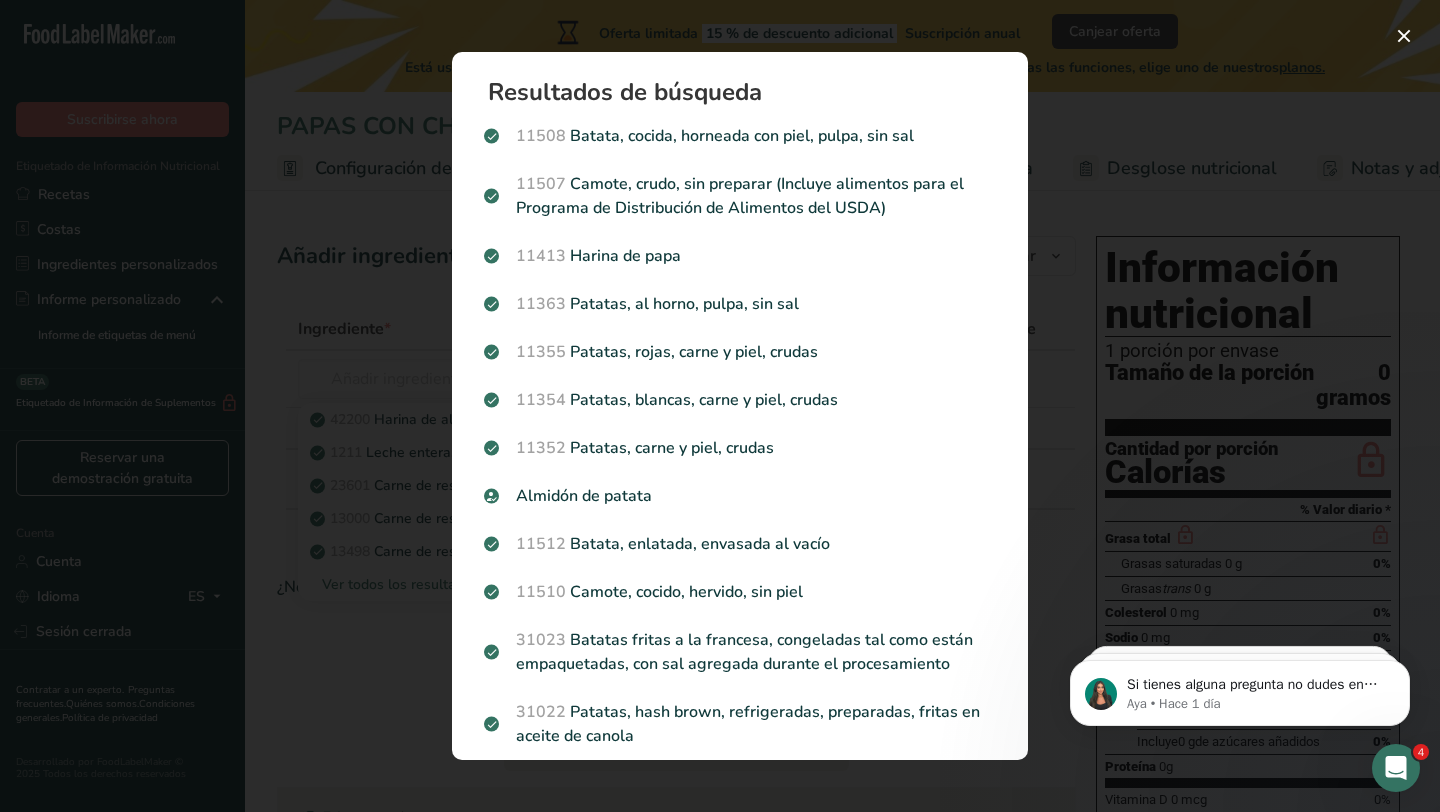 scroll, scrollTop: 4, scrollLeft: 0, axis: vertical 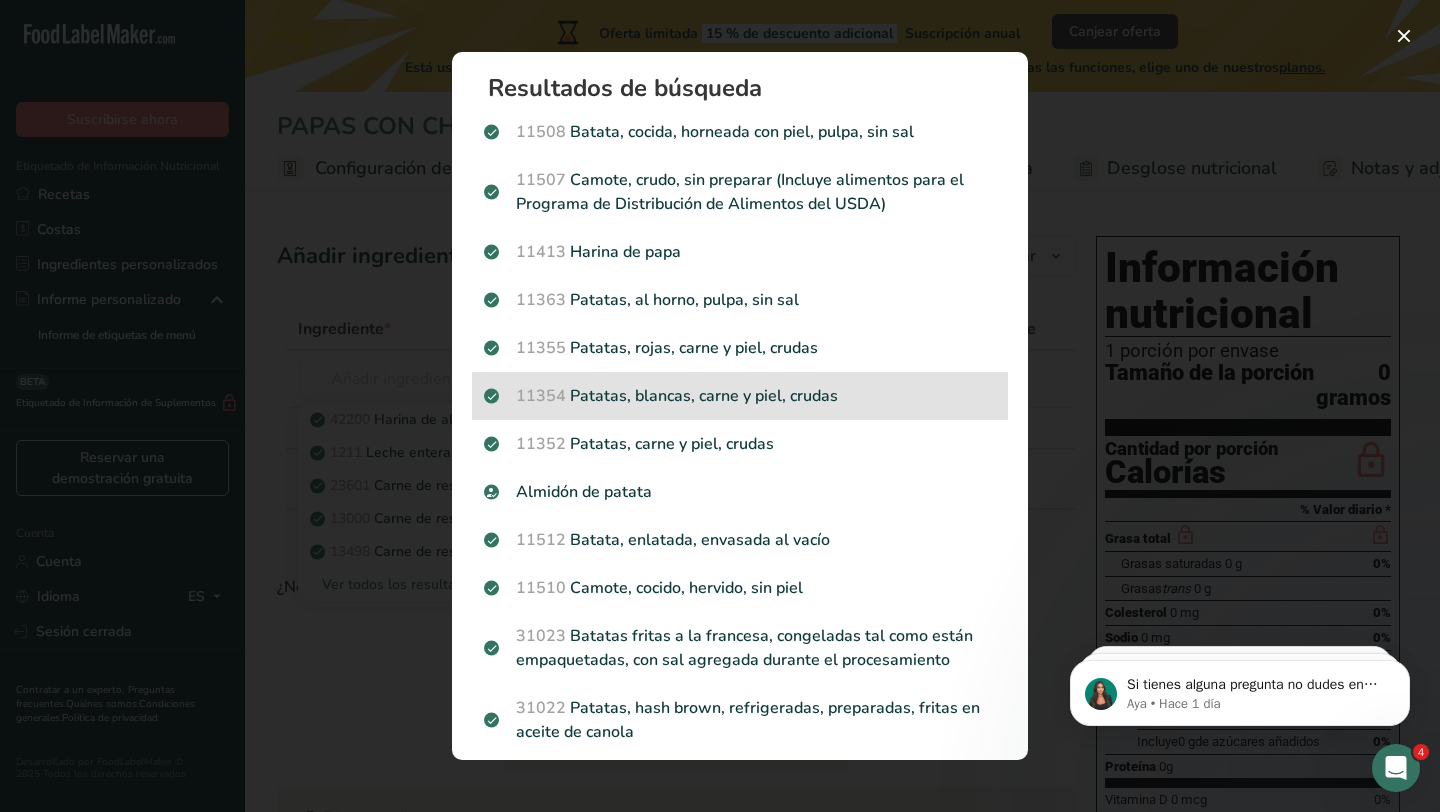 click on "Patatas, blancas, carne y piel, crudas" at bounding box center [704, 396] 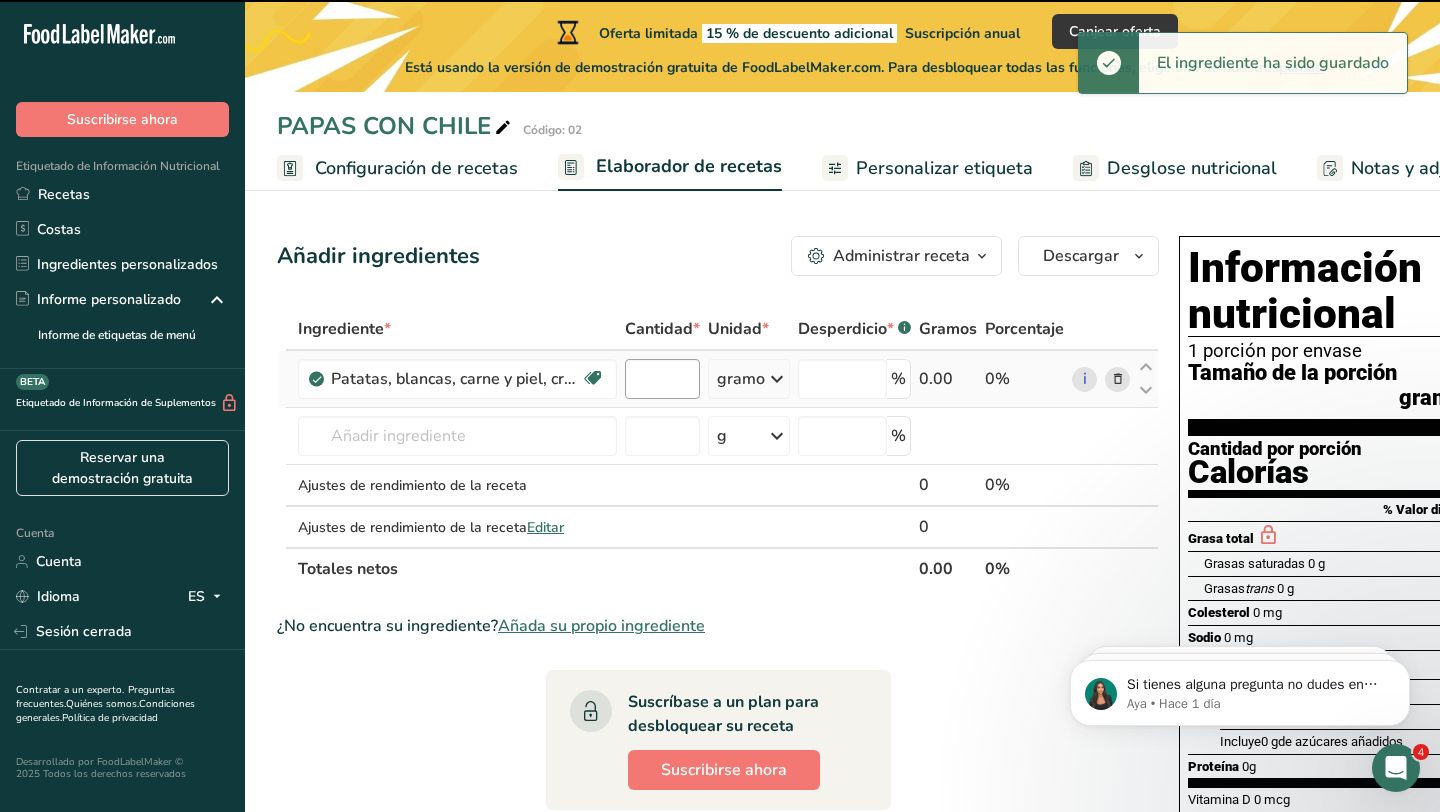 type on "0" 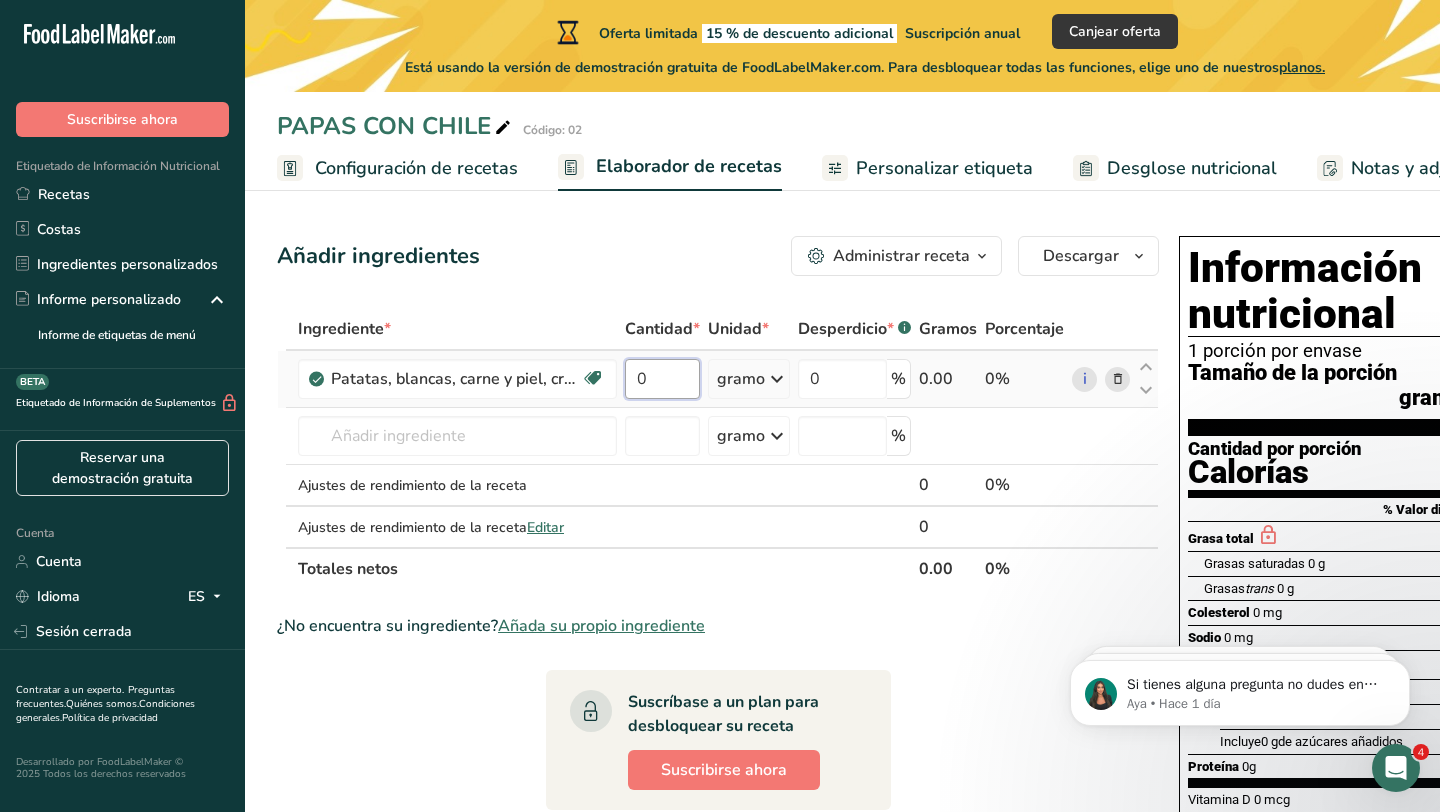 click on "0" at bounding box center (662, 379) 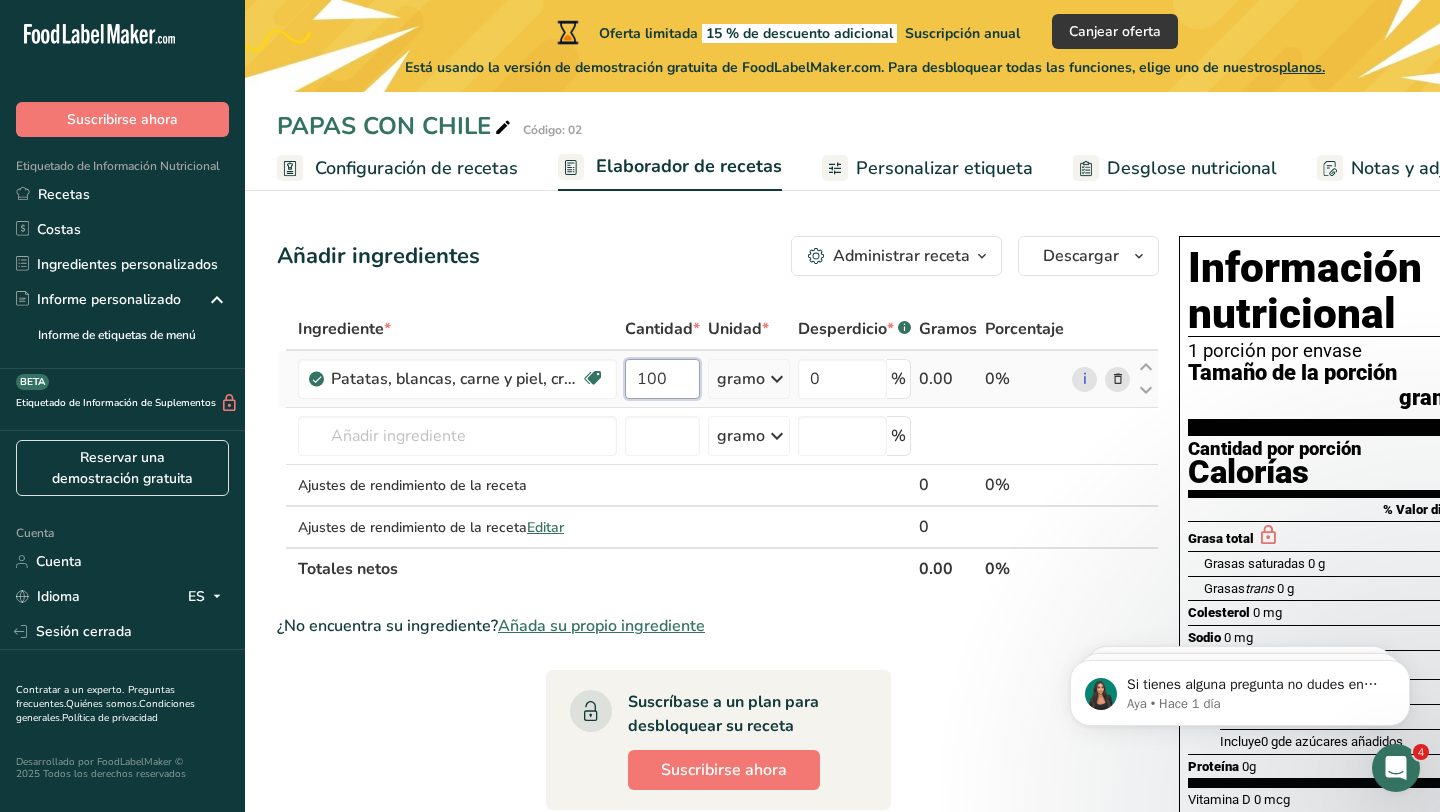 type on "99.999999" 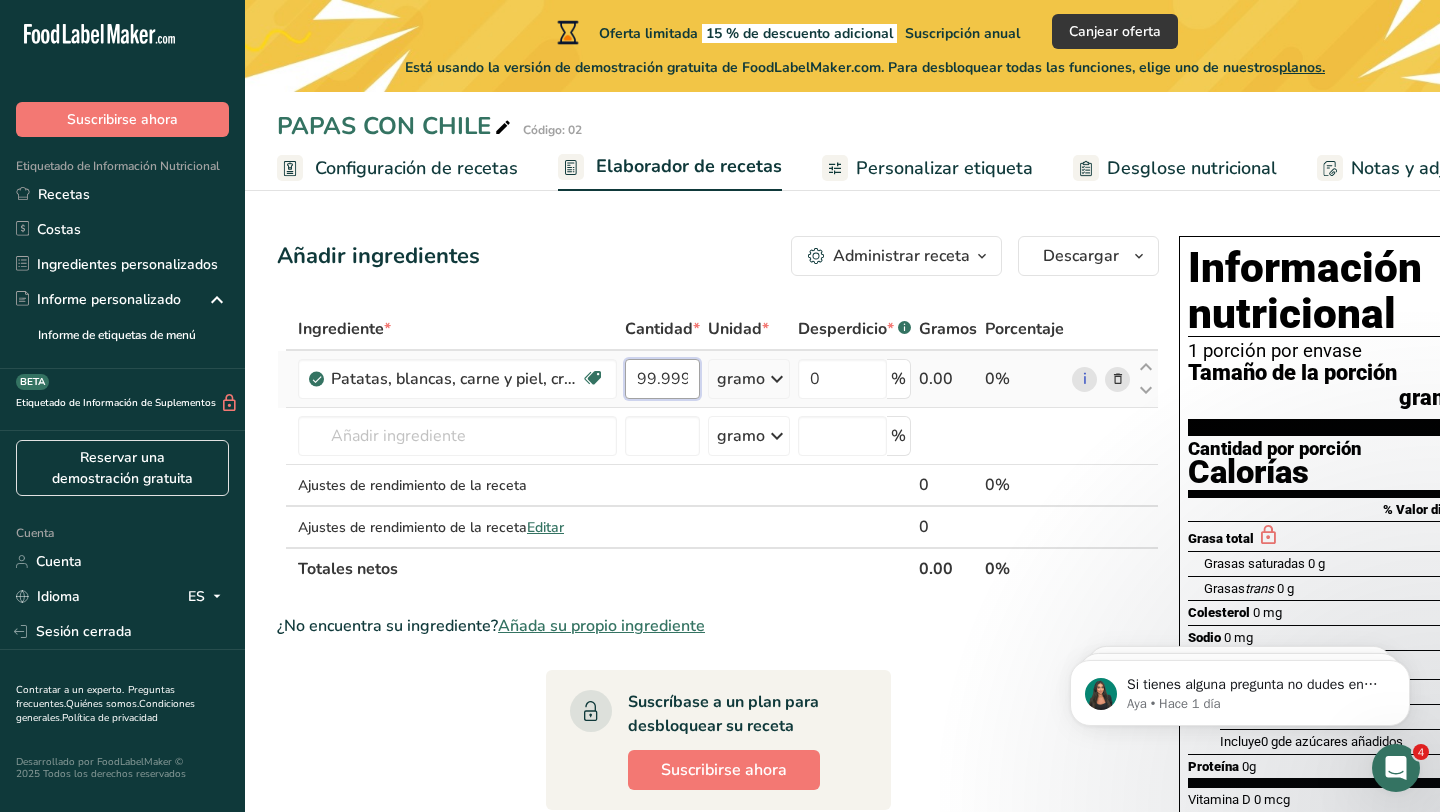 click on "99.999999" at bounding box center (662, 379) 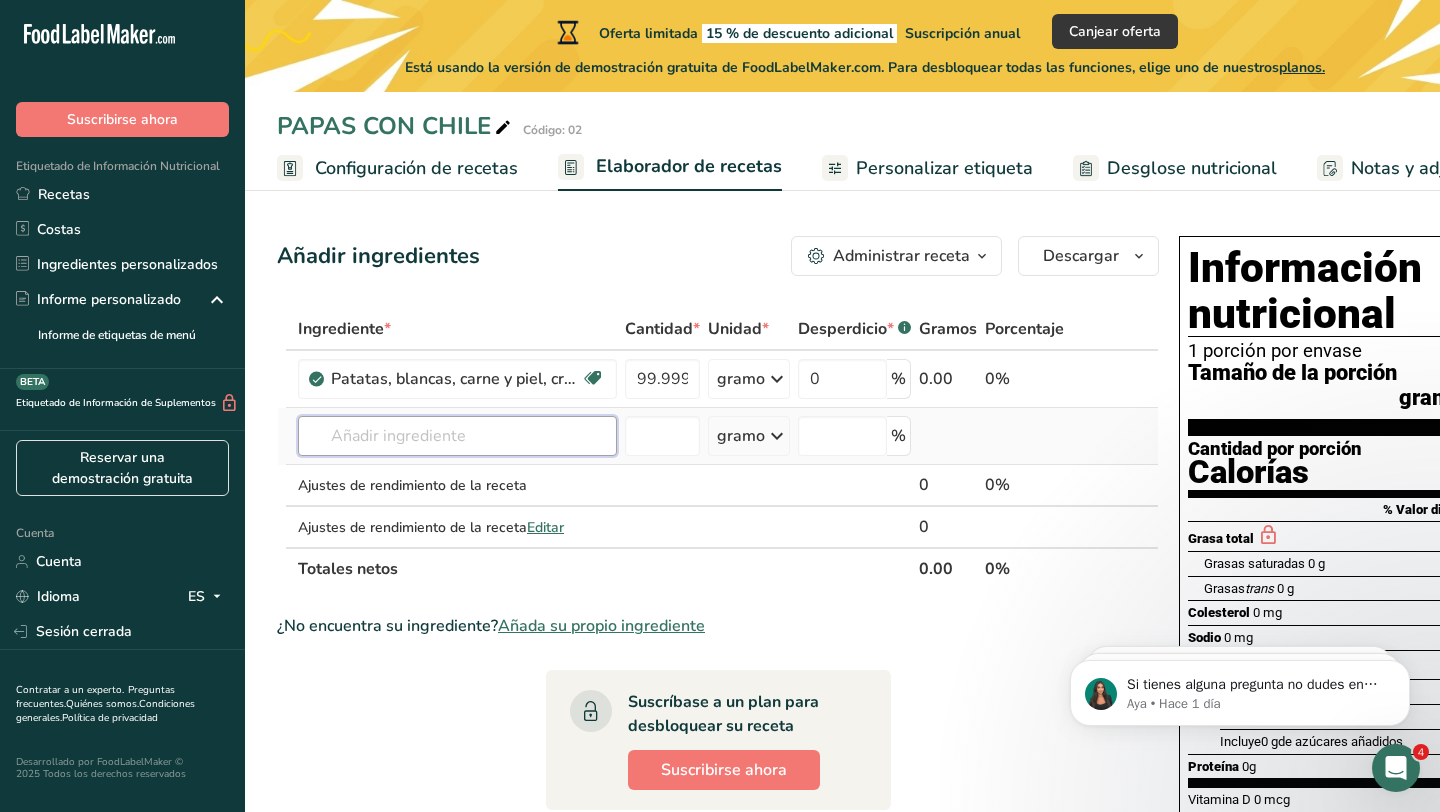 click on "Ingrediente  *
Cantidad  *
Unidad  *
Desperdicio *   .a-a{fill:#347362;}.b-a{fill:#fff;}         Gramos
Porcentaje
Patatas, blancas, carne y piel, crudas
Fuente de antioxidantes
Libre de lácteos
Libre de gluten
Vegano
Vegetariano
Libre de soja
99.999999
gramo
Porciones
0.5 taza, cortada en cubitos
1 grande (de 3" a 4-1/4" de diámetro)
1 mediano (2+-1/4" a 3-1/4" de diámetro)
Ver más
Unidades de peso
gramo
kilogramo
mg
Ver más
Unidades de volumen
litro
lb/pie³
g/cm³
Confirmar
ml" at bounding box center (718, 449) 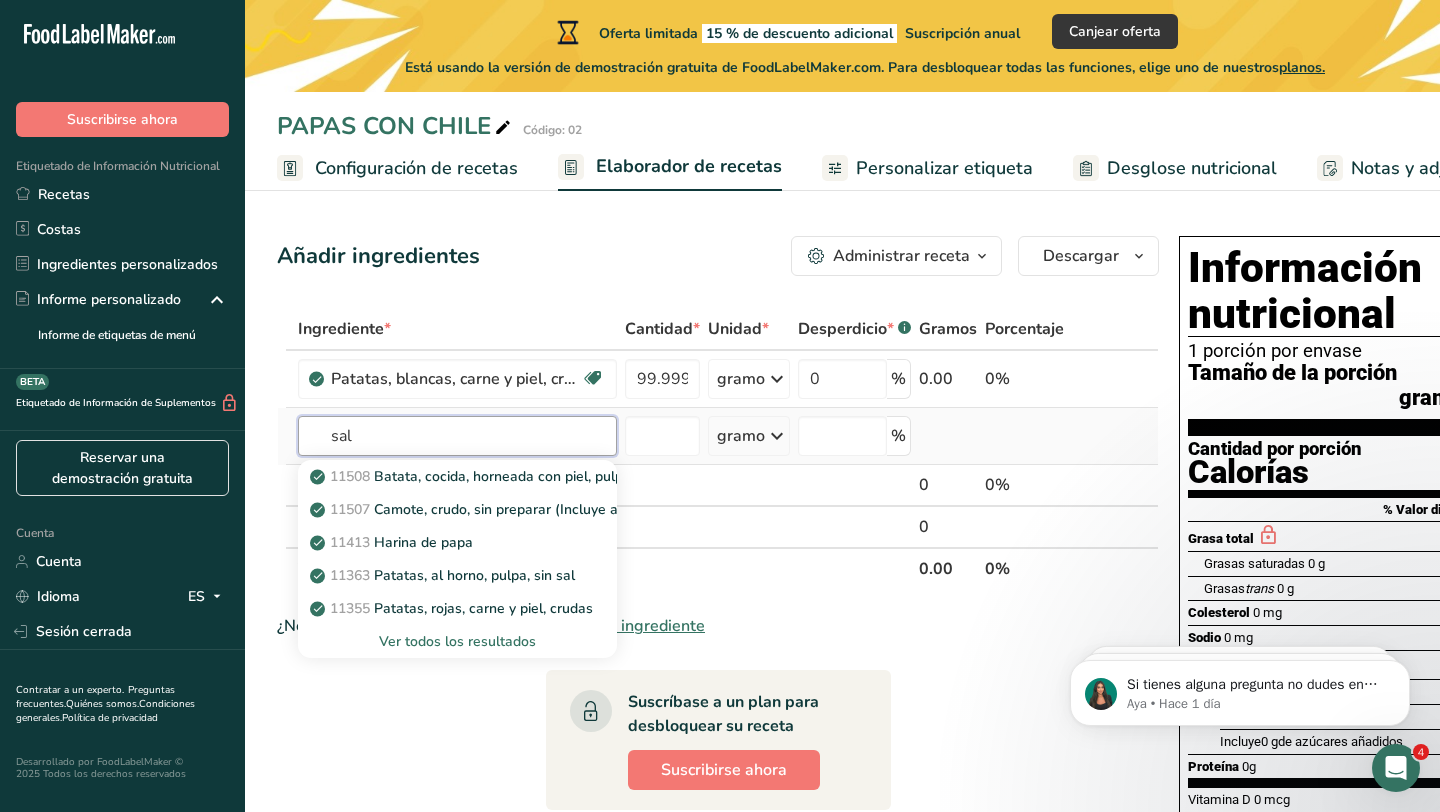 type on "sal" 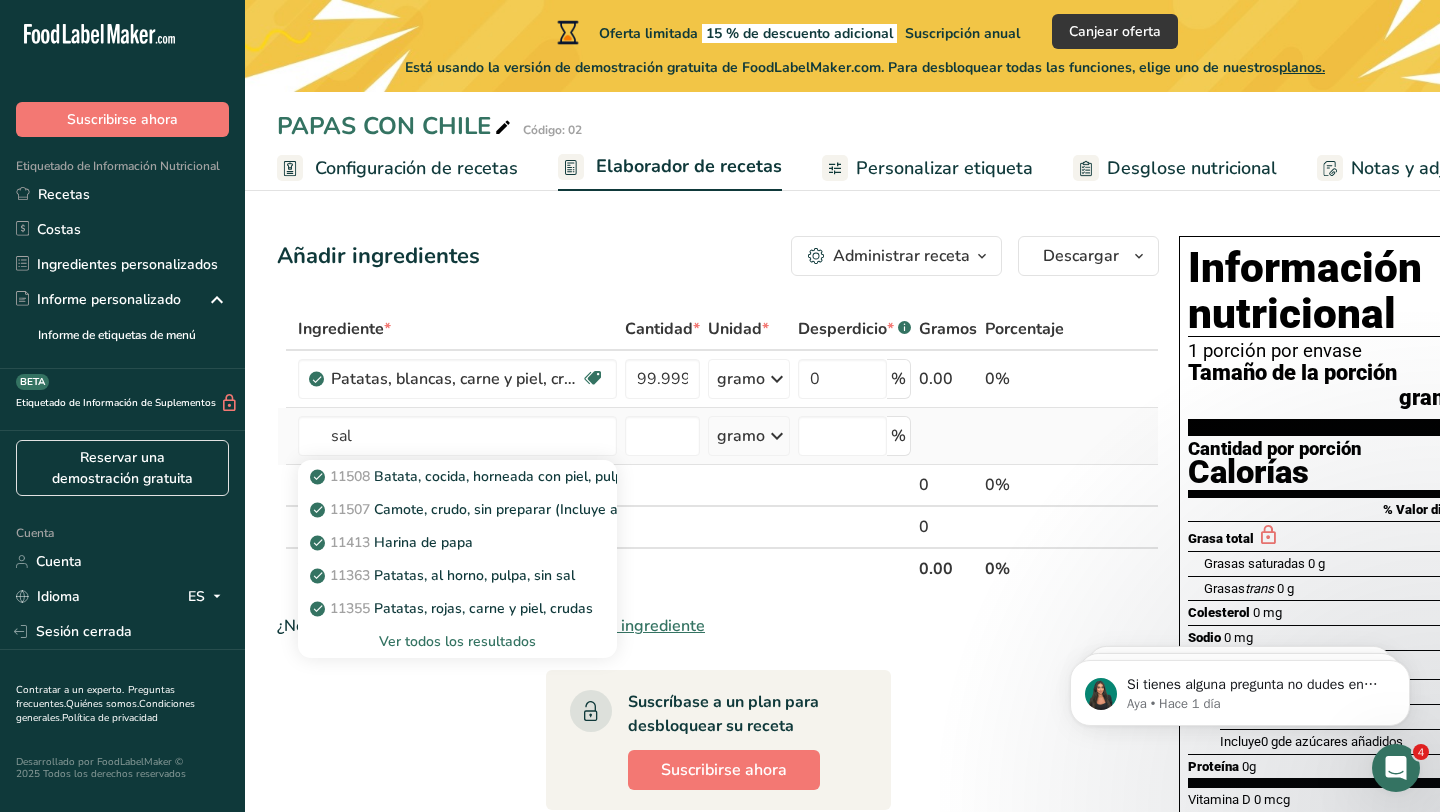 type 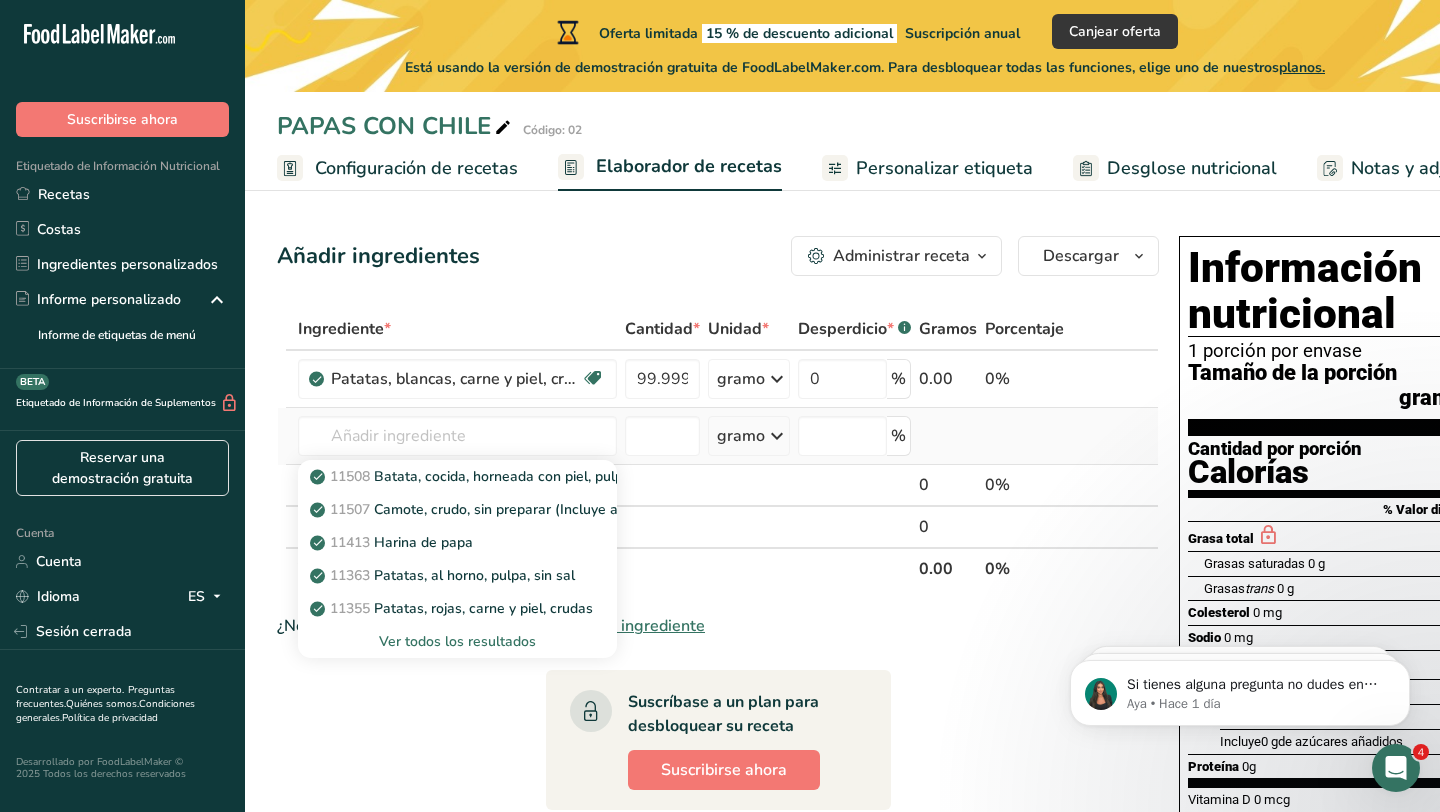 click on "Ver todos los resultados" at bounding box center [457, 641] 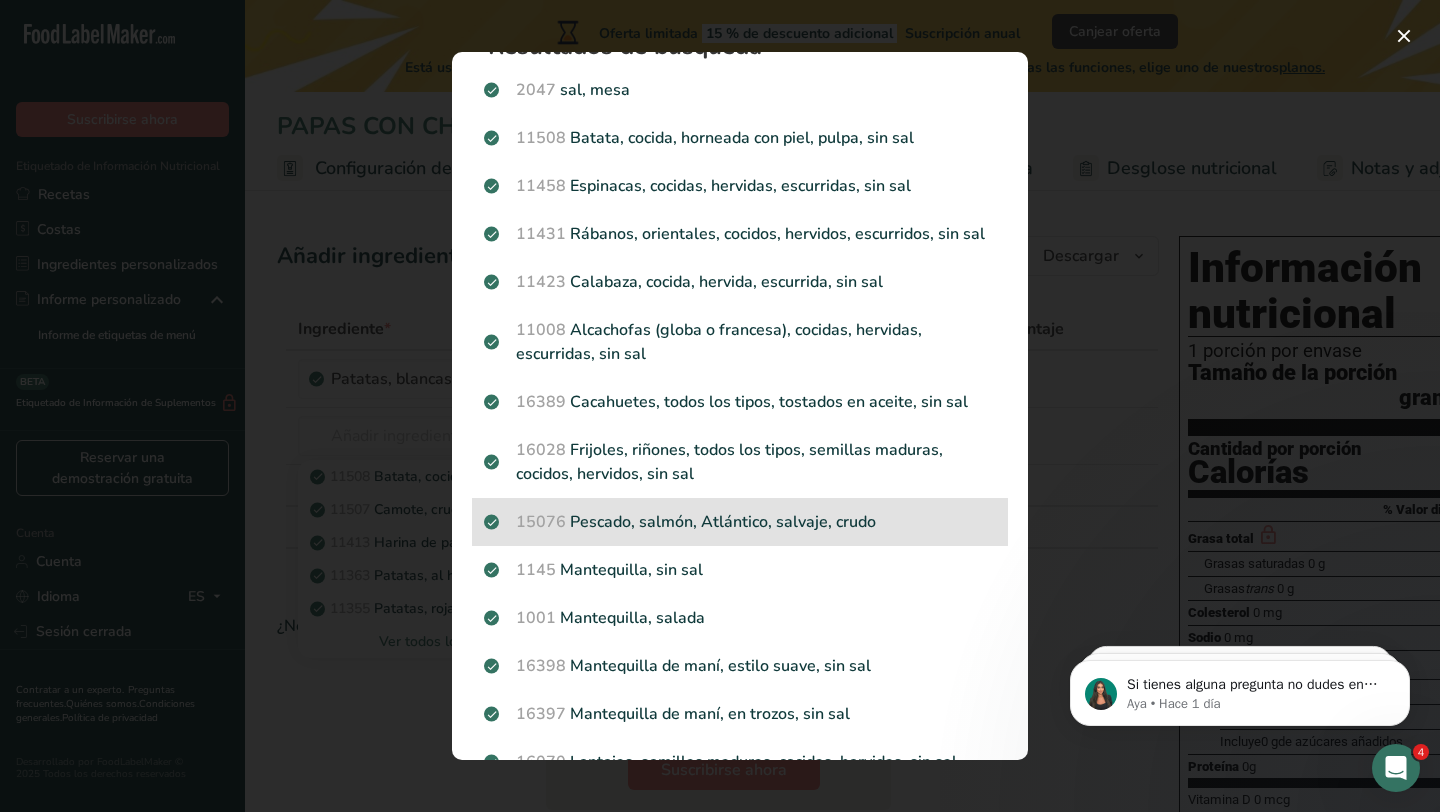 scroll, scrollTop: 17, scrollLeft: 0, axis: vertical 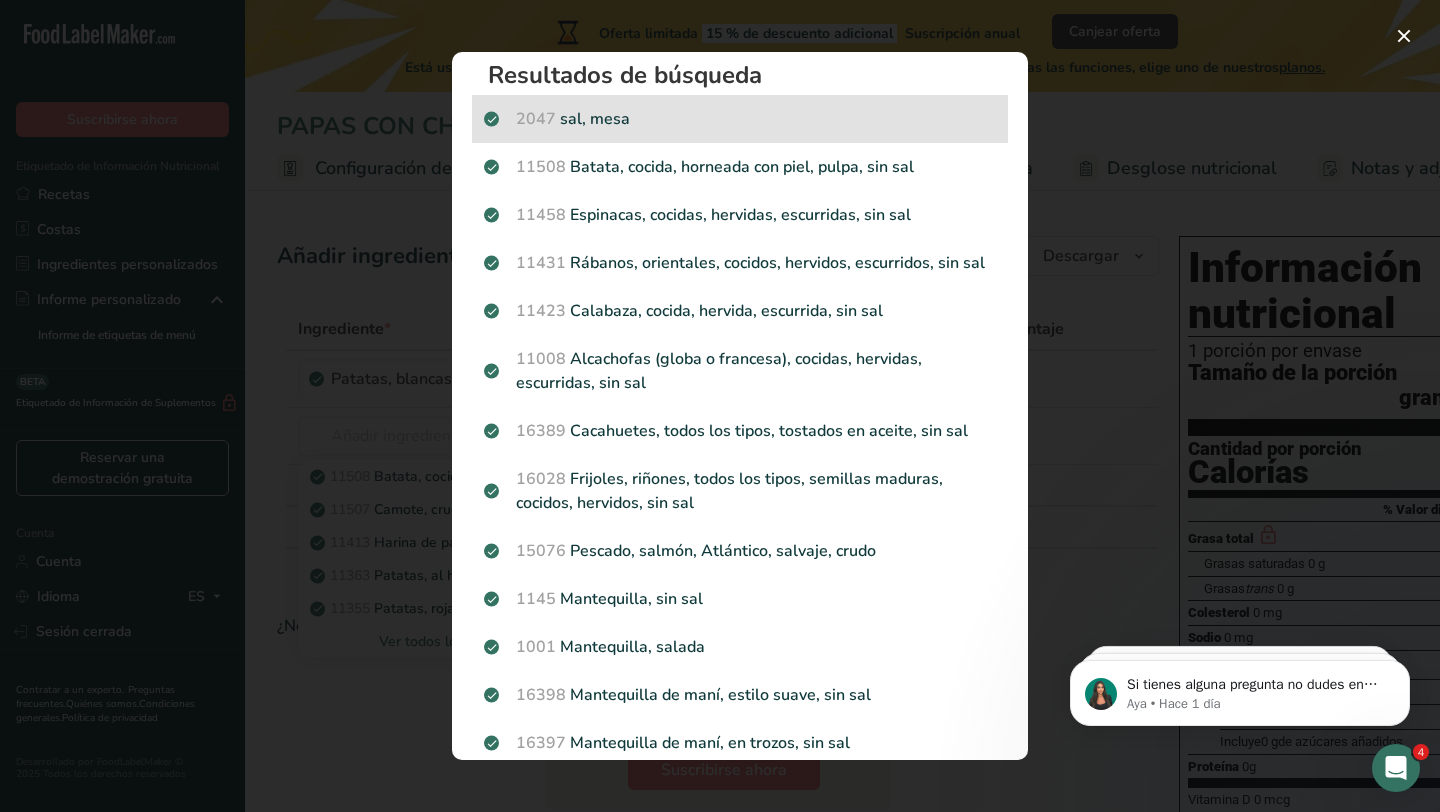 click on "2047" at bounding box center (536, 119) 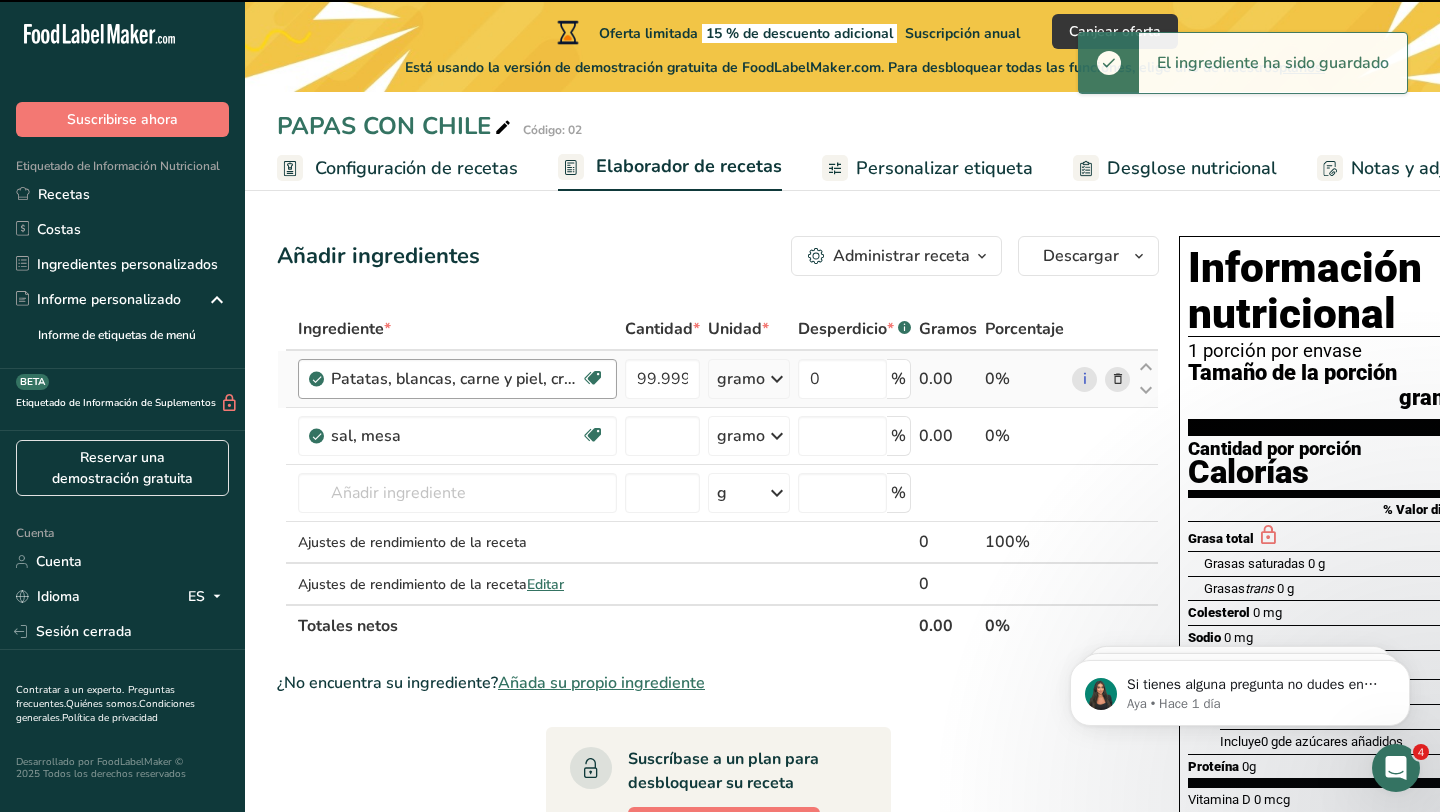 type on "0" 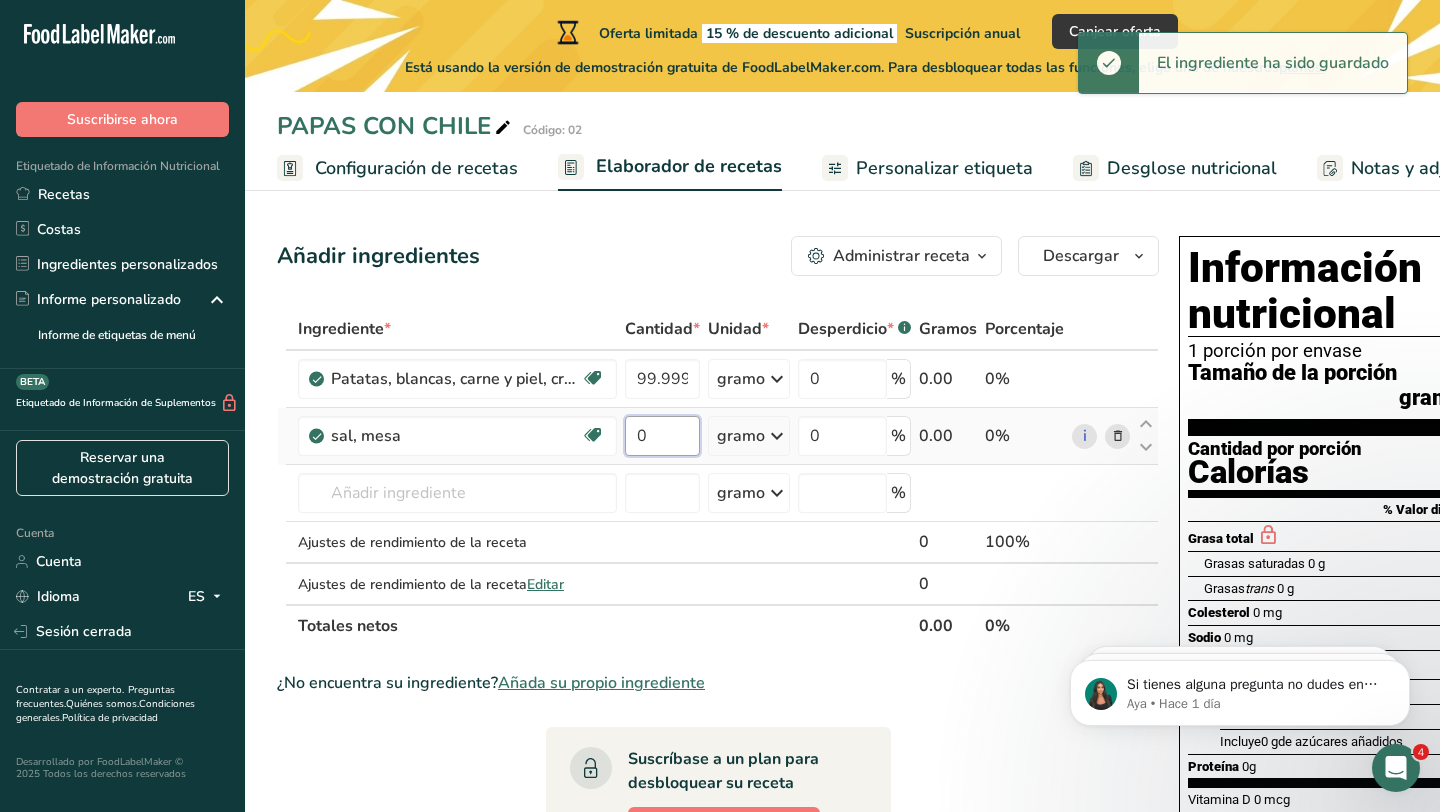 click on "0" at bounding box center (662, 436) 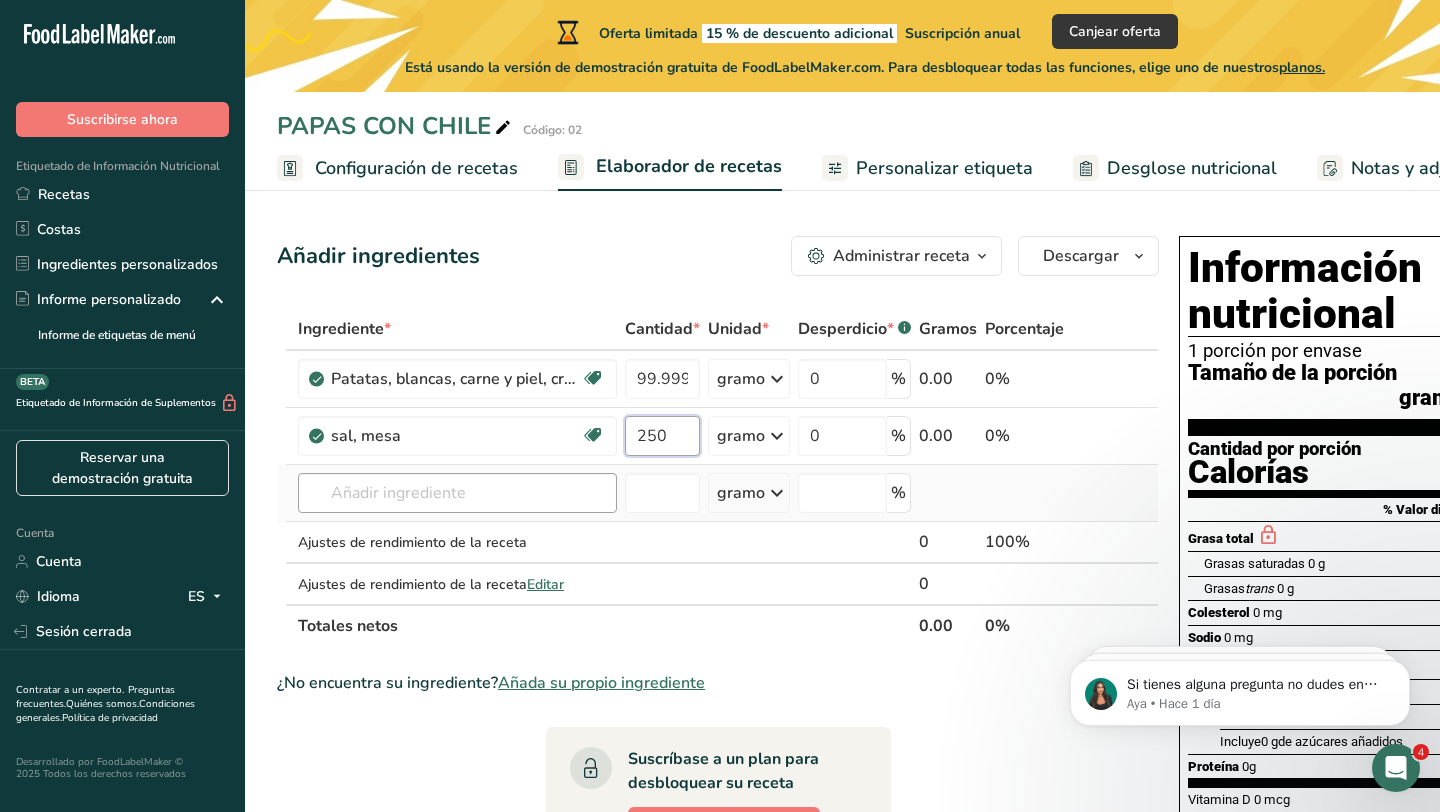 type on "250" 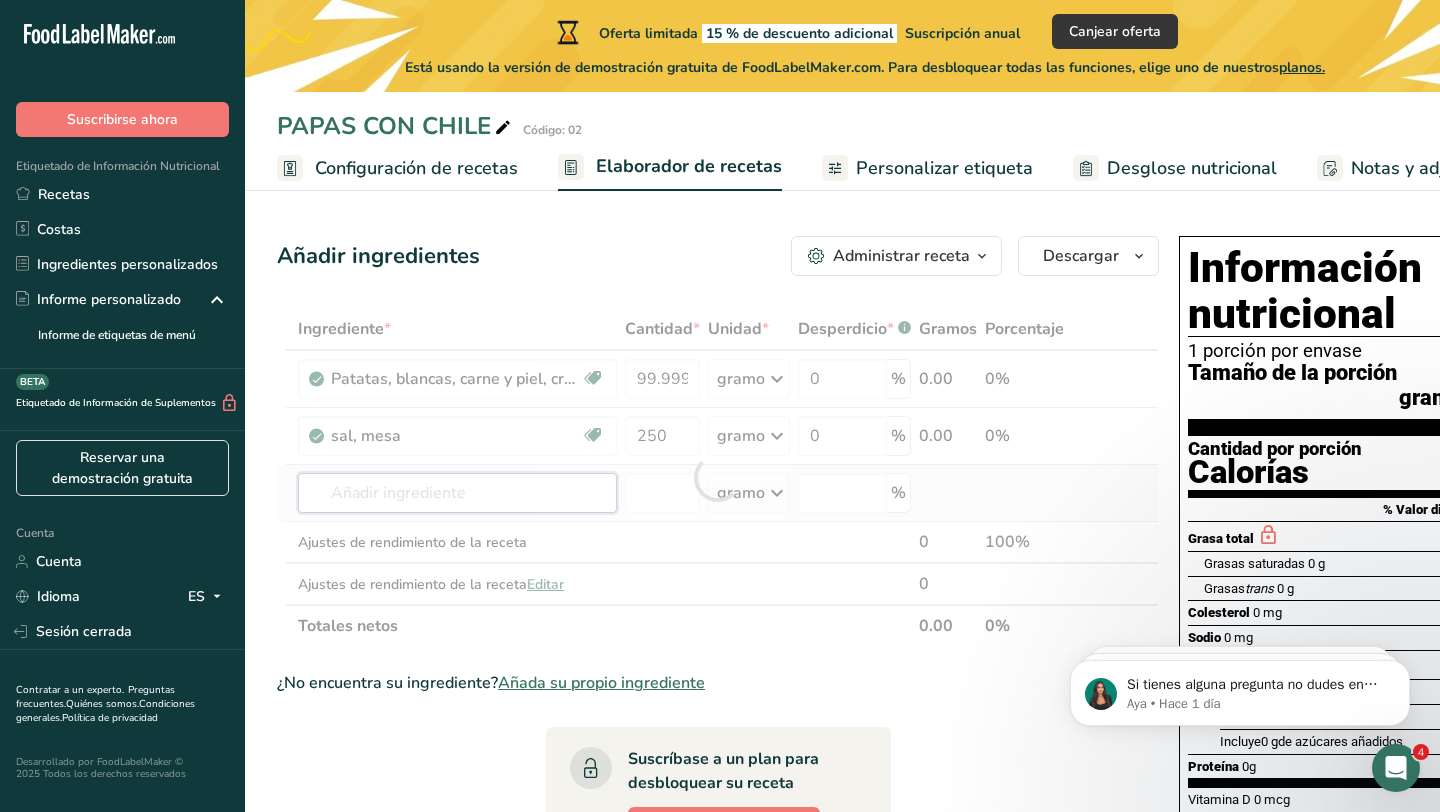 click on "Ingrediente  *
Cantidad  *
Unidad  *
Desperdicio *   .a-a{fill:#347362;}.b-a{fill:#fff;}         Gramos
Porcentaje
Patatas, blancas, carne y piel, crudas
Fuente de antioxidantes
Libre de lácteos
Libre de gluten
Vegano
Vegetariano
Libre de soja
99.999999
gramo
Porciones
0.5 taza, cortada en cubitos
1 grande (de 3" a 4-1/4" de diámetro)
1 mediano (2+-1/4" a 3-1/4" de diámetro)
Ver más
Unidades de peso
gramo
kilogramo
mg
Ver más
Unidades de volumen
litro
lb/pie³
g/cm³
Confirmar
ml" at bounding box center (718, 477) 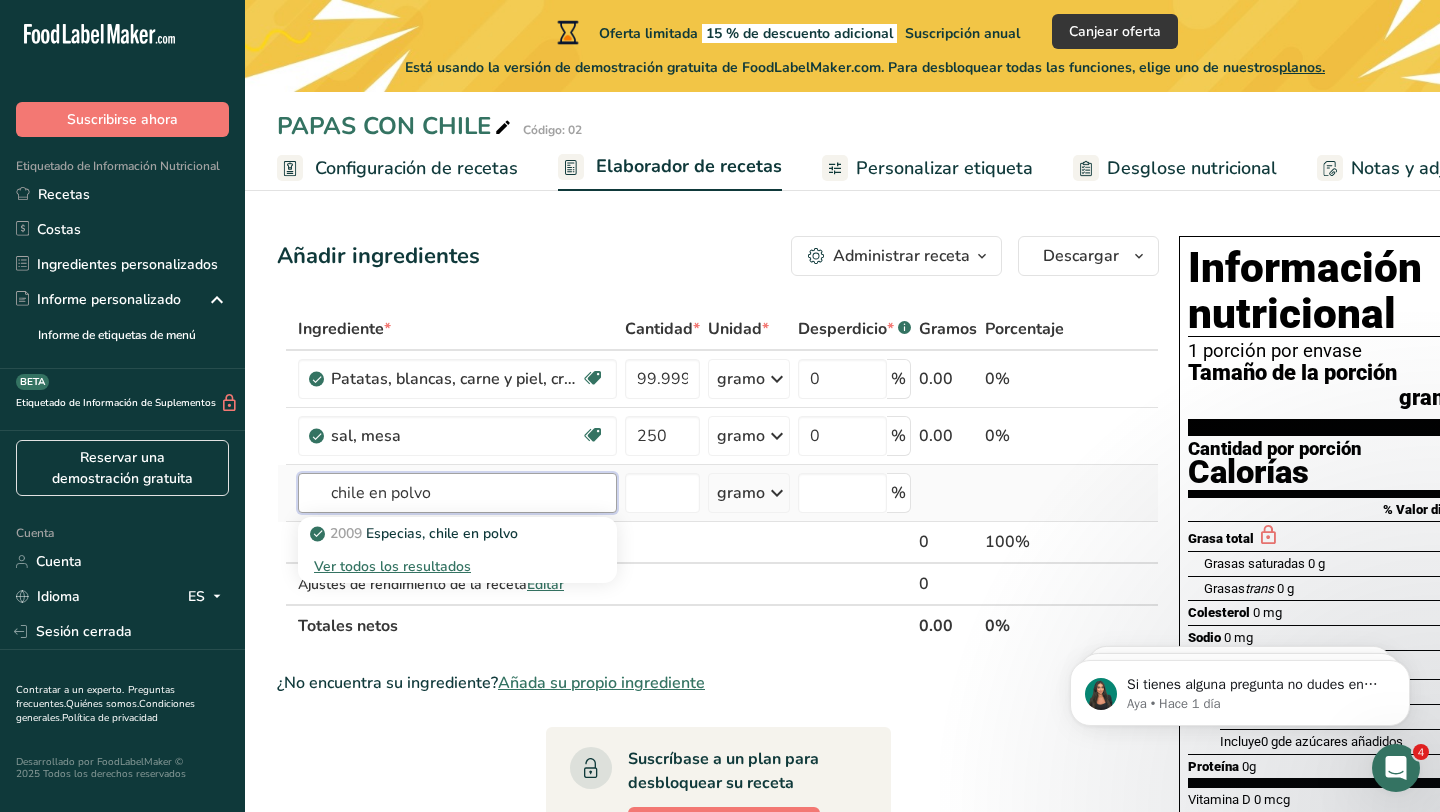 type on "chile en polvo" 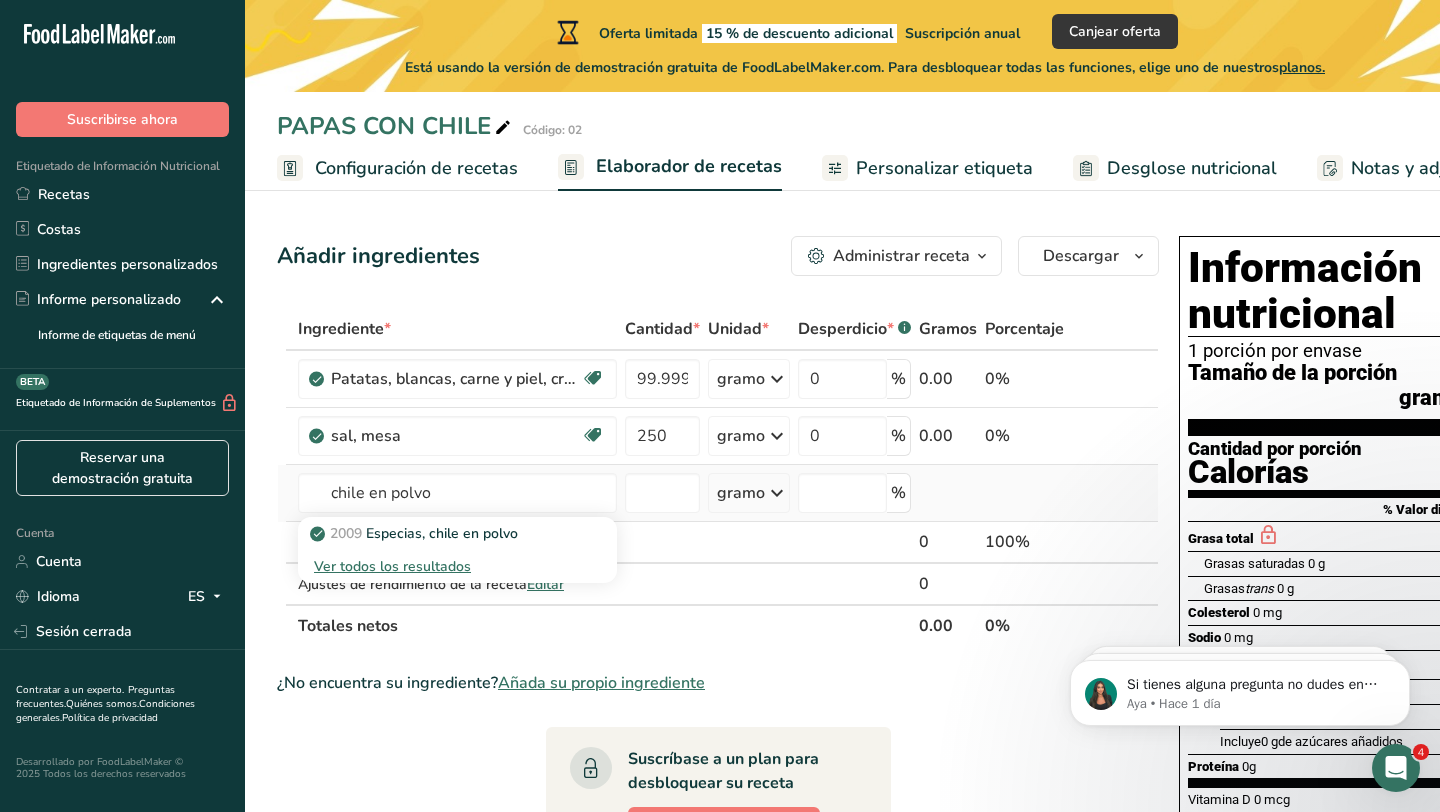 type 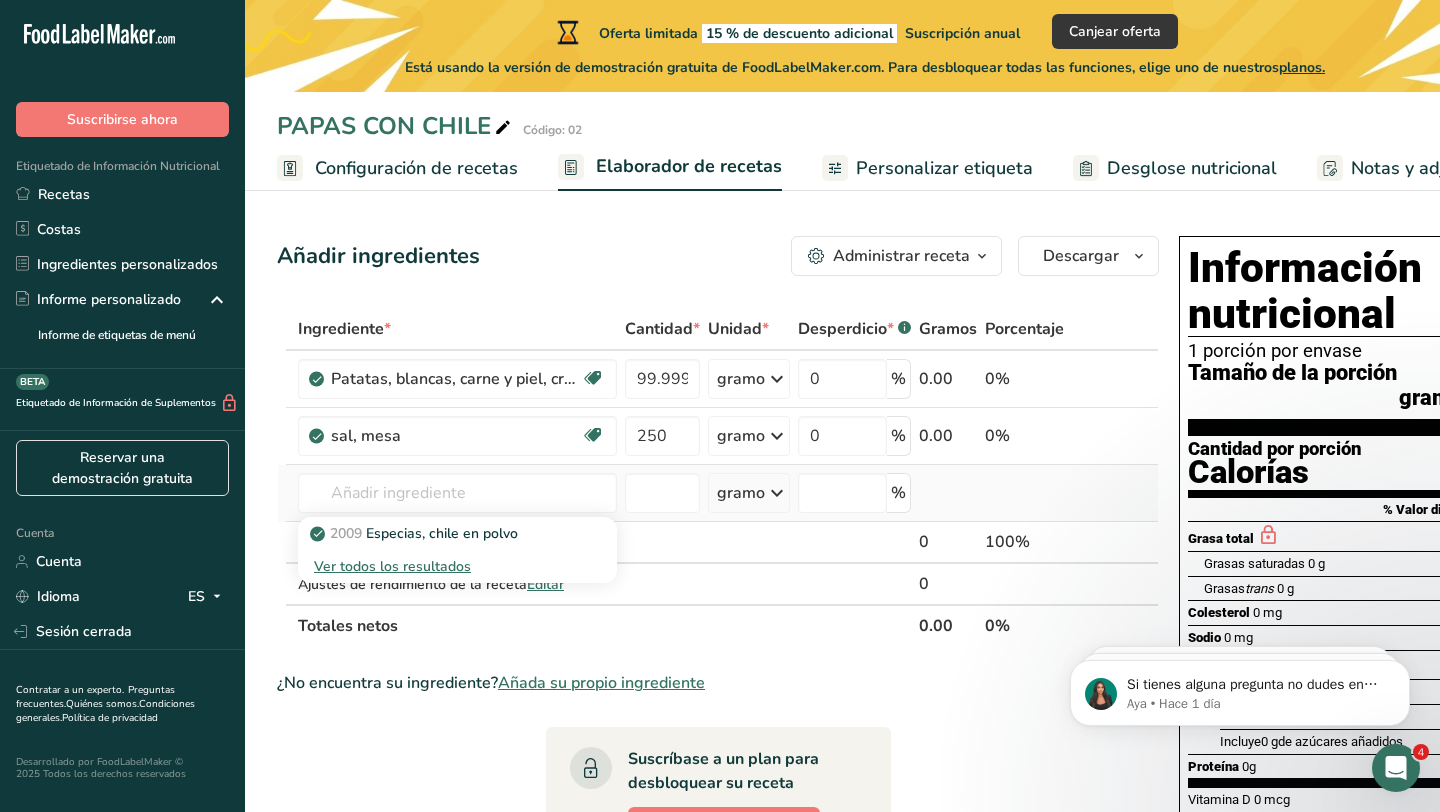 click on "Ver todos los resultados" at bounding box center [392, 566] 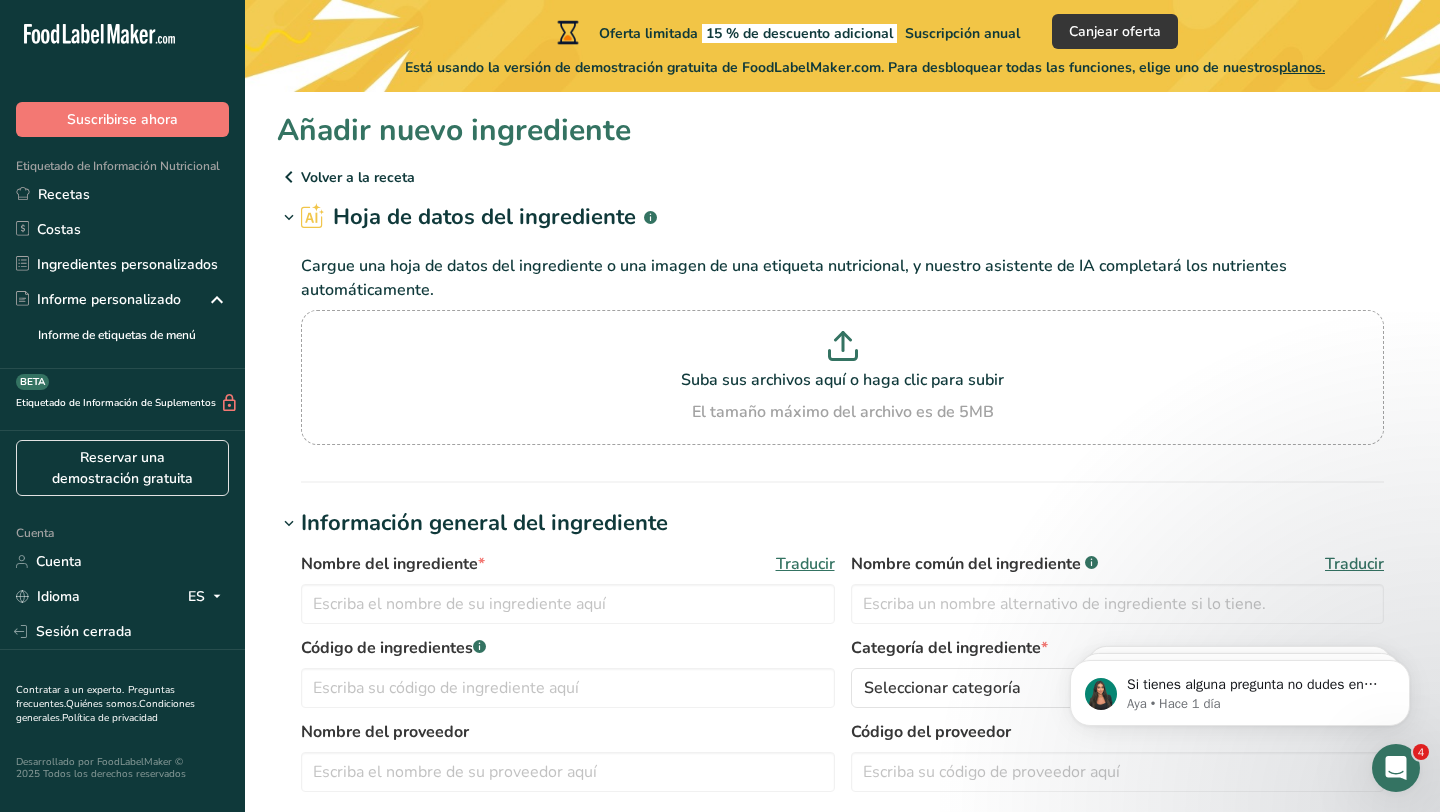 click on "Volver a la receta" at bounding box center (358, 177) 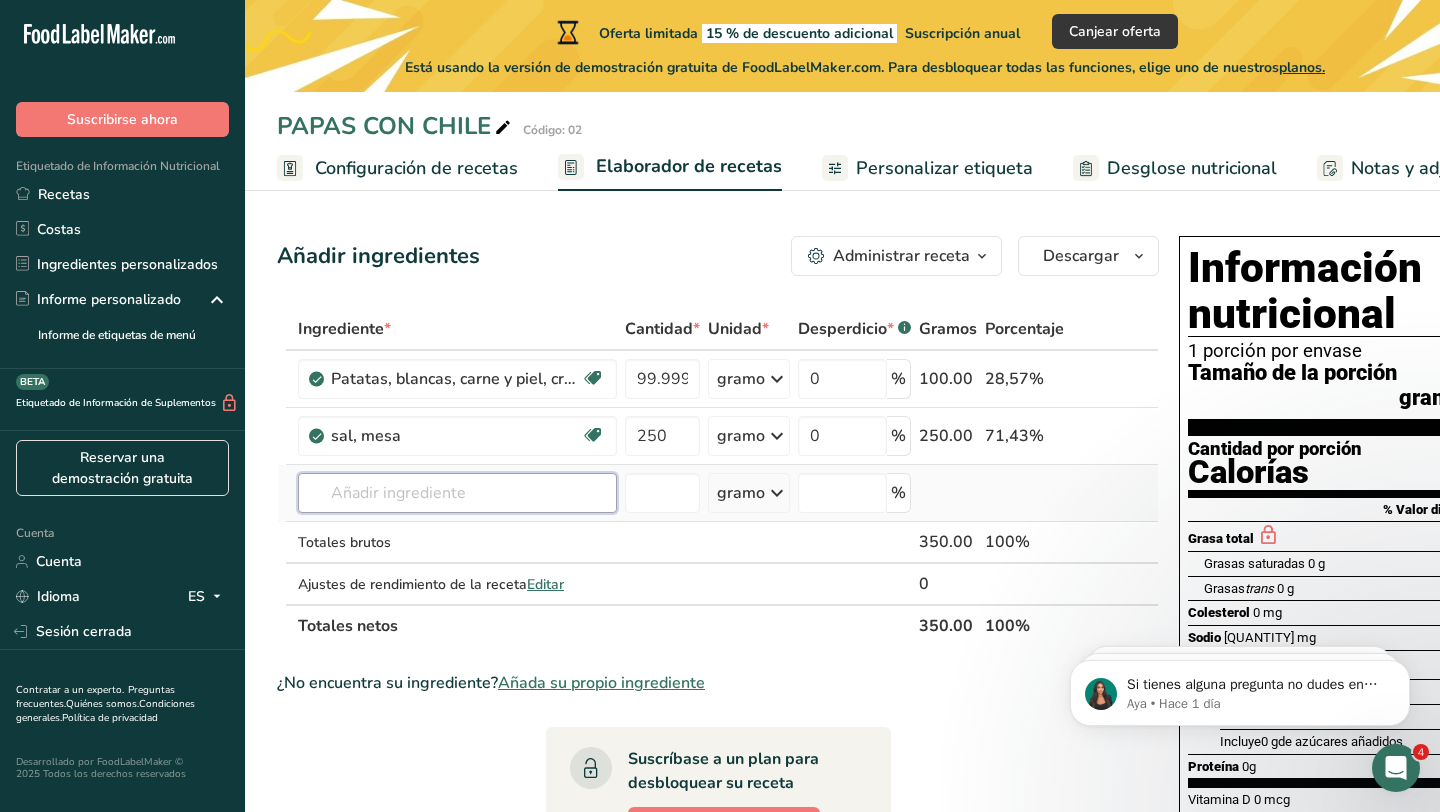 click at bounding box center [457, 493] 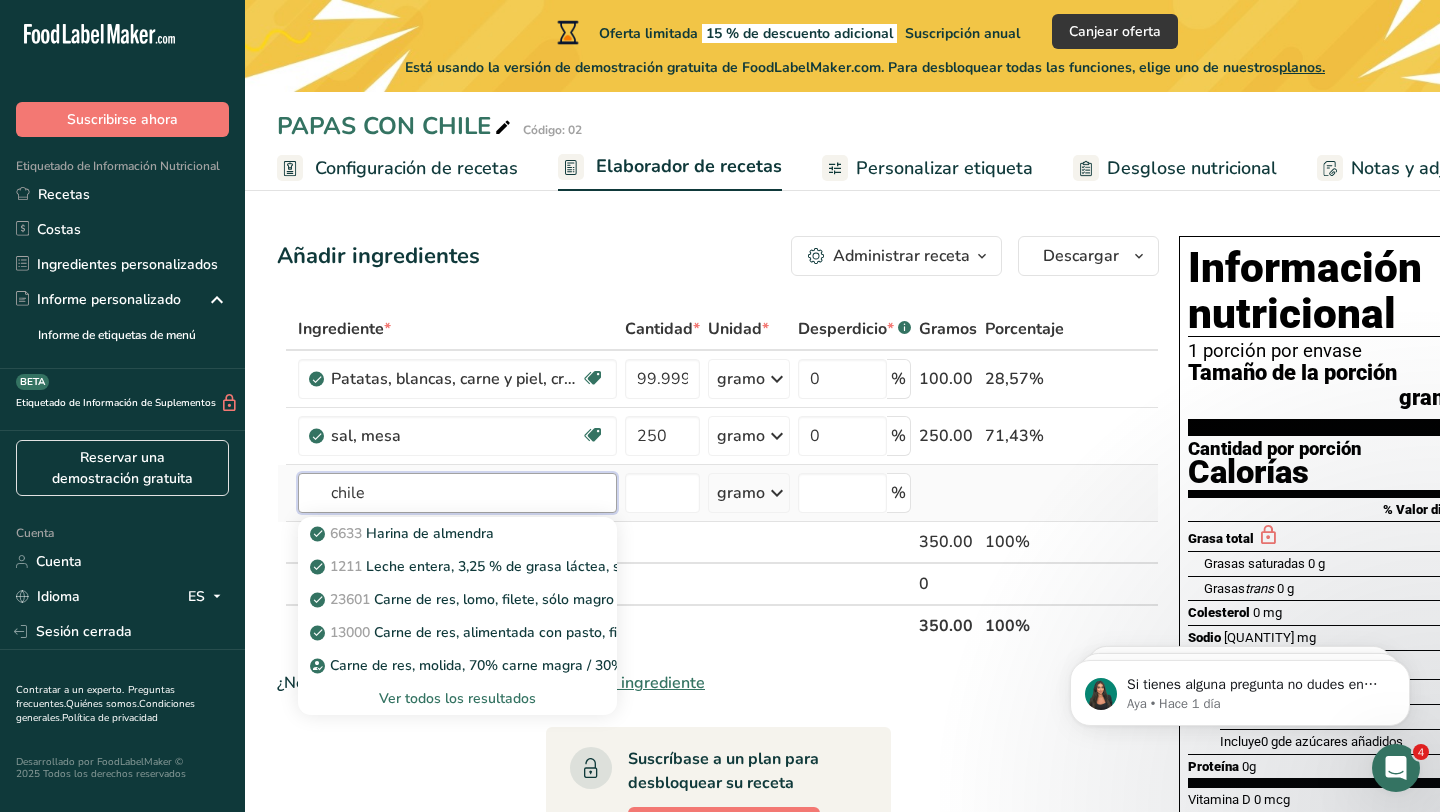 type on "chile" 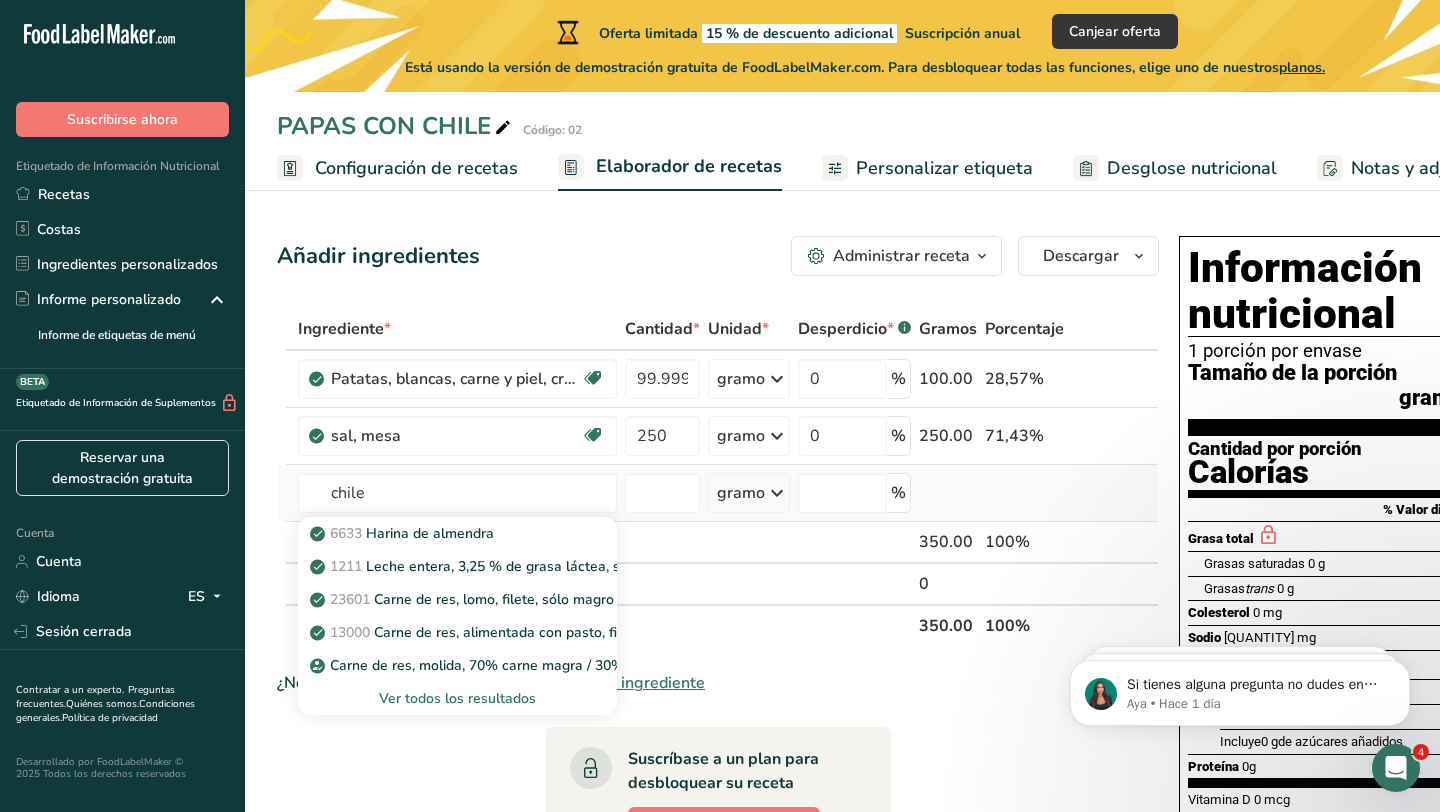 type 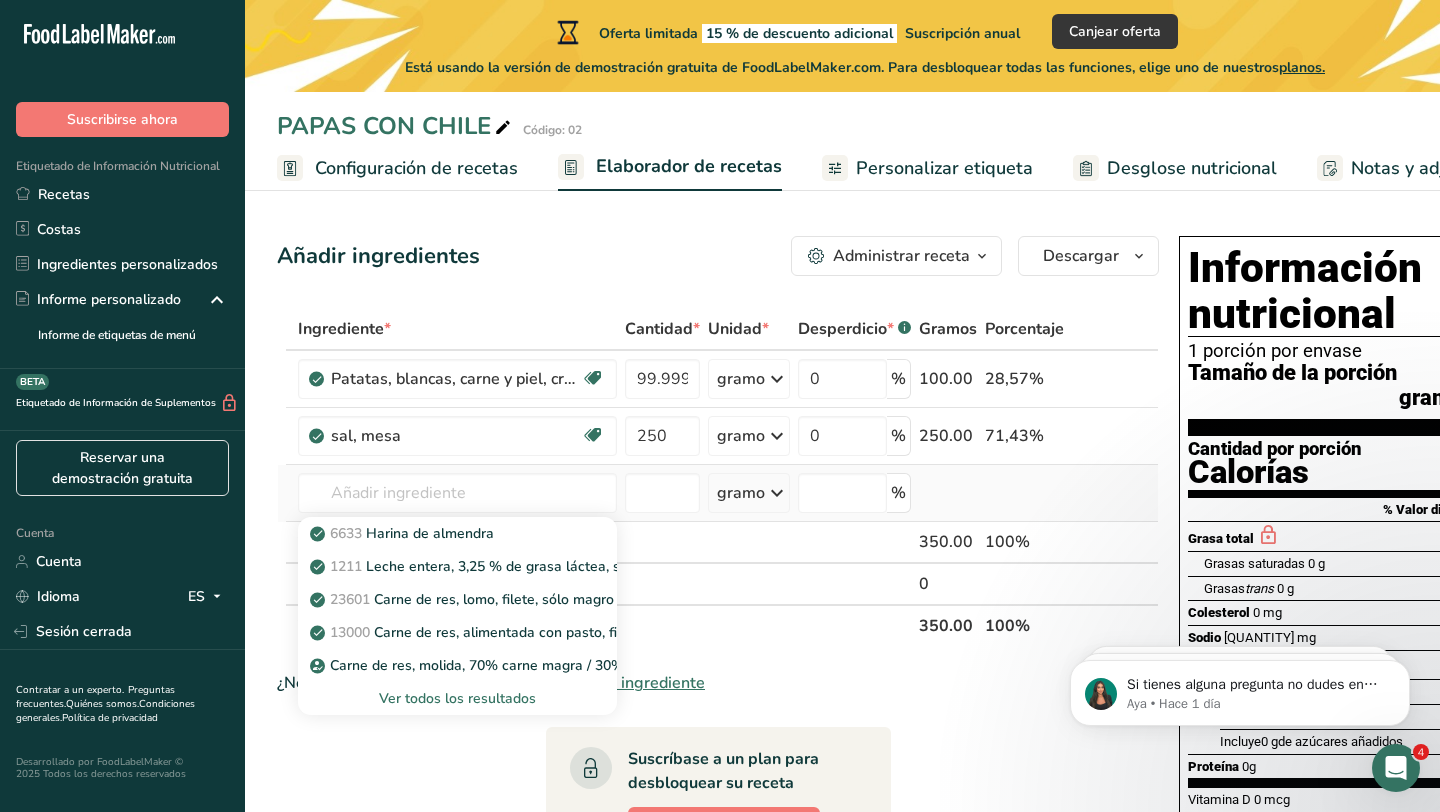 click on "Ver todos los resultados" at bounding box center (457, 698) 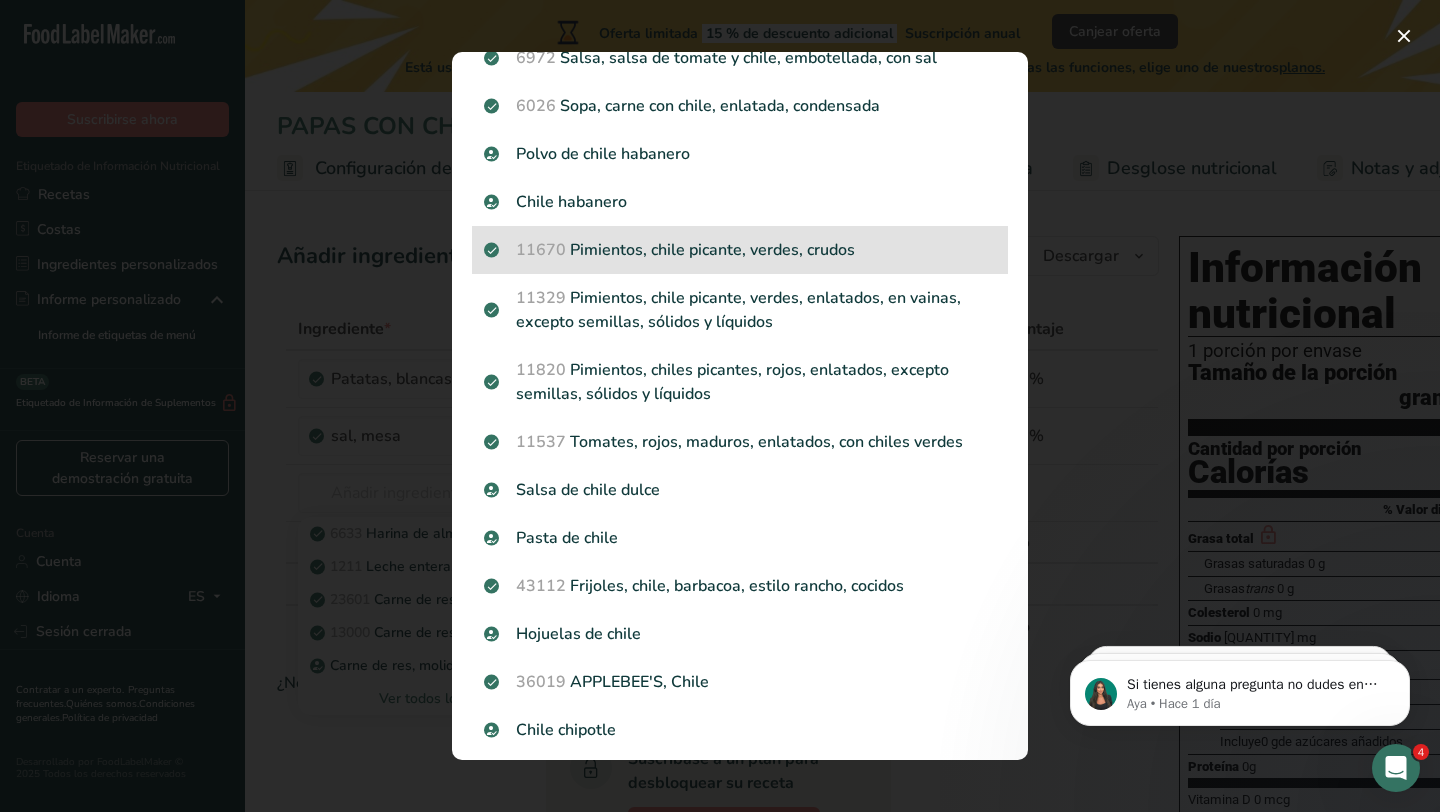 scroll, scrollTop: 846, scrollLeft: 0, axis: vertical 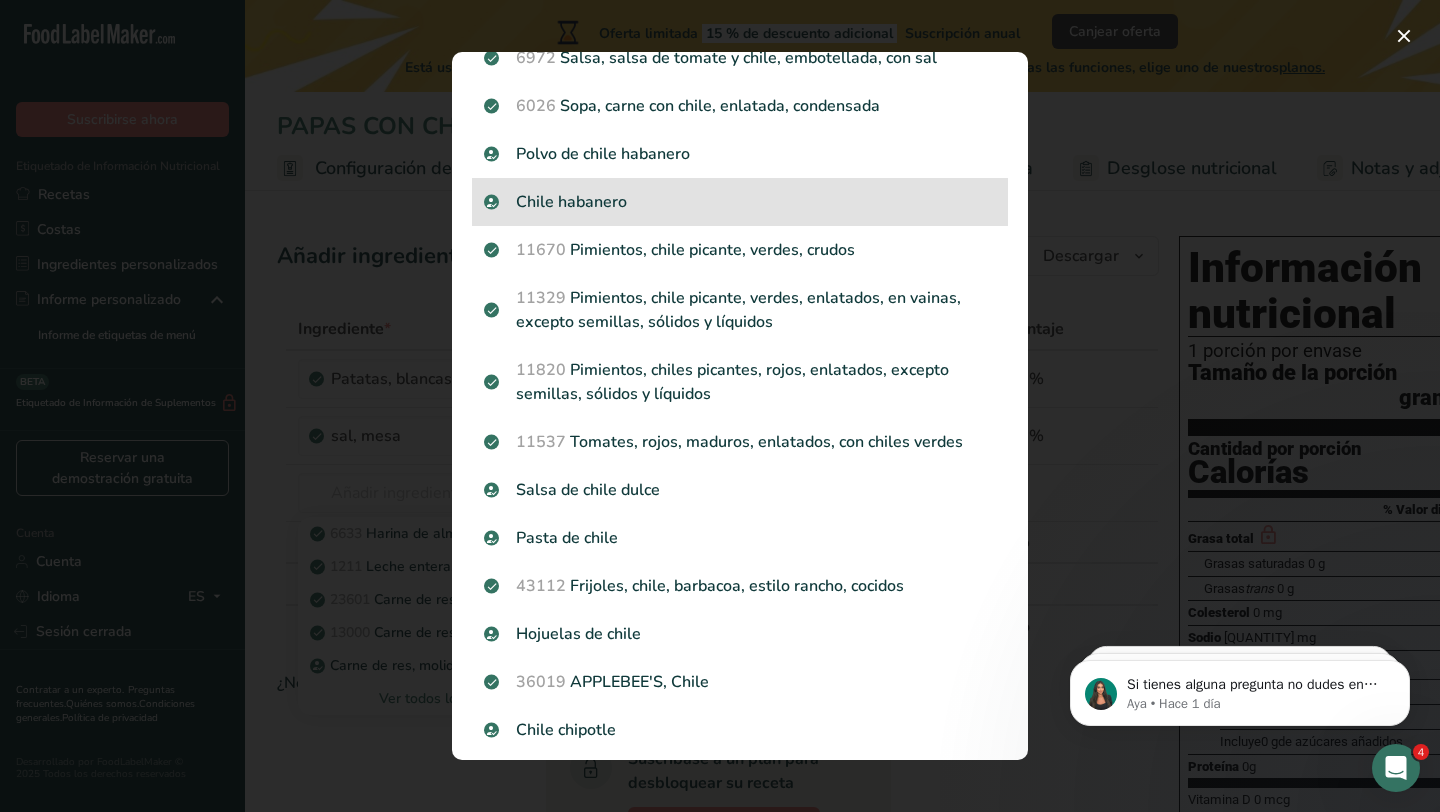 click on "Chile habanero" at bounding box center [740, 202] 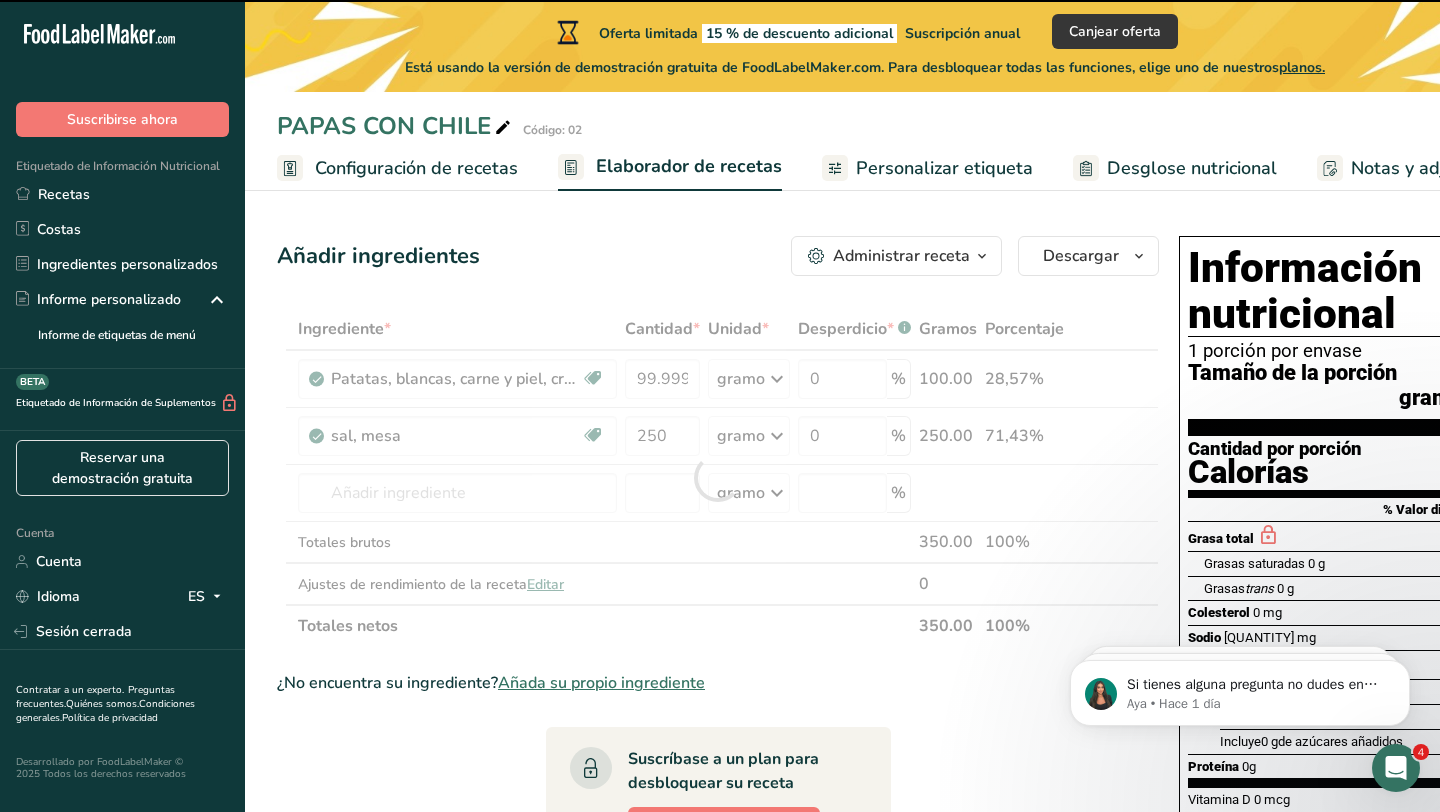 type on "0" 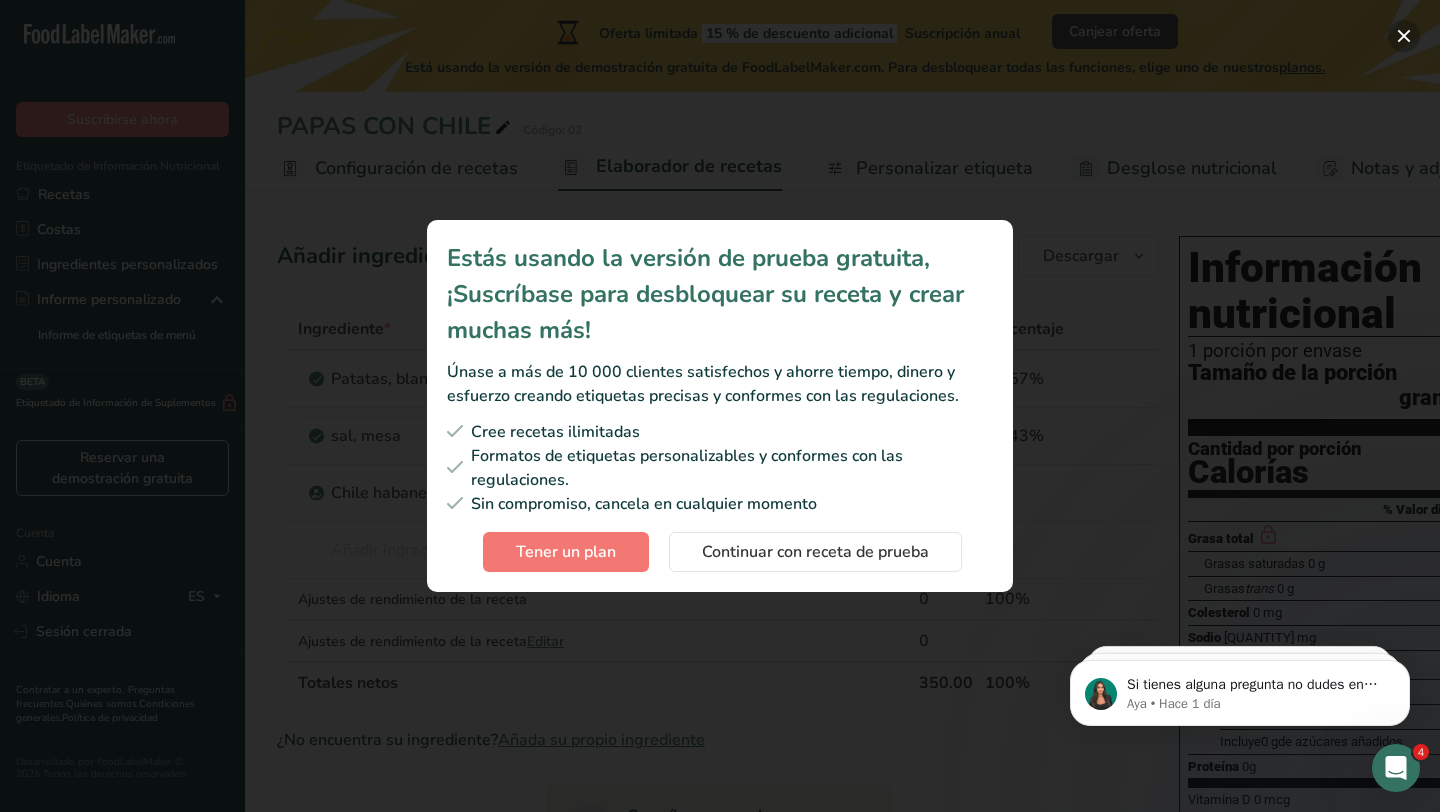 click at bounding box center [1404, 36] 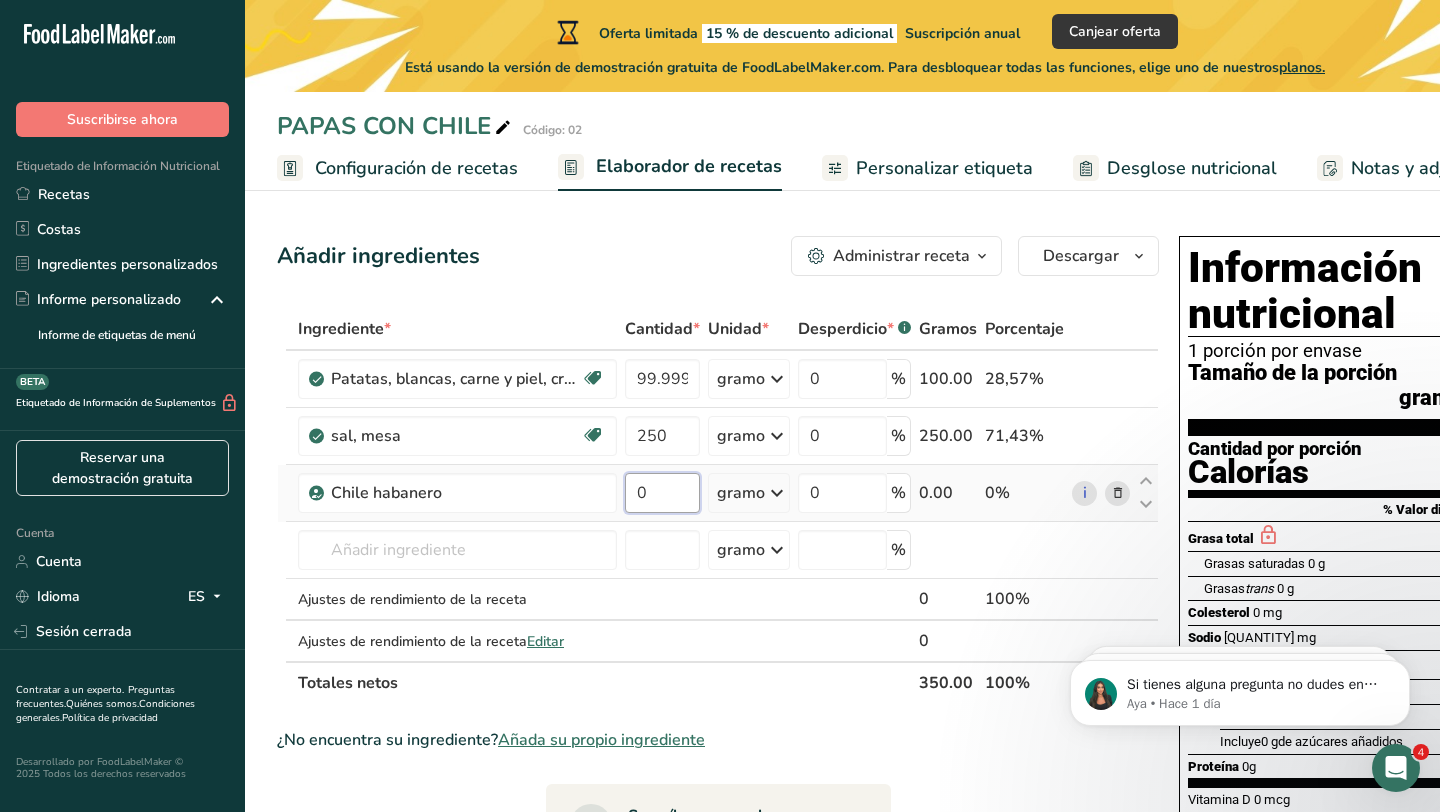 click on "0" at bounding box center [662, 493] 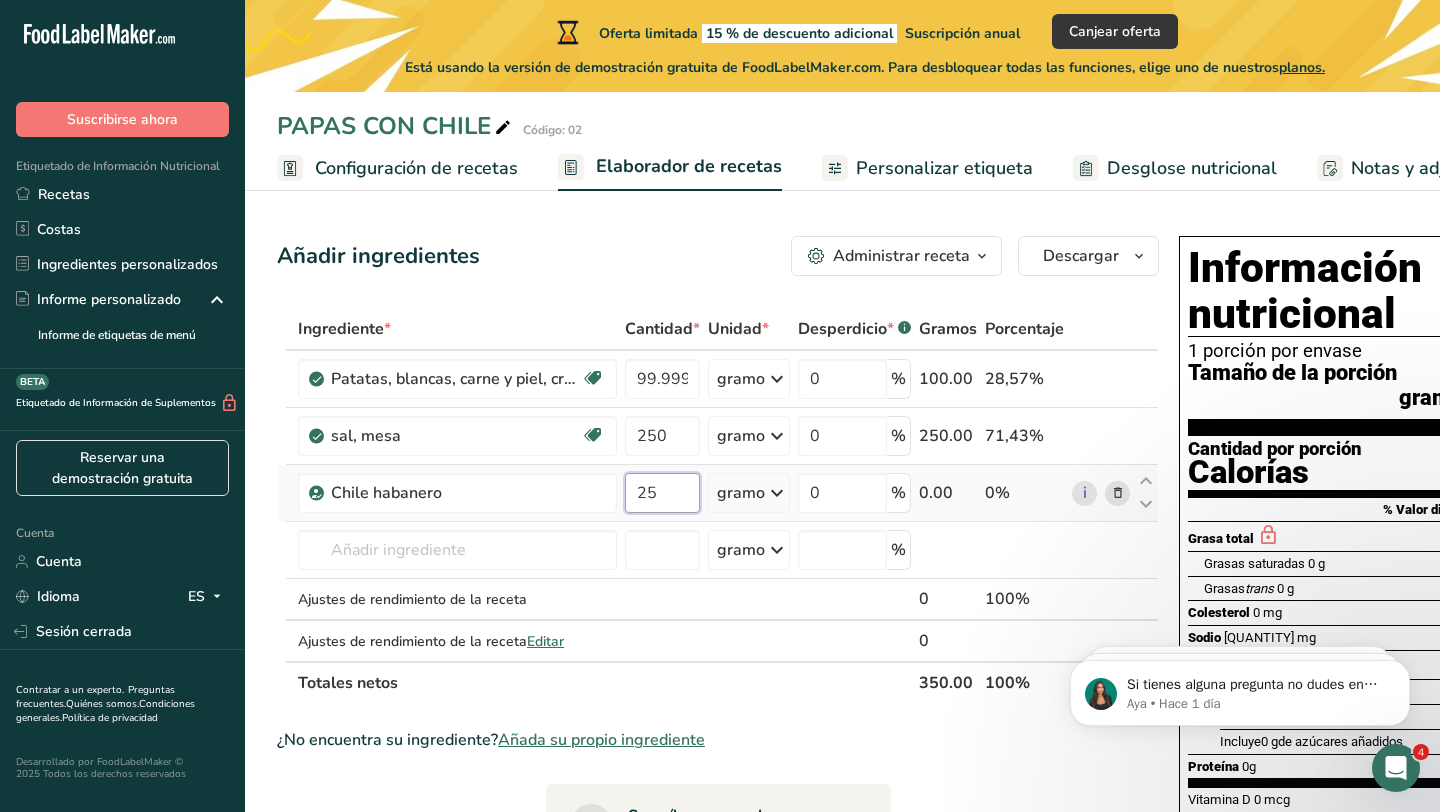 type on "25" 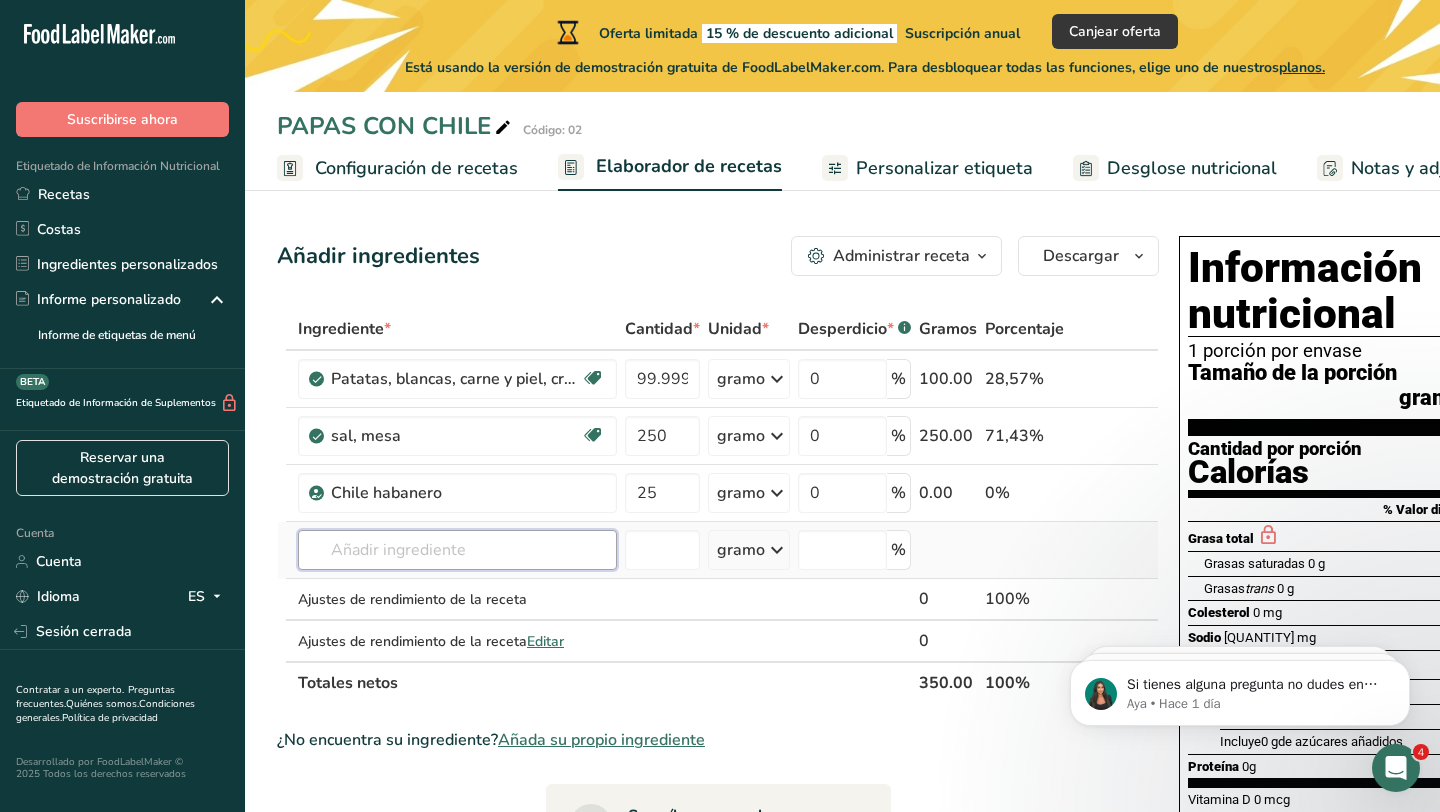 click on "Ingrediente  *
Cantidad  *
Unidad  *
Desperdicio *   .a-a{fill:#347362;}.b-a{fill:#fff;}         Gramos
Porcentaje
Patatas, blancas, carne y piel, crudas
Fuente de antioxidantes
Libre de lácteos
Libre de gluten
Vegano
Vegetariano
Libre de soja
99.999999
gramo
Porciones
0.5 taza, cortada en cubitos
1 grande (de 3" a 4-1/4" de diámetro)
1 mediano (2+-1/4" a 3-1/4" de diámetro)
Ver más
Unidades de peso
gramo
kilogramo
mg
Ver más
Unidades de volumen
litro
lb/pie³
g/cm³
Confirmar
ml" at bounding box center [718, 506] 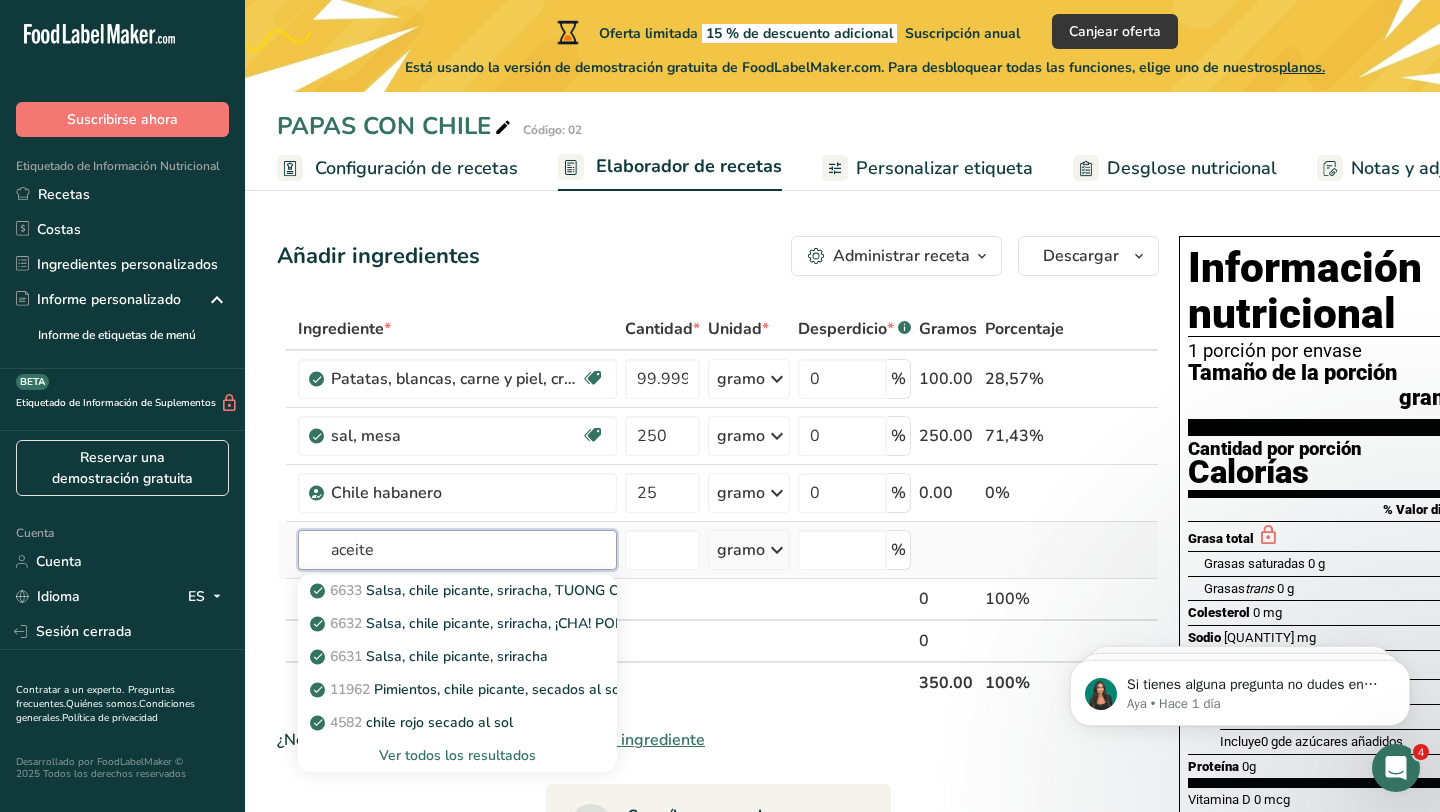 type on "aceite" 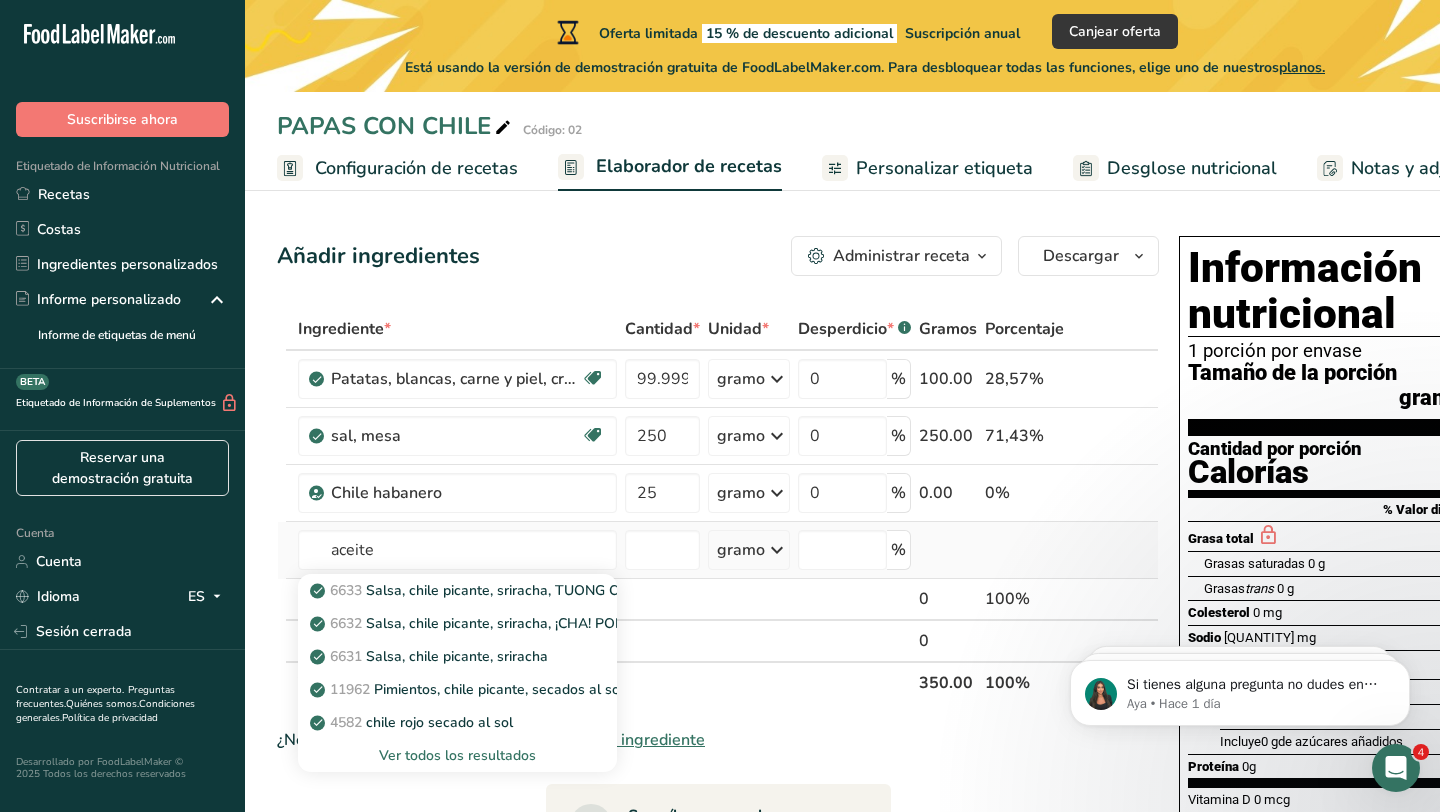 type 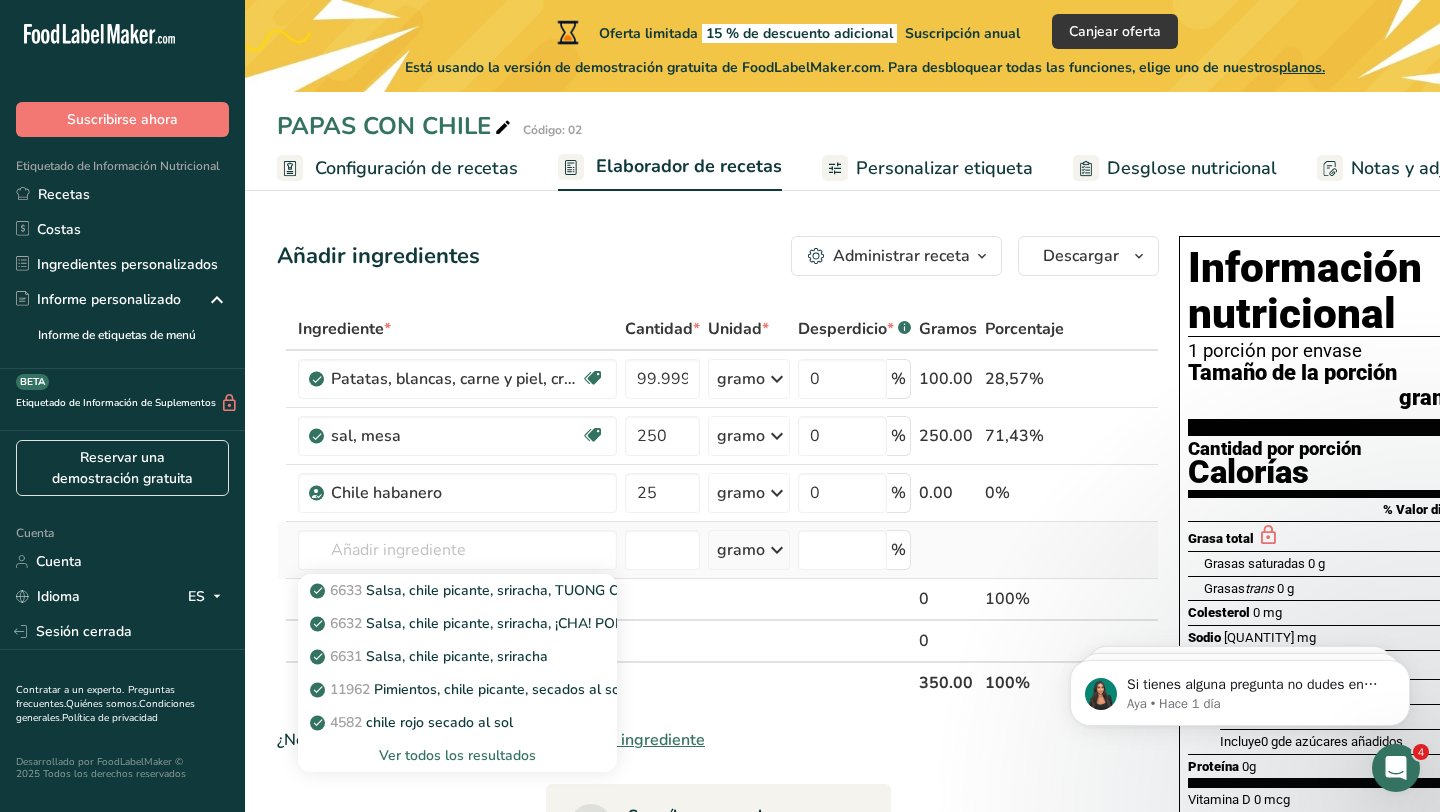 click on "Ver todos los resultados" at bounding box center [457, 755] 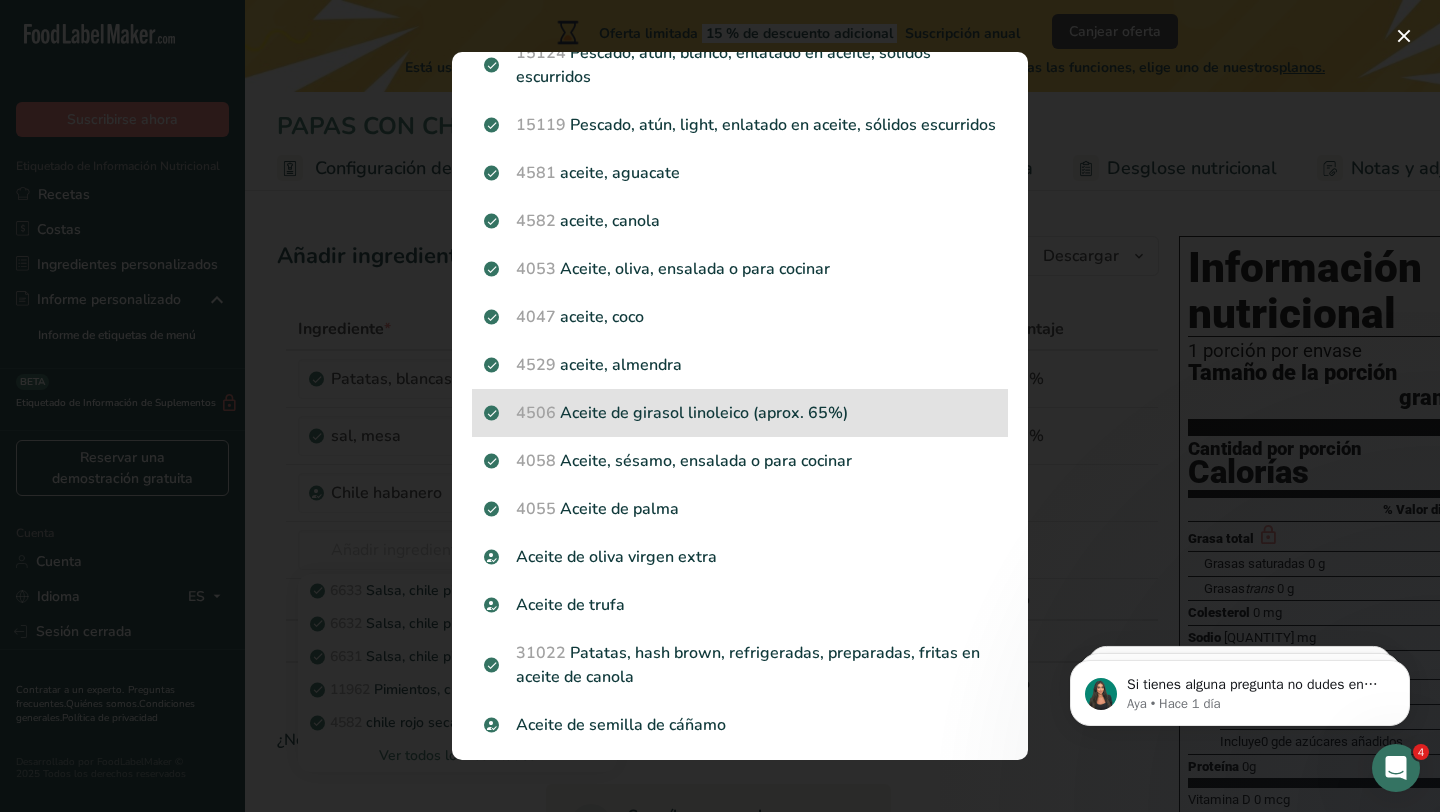scroll, scrollTop: 128, scrollLeft: 0, axis: vertical 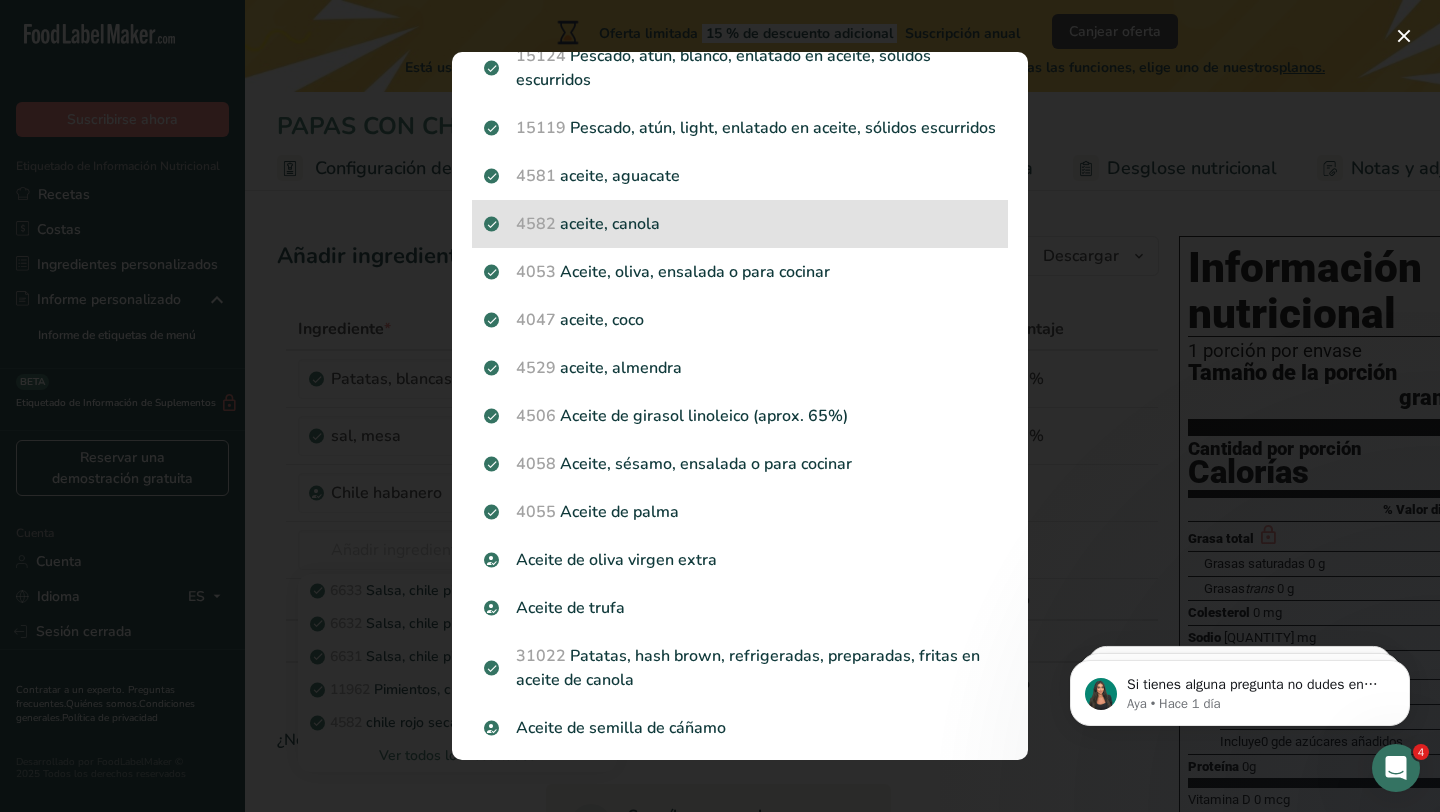 click on "4582
aceite, canola" at bounding box center (740, 224) 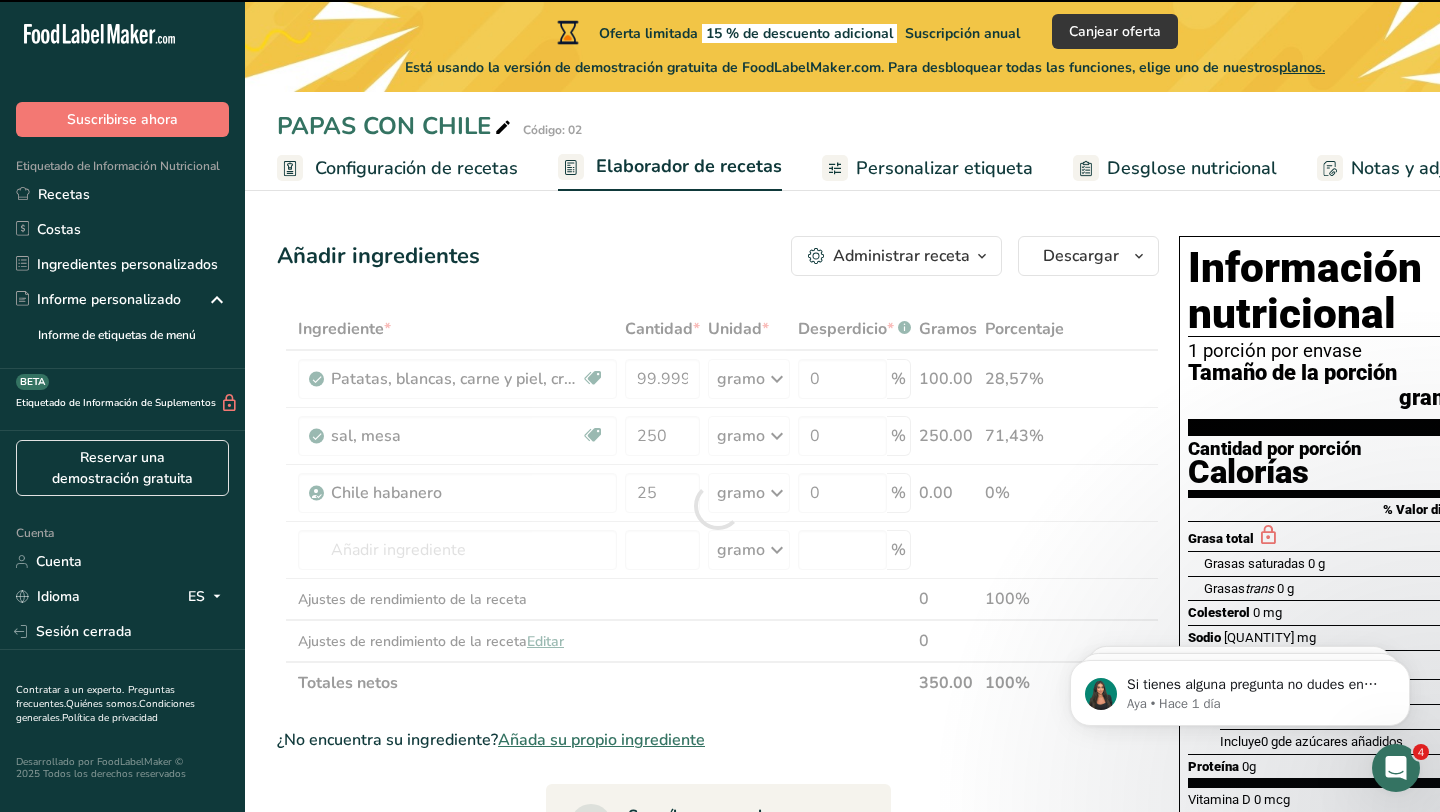 type on "0" 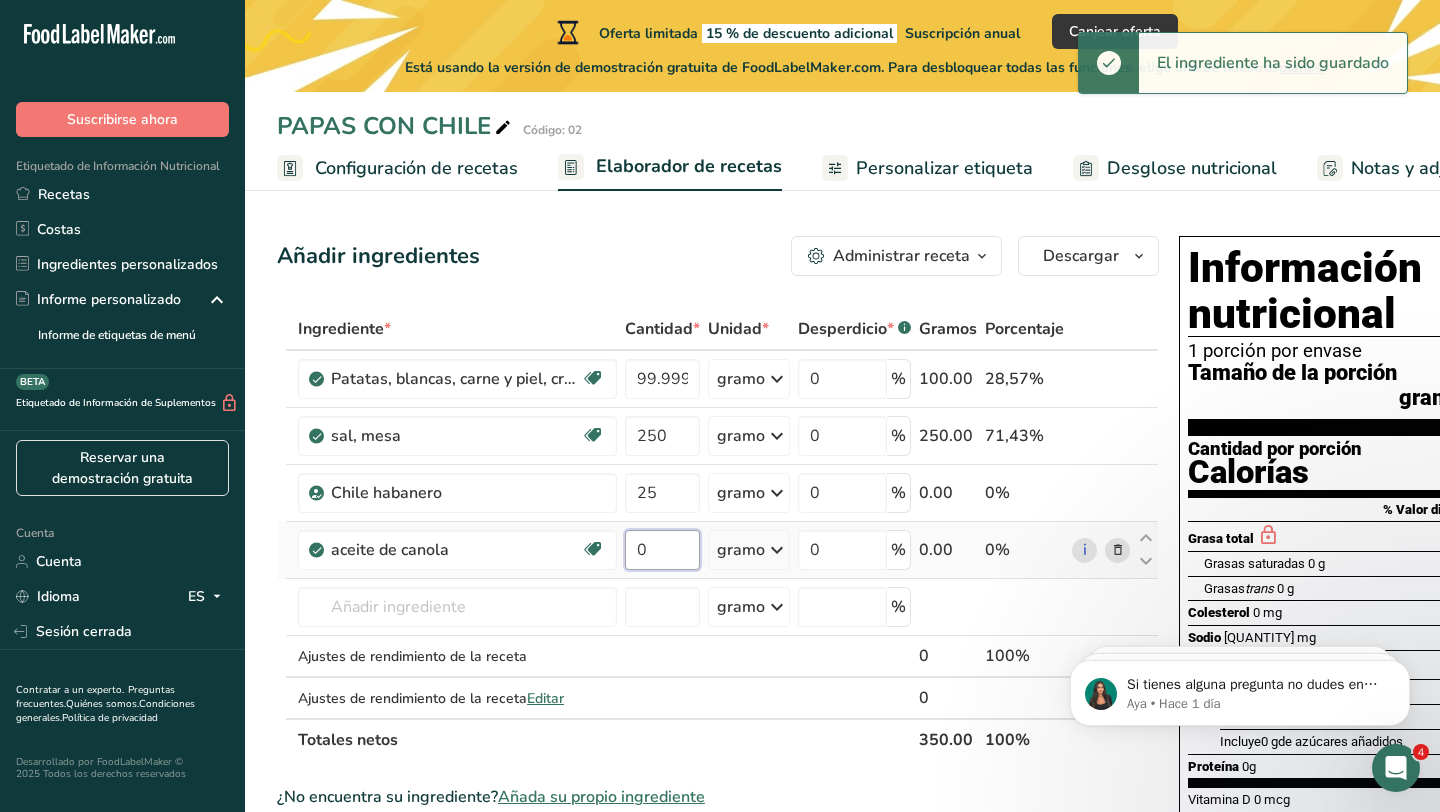 click on "0" at bounding box center (662, 550) 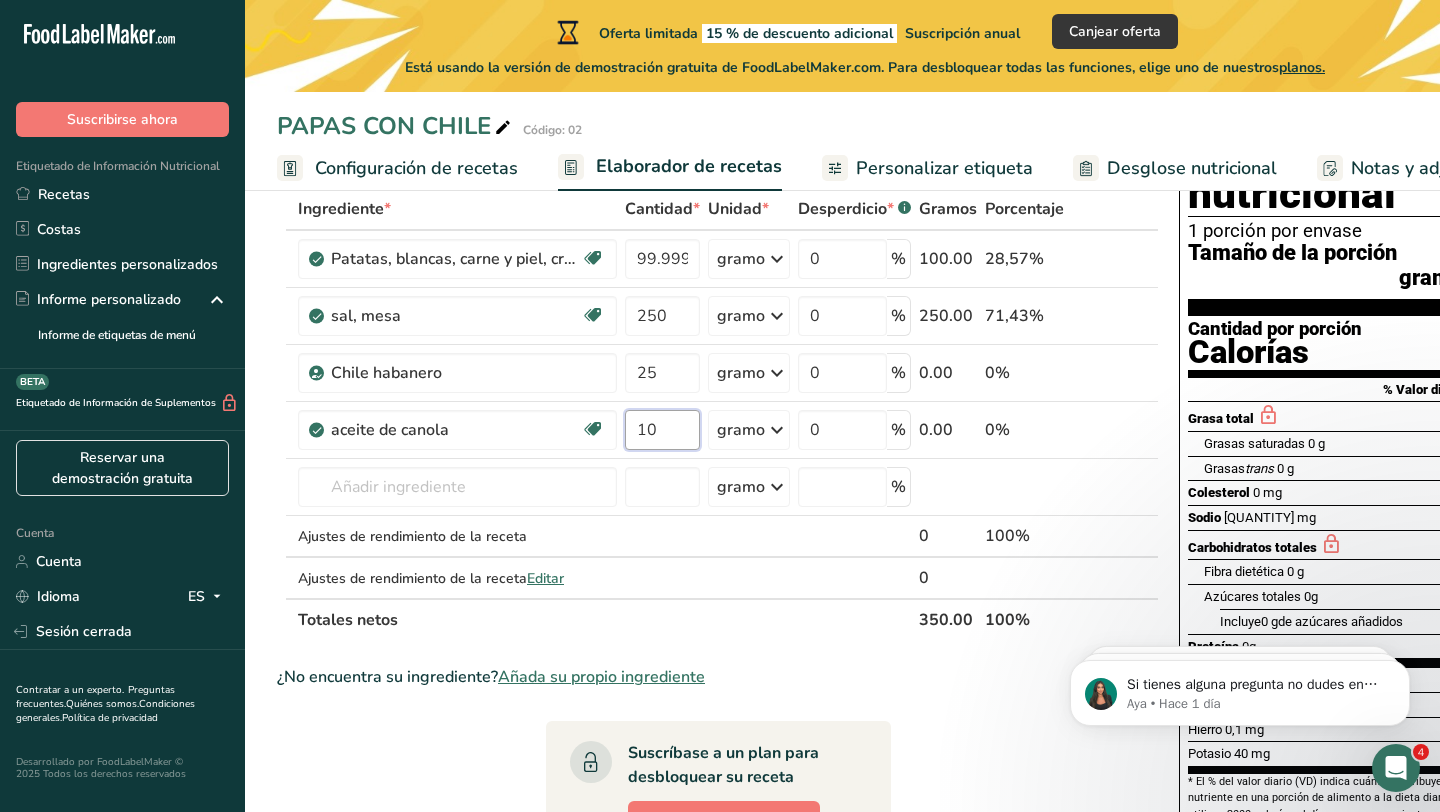 scroll, scrollTop: 119, scrollLeft: 0, axis: vertical 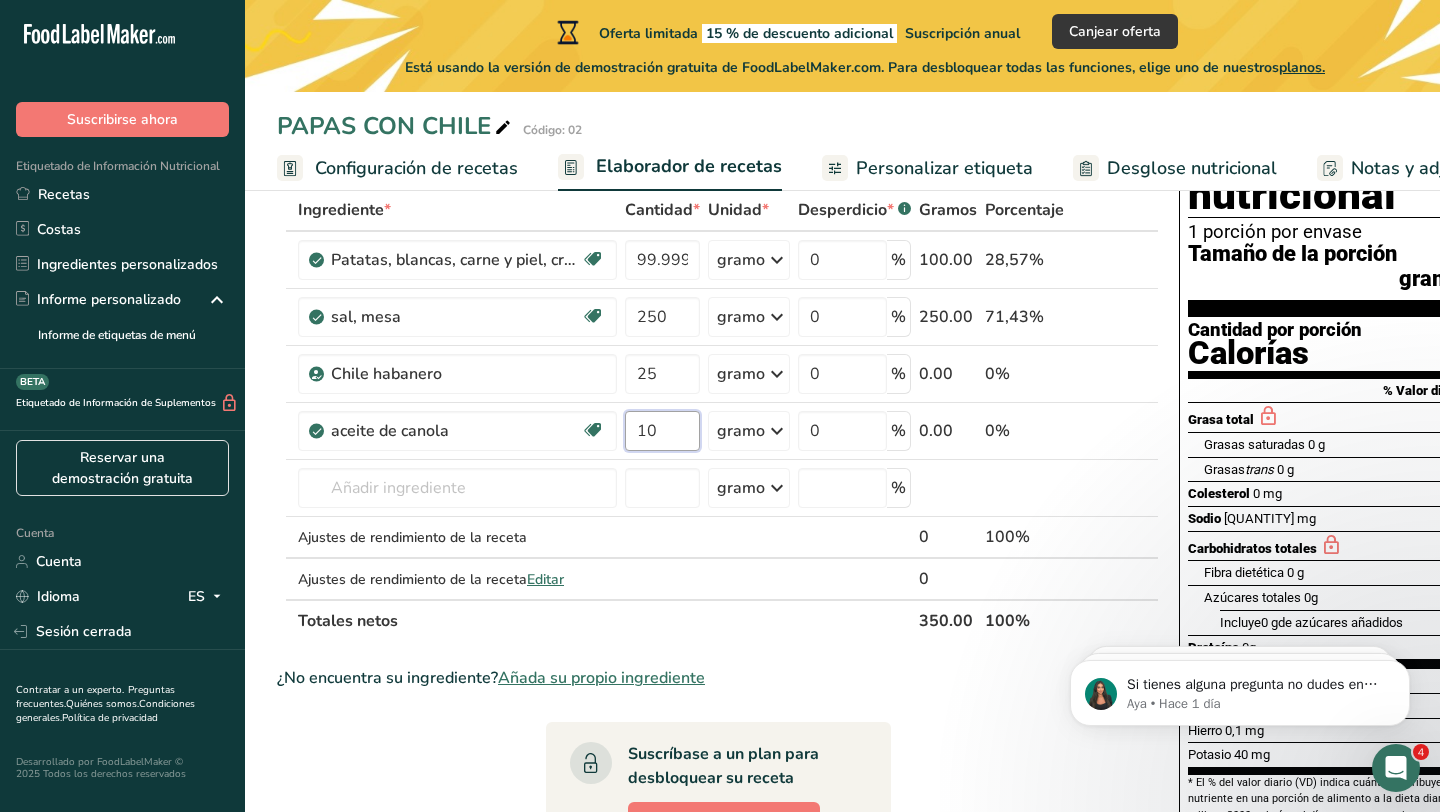 type on "10" 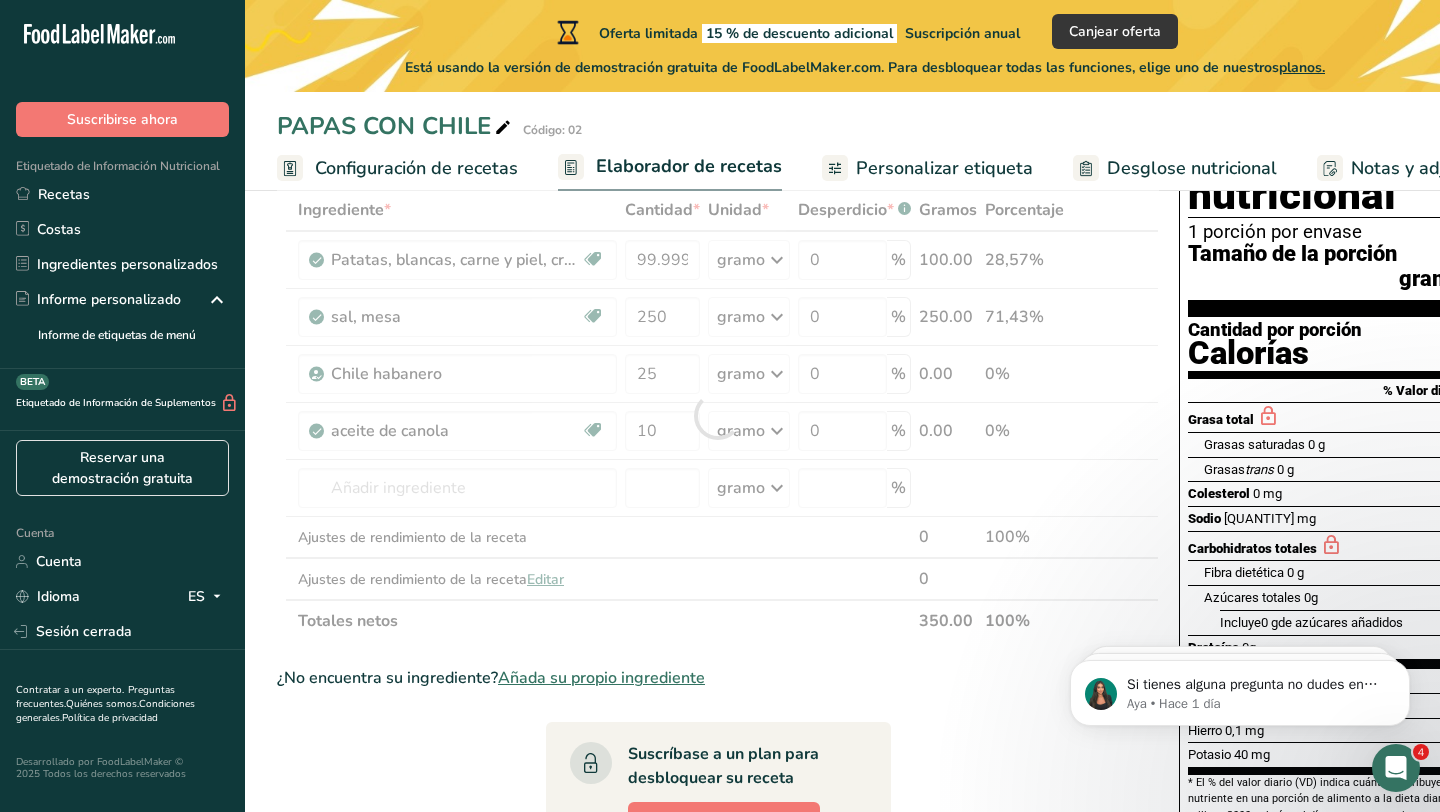 click on "Ingrediente  *
Cantidad  *
Unidad  *
Desperdicio *   .a-a{fill:#347362;}.b-a{fill:#fff;}         Gramos
Porcentaje
Patatas, blancas, carne y piel, crudas
Fuente de antioxidantes
Libre de lácteos
Libre de gluten
Vegano
Vegetariano
Libre de soja
99.999999
gramo
Porciones
0.5 taza, cortada en cubitos
1 grande (de 3" a 4-1/4" de diámetro)
1 mediano (2+-1/4" a 3-1/4" de diámetro)
Ver más
Unidades de peso
gramo
kilogramo
mg
Ver más
Unidades de volumen
litro
lb/pie³
g/cm³
Confirmar
ml" at bounding box center (718, 415) 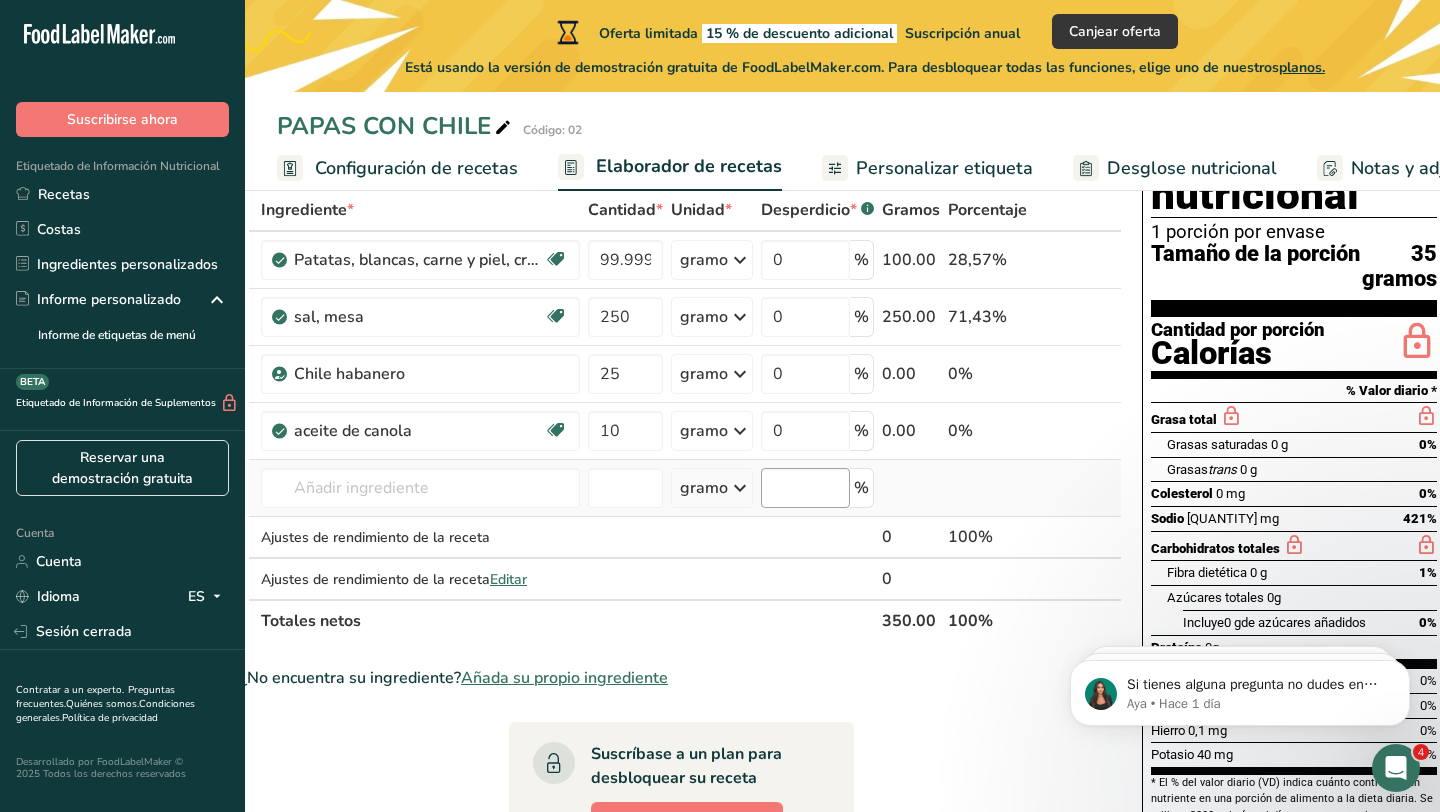 scroll, scrollTop: 0, scrollLeft: 40, axis: horizontal 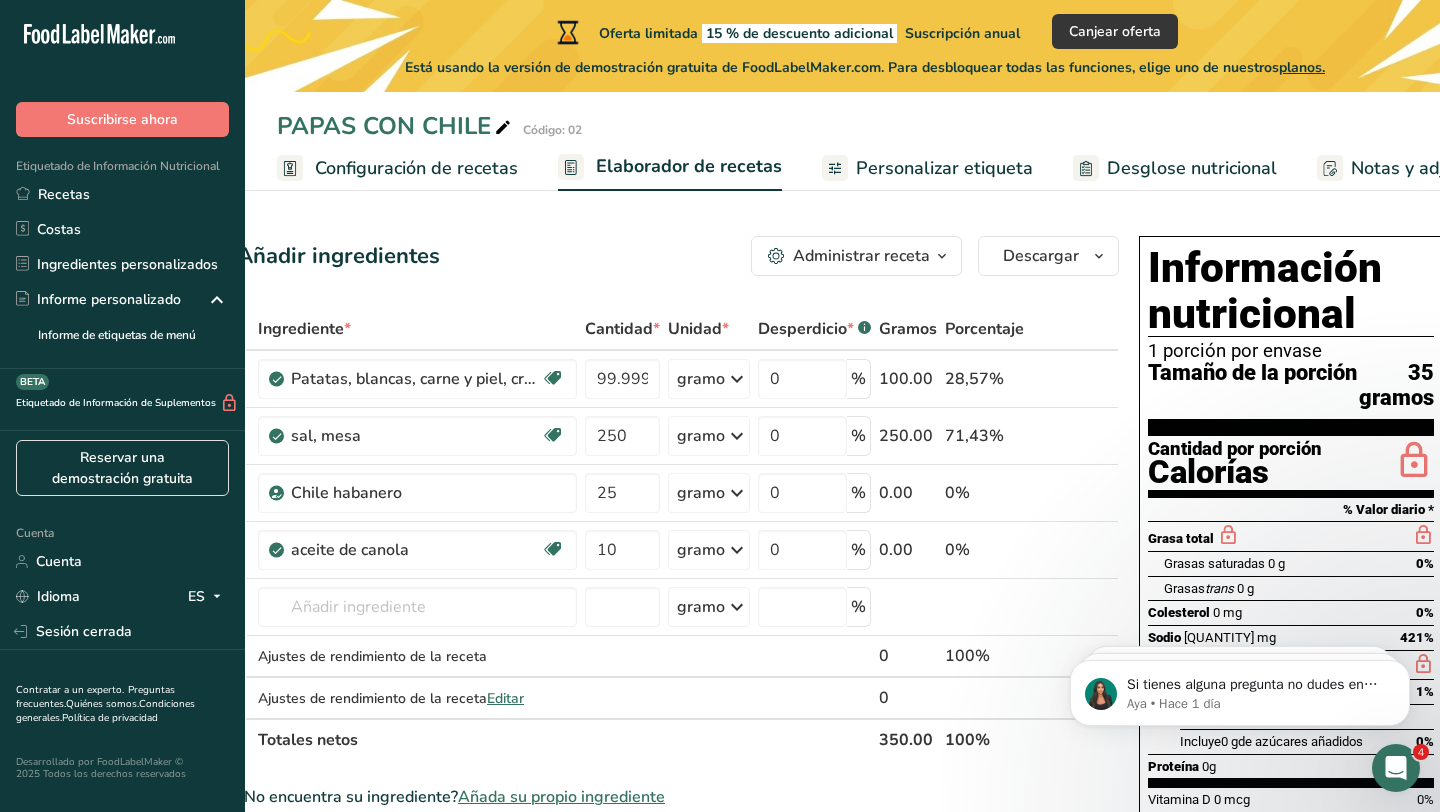 click on "Desglose nutricional" at bounding box center (1192, 168) 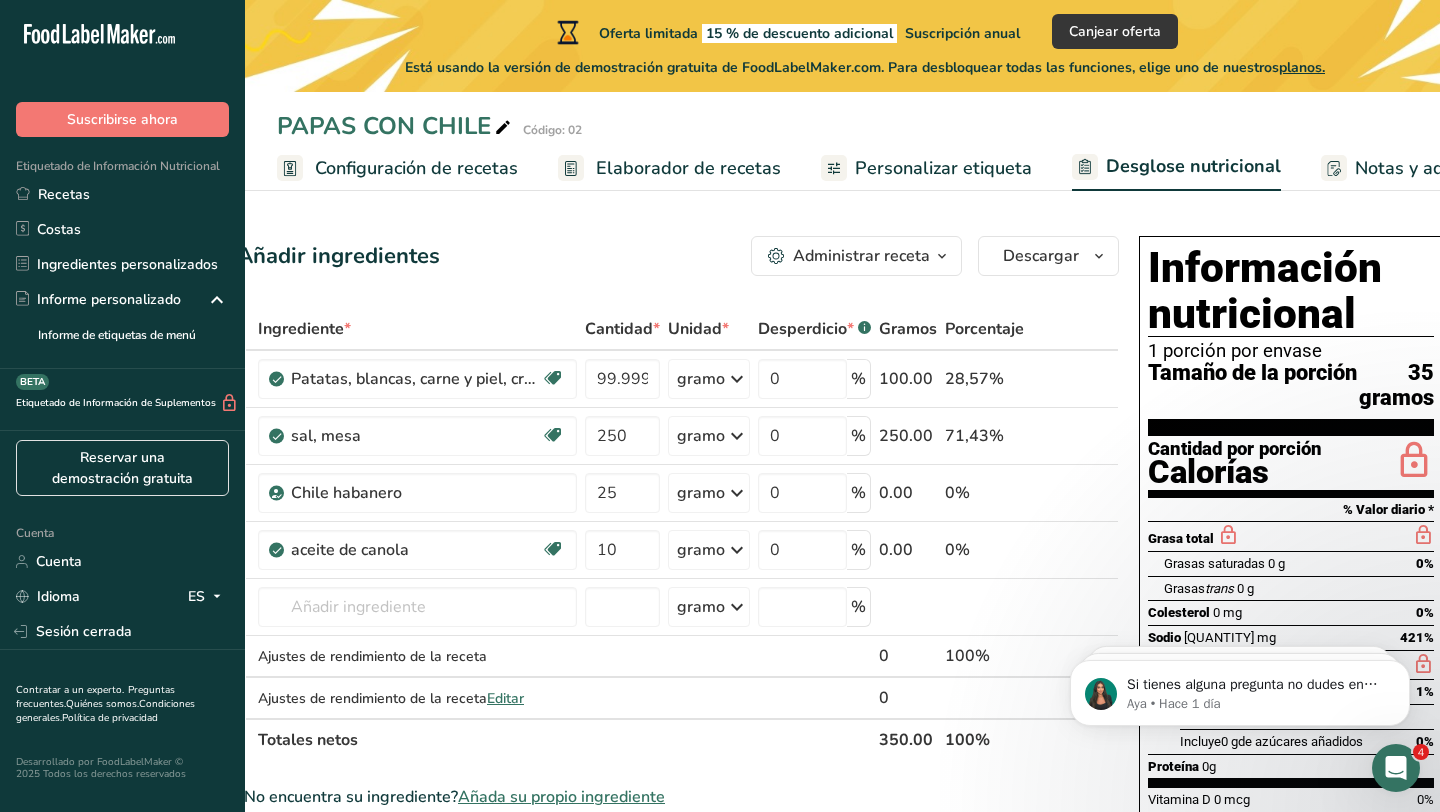 select on "Calories" 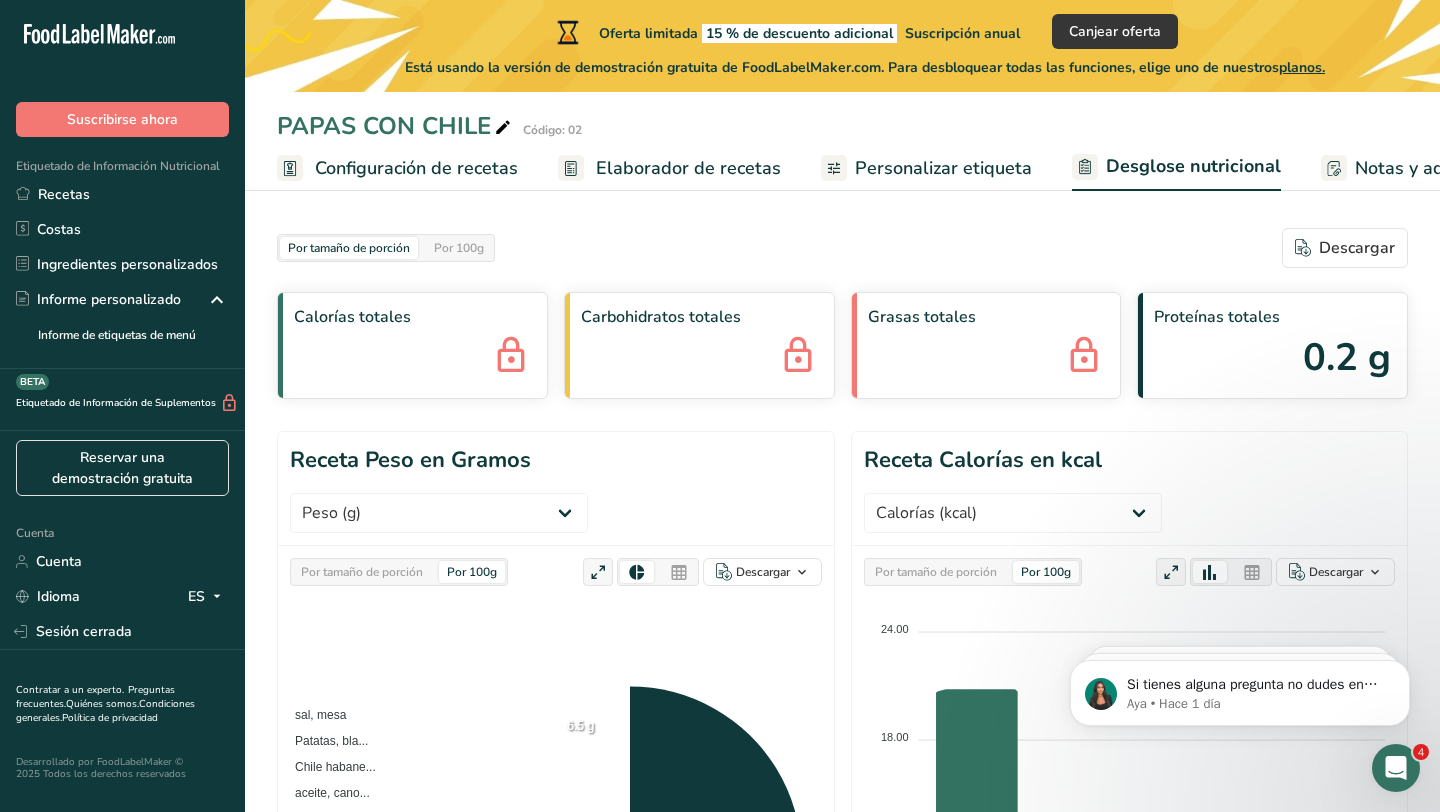 scroll, scrollTop: 0, scrollLeft: 313, axis: horizontal 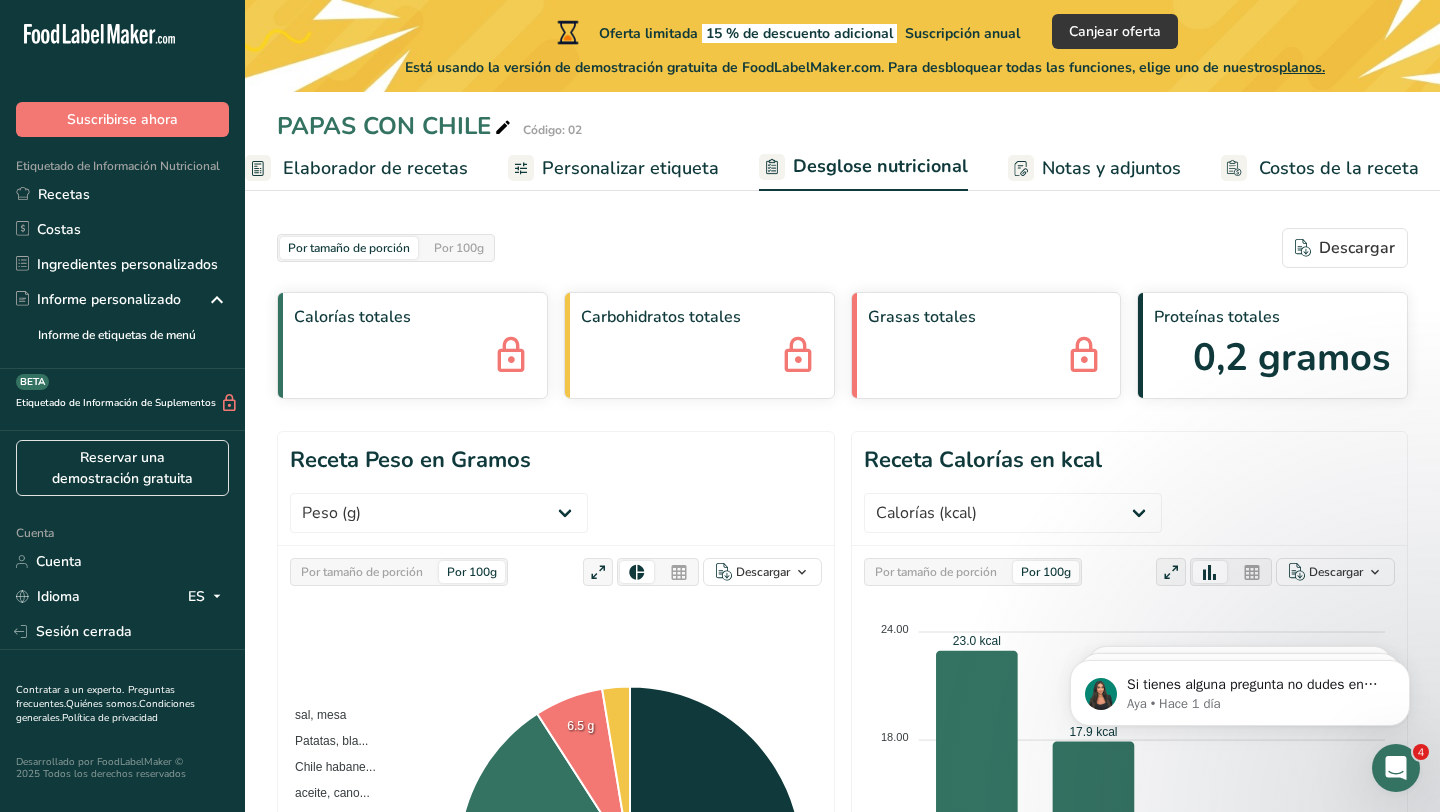 click on "Personalizar etiqueta" at bounding box center [630, 168] 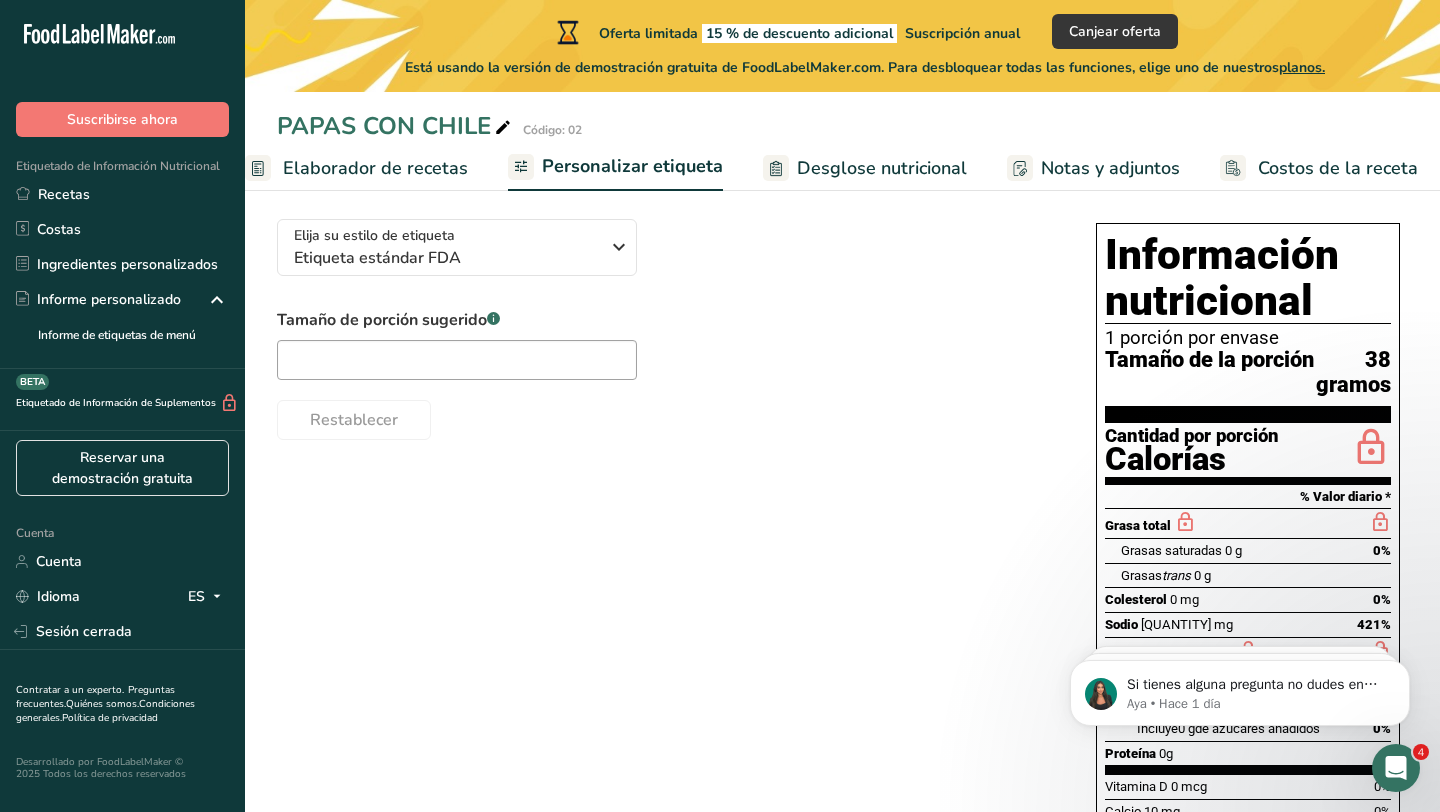 scroll, scrollTop: 0, scrollLeft: 0, axis: both 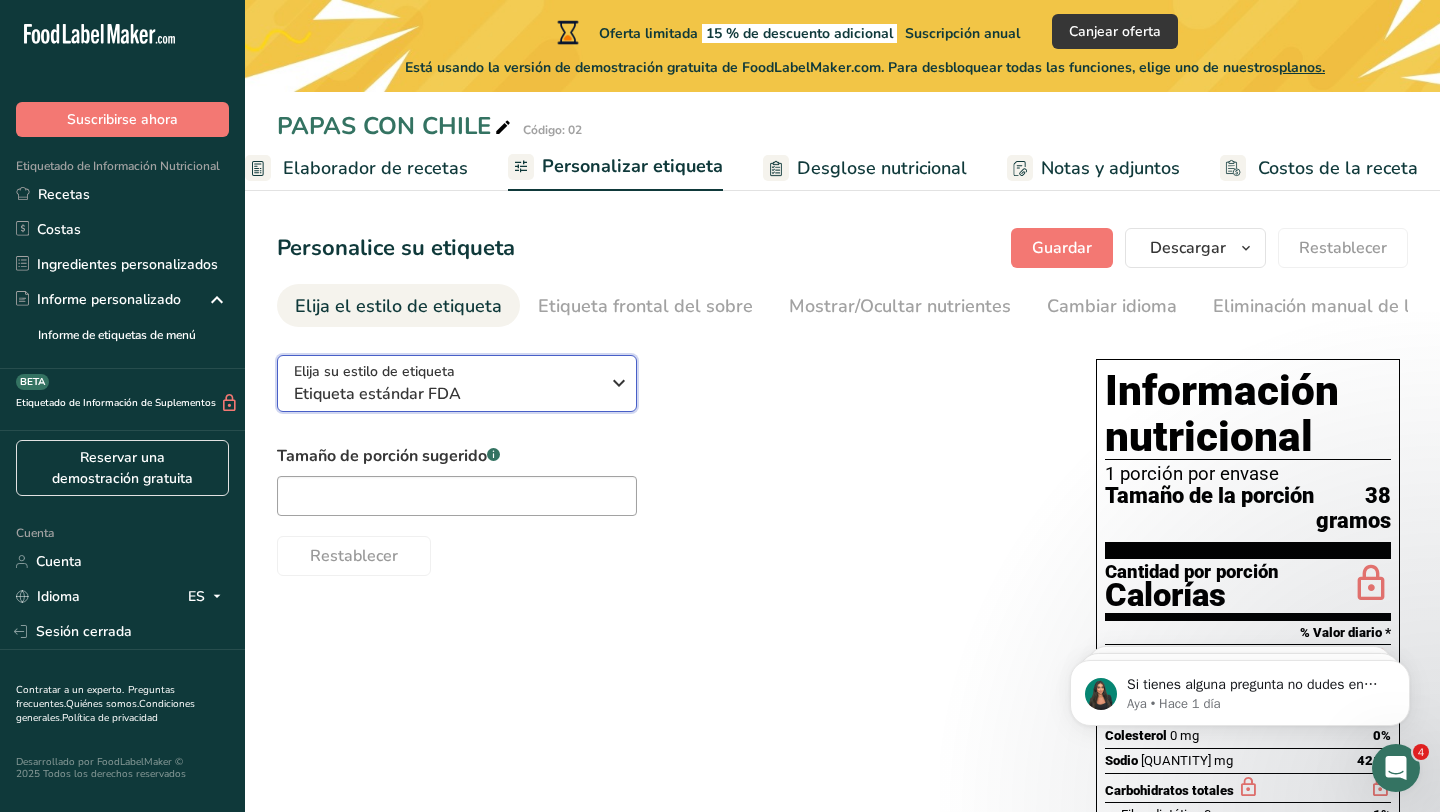 click on "Elija su estilo de etiqueta
Etiqueta estándar FDA" at bounding box center [454, 383] 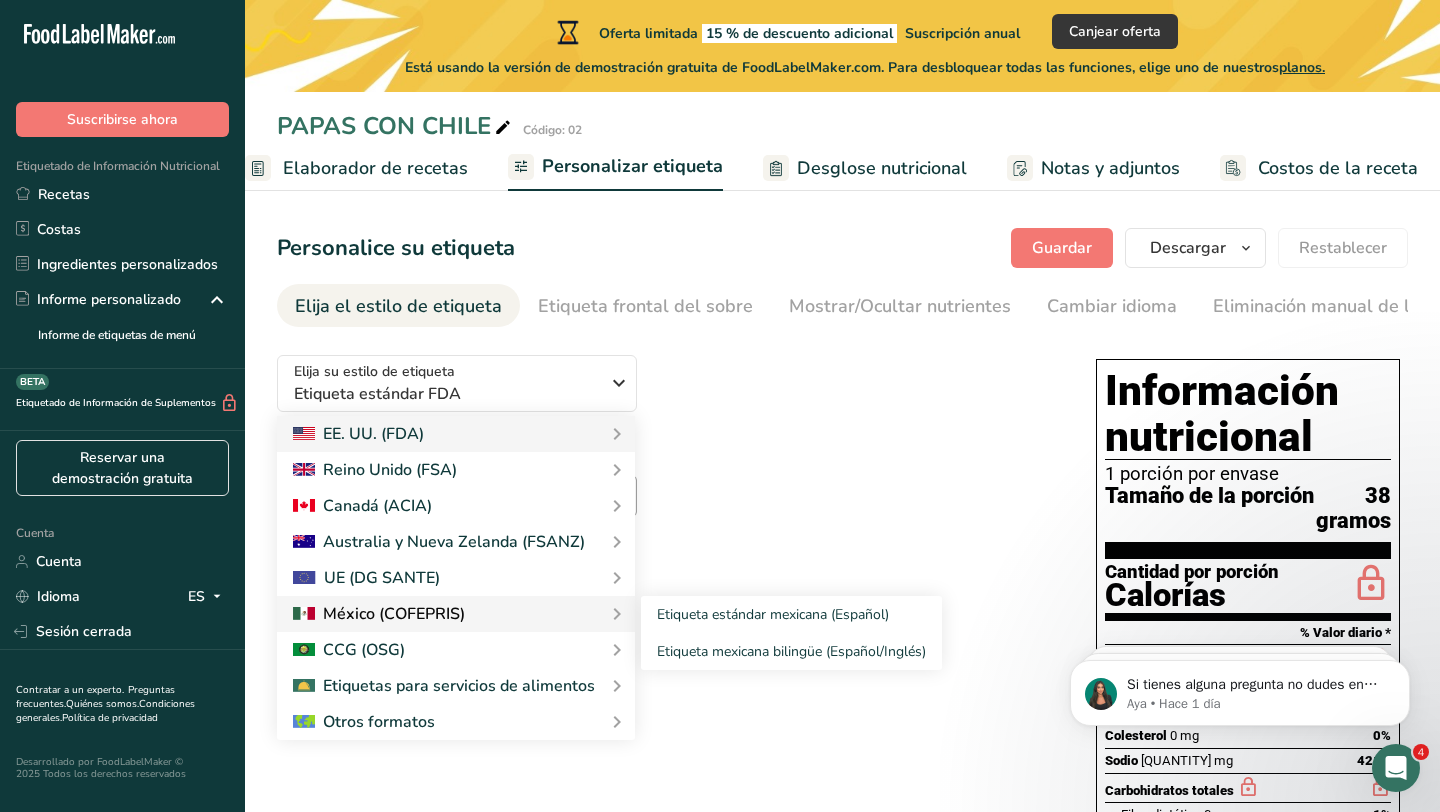 click on "México (COFEPRIS)" at bounding box center (394, 614) 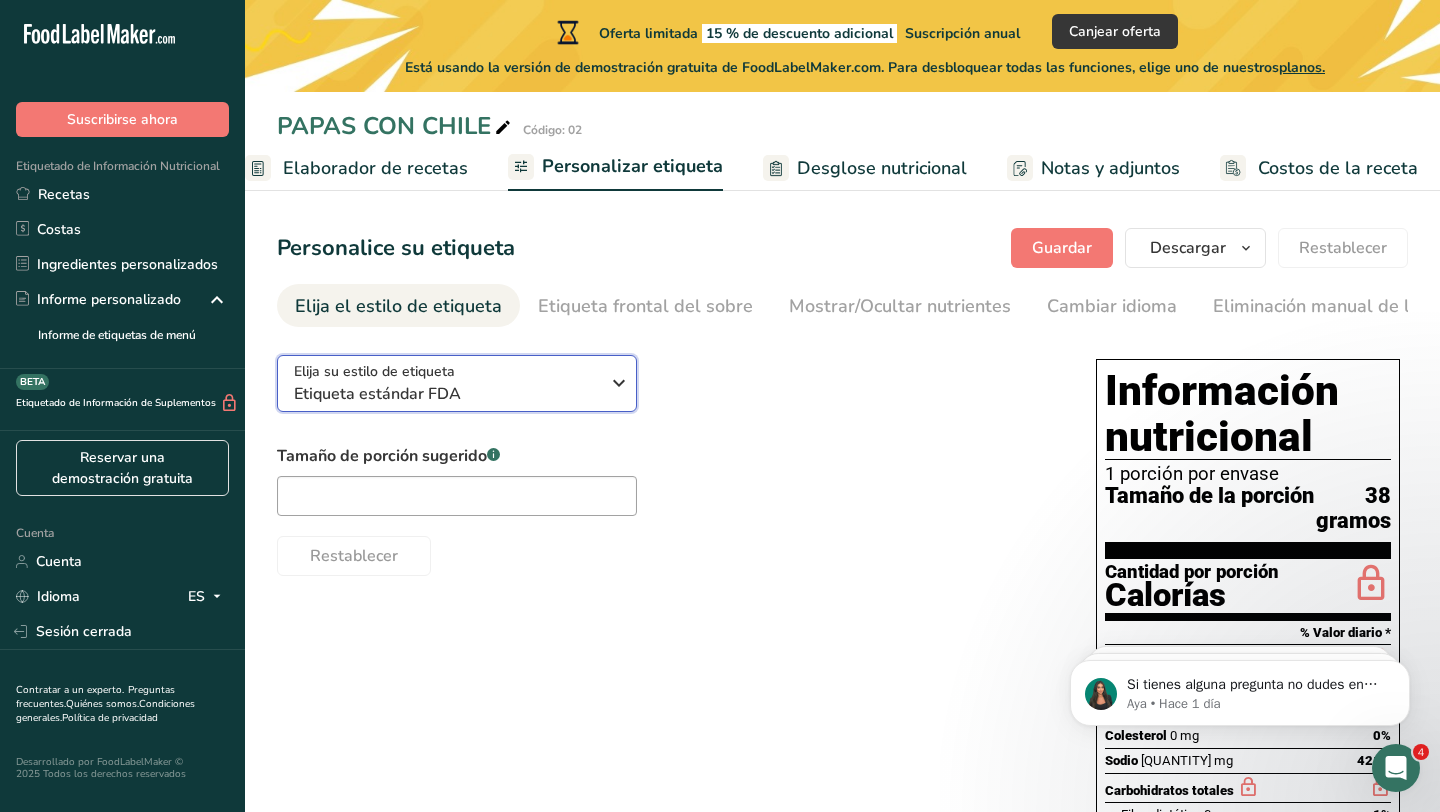 click on "Elija su estilo de etiqueta
Etiqueta estándar FDA" at bounding box center (446, 383) 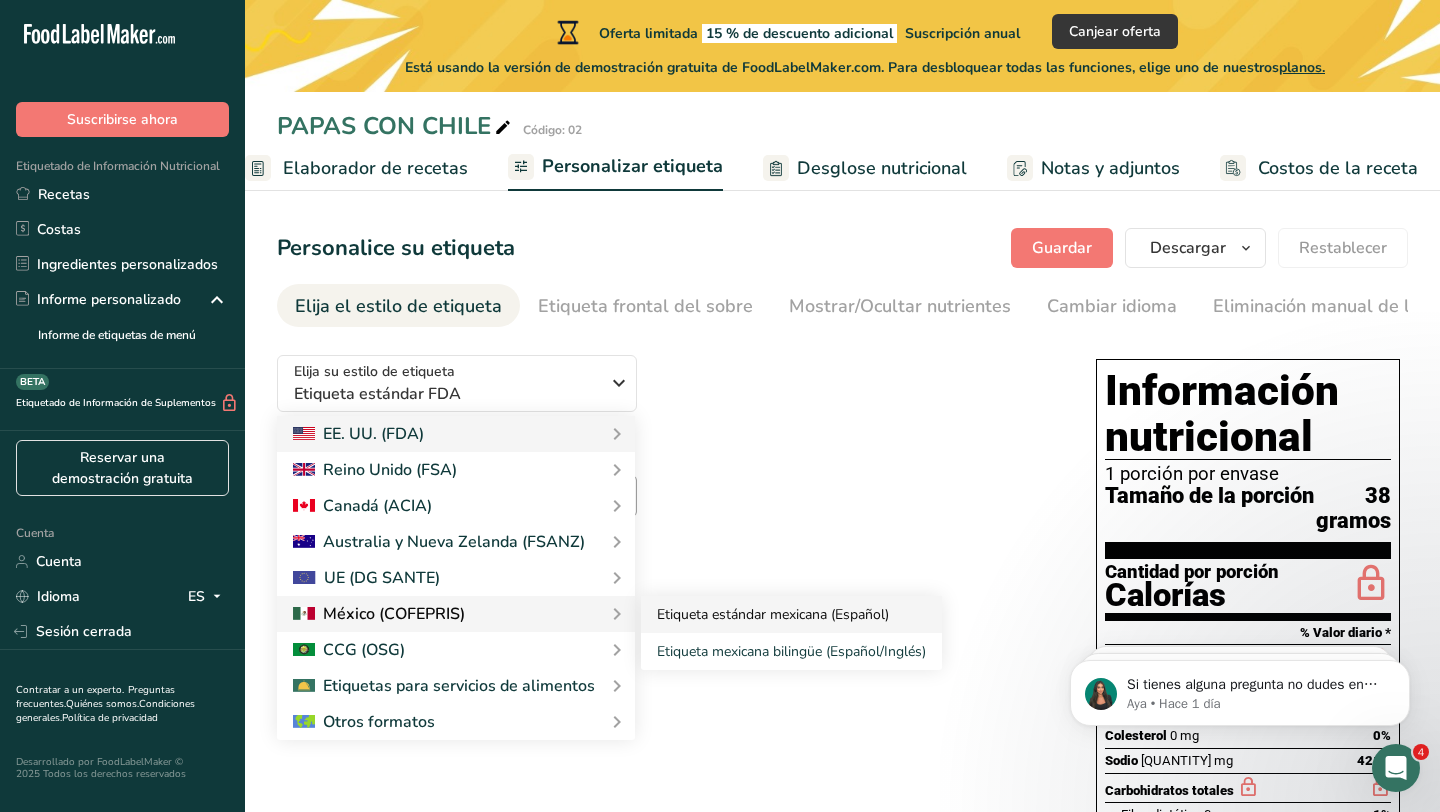 click on "Etiqueta estándar mexicana (Español)" at bounding box center [773, 614] 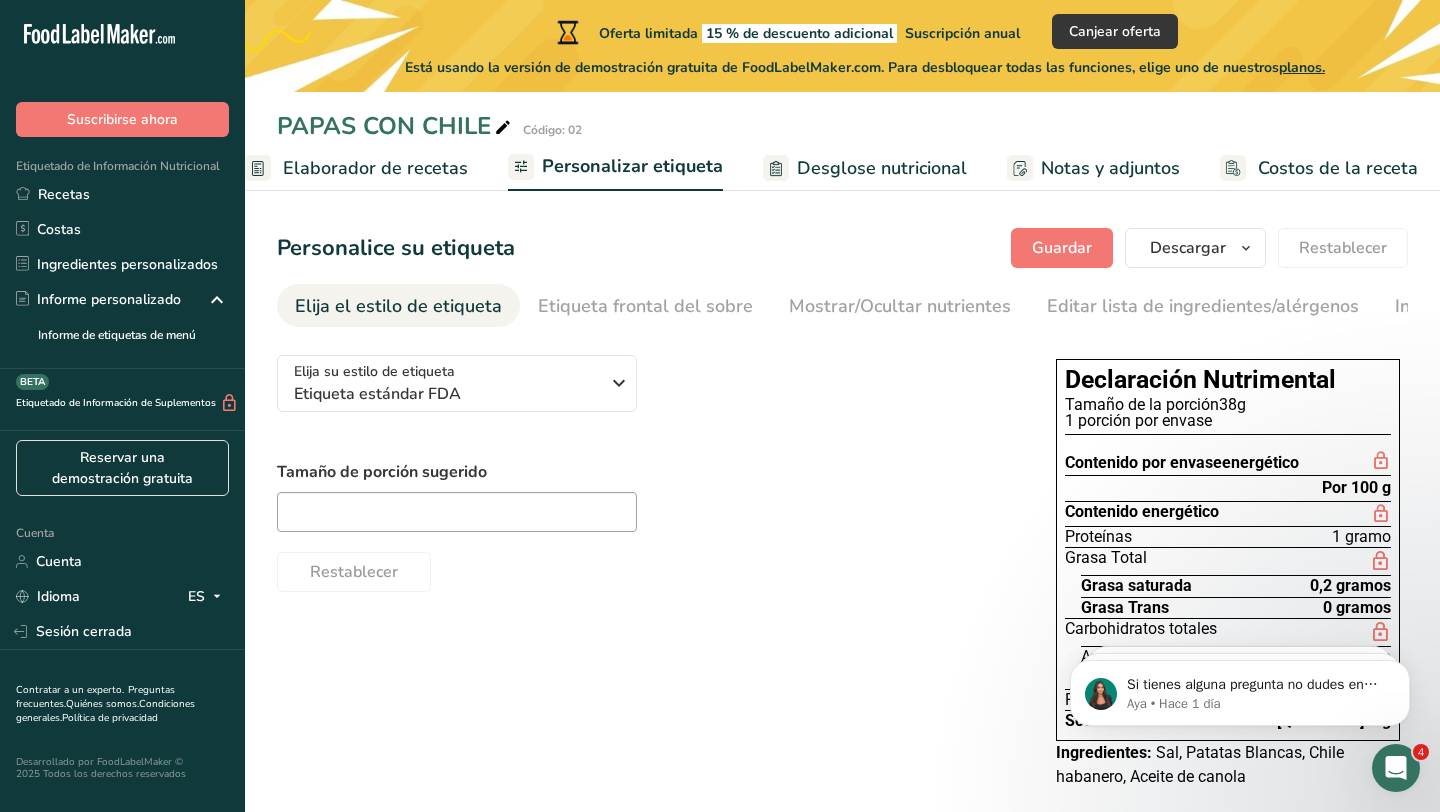 scroll, scrollTop: 33, scrollLeft: 0, axis: vertical 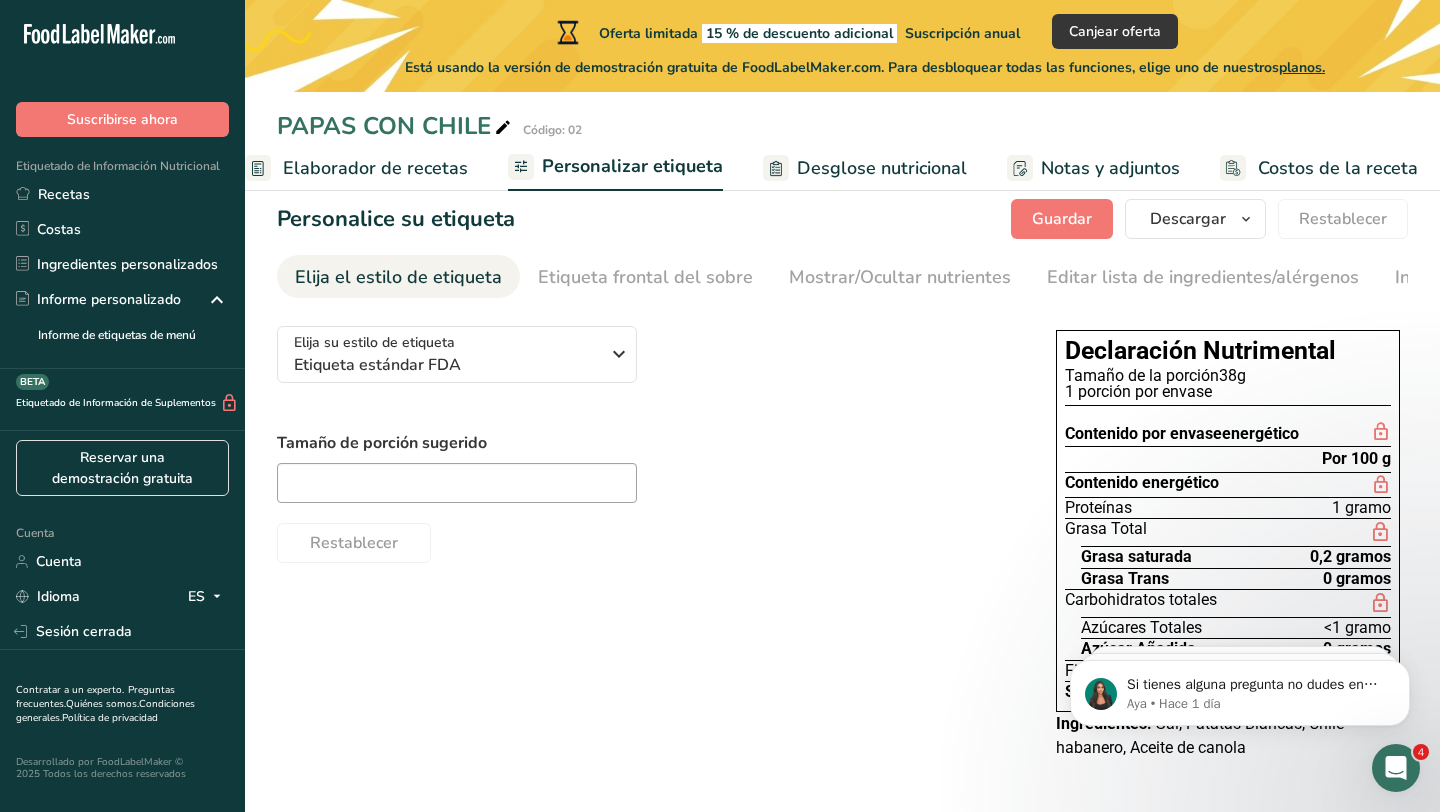 click on "Elija su estilo de etiqueta
Etiqueta estándar FDA
EE. UU. (FDA)
Etiqueta estándar FDA
Etiqueta tabular FDA
Etiqueta lineal FDA
Etiqueta simplificada de la FDA
Etiqueta FDA de dos columnas (Por porción/Por envase)
Etiqueta FDA de dos columnas (Tal como se vende/Tal como se prepara)
Etiqueta estándar FDA agregada
Etiqueta estándar FDA con micronutrientes listados lado a lado
Reino Unido (FSA)
Etiqueta obligatoria del Reino Unido "Parte trasera del envase"
Etiqueta de semáforo del Reino Unido "Parte frontal del envase"
Canadá (ACIA)" at bounding box center (842, 545) 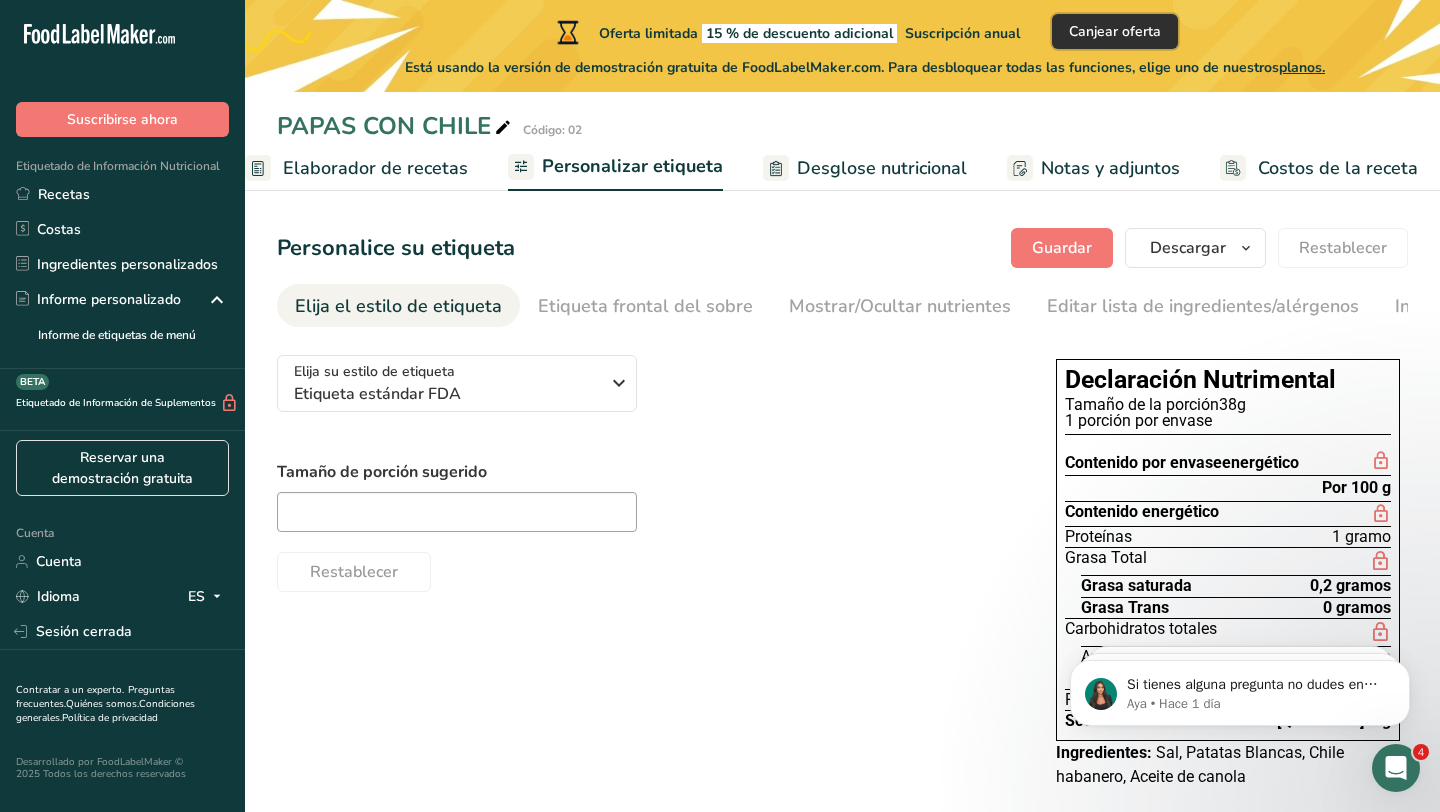 click on "Canjear oferta" at bounding box center [1115, 31] 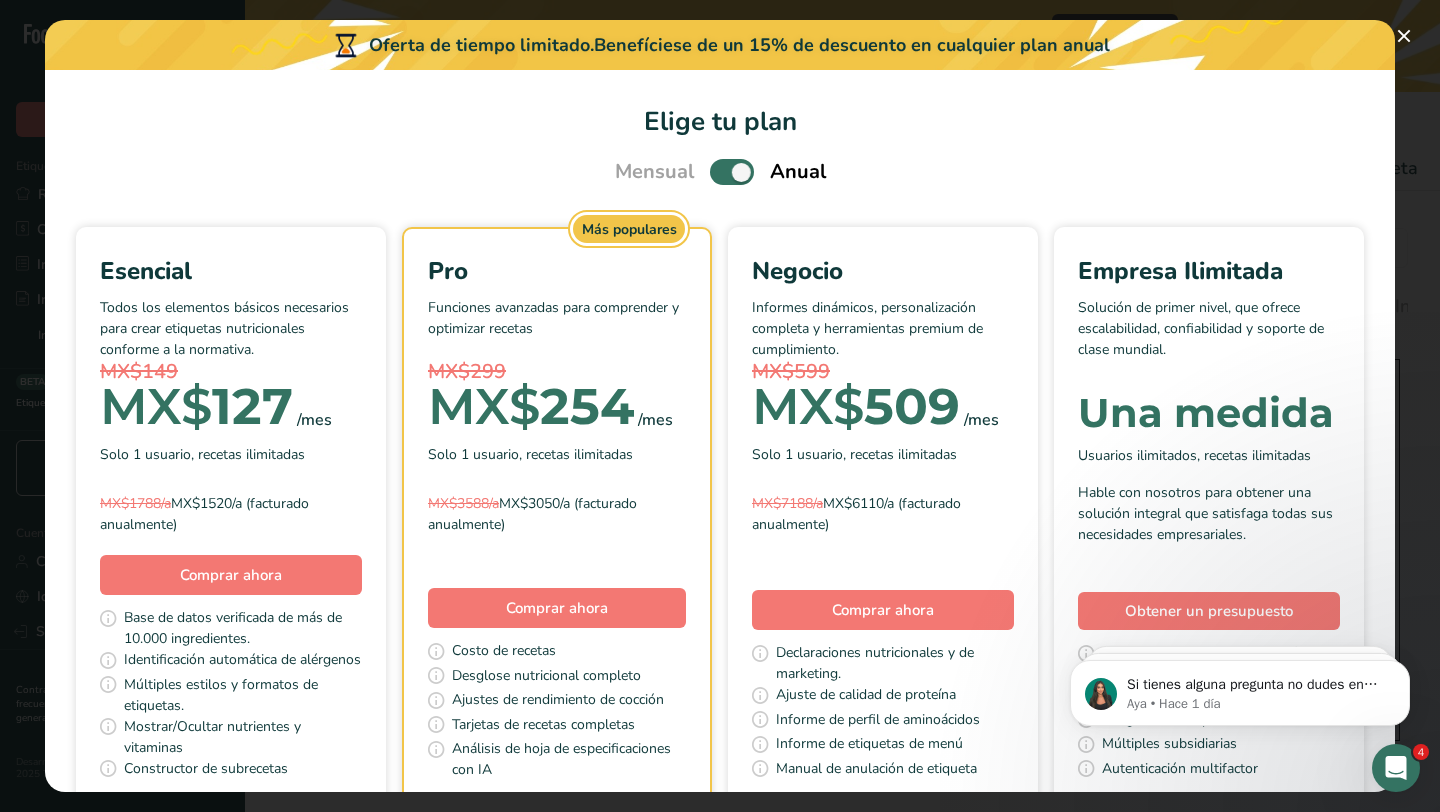 click at bounding box center (732, 171) 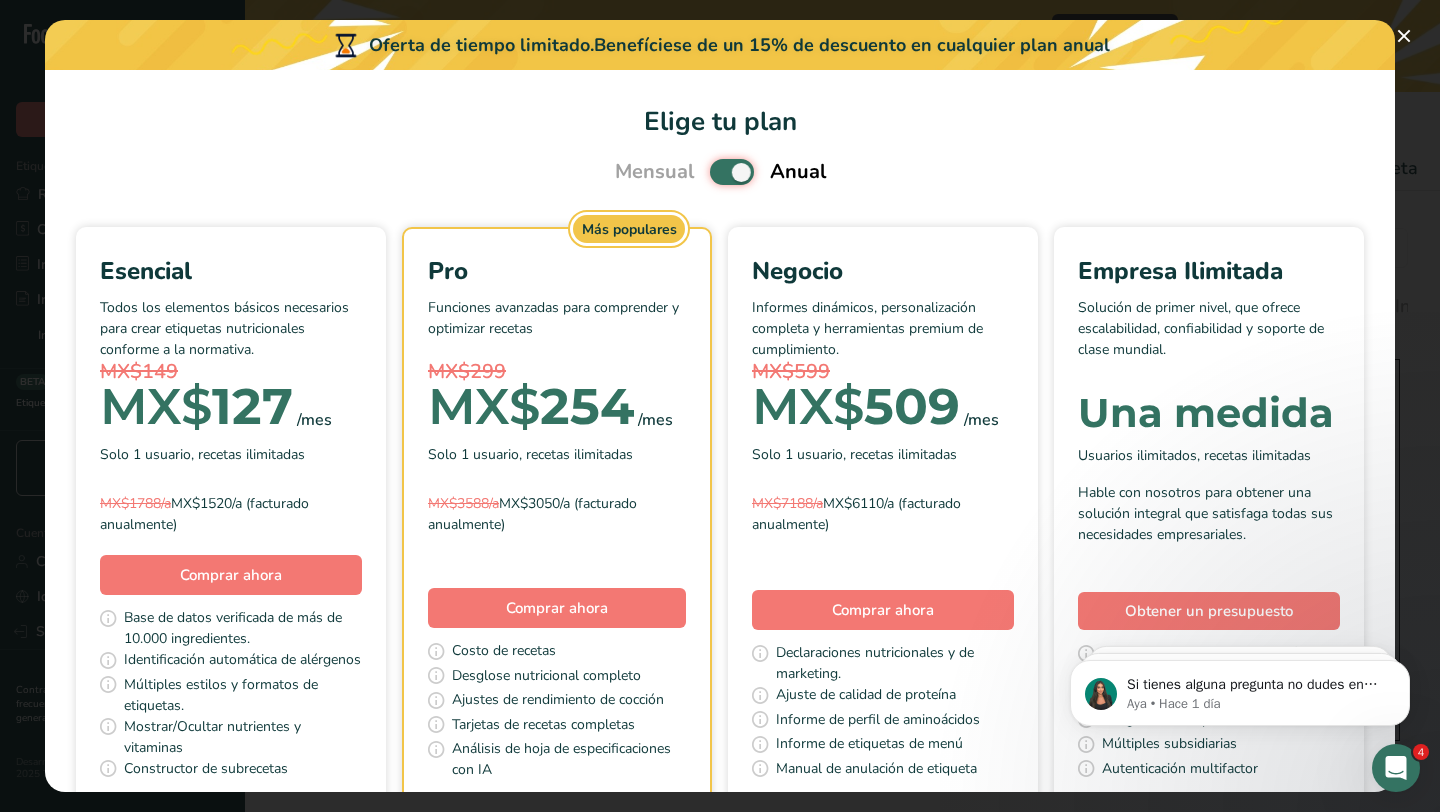 click at bounding box center (716, 172) 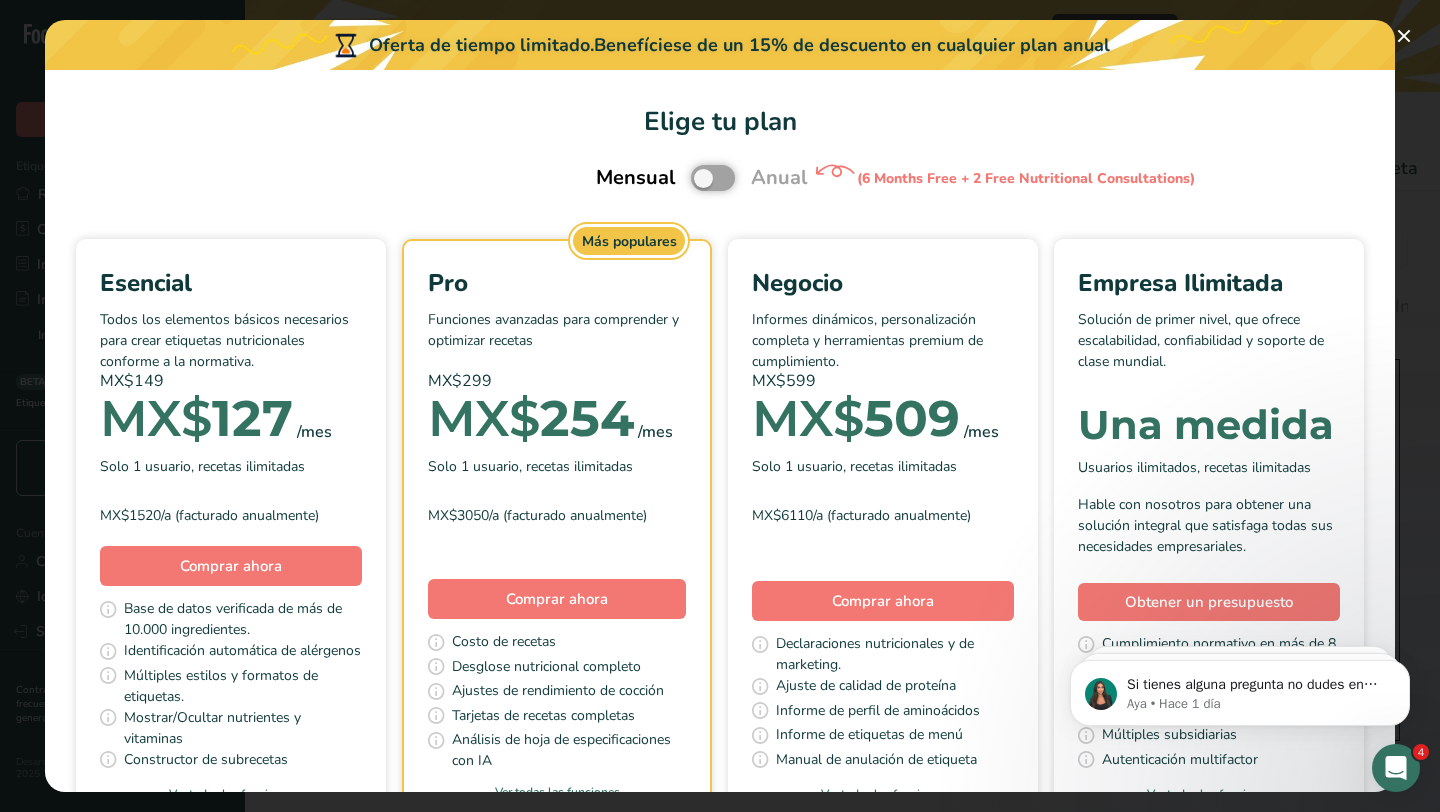 scroll, scrollTop: 17, scrollLeft: 0, axis: vertical 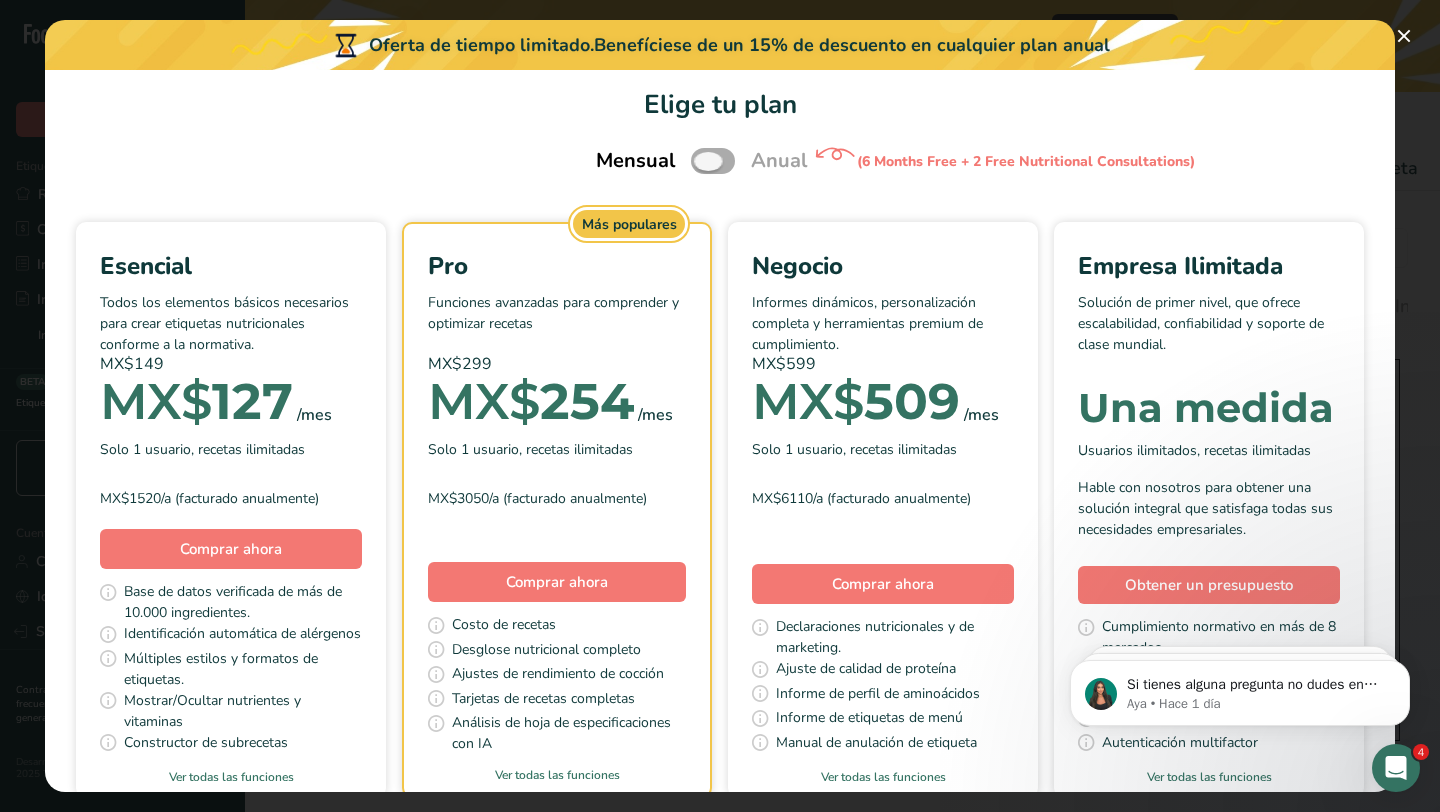 click at bounding box center (713, 160) 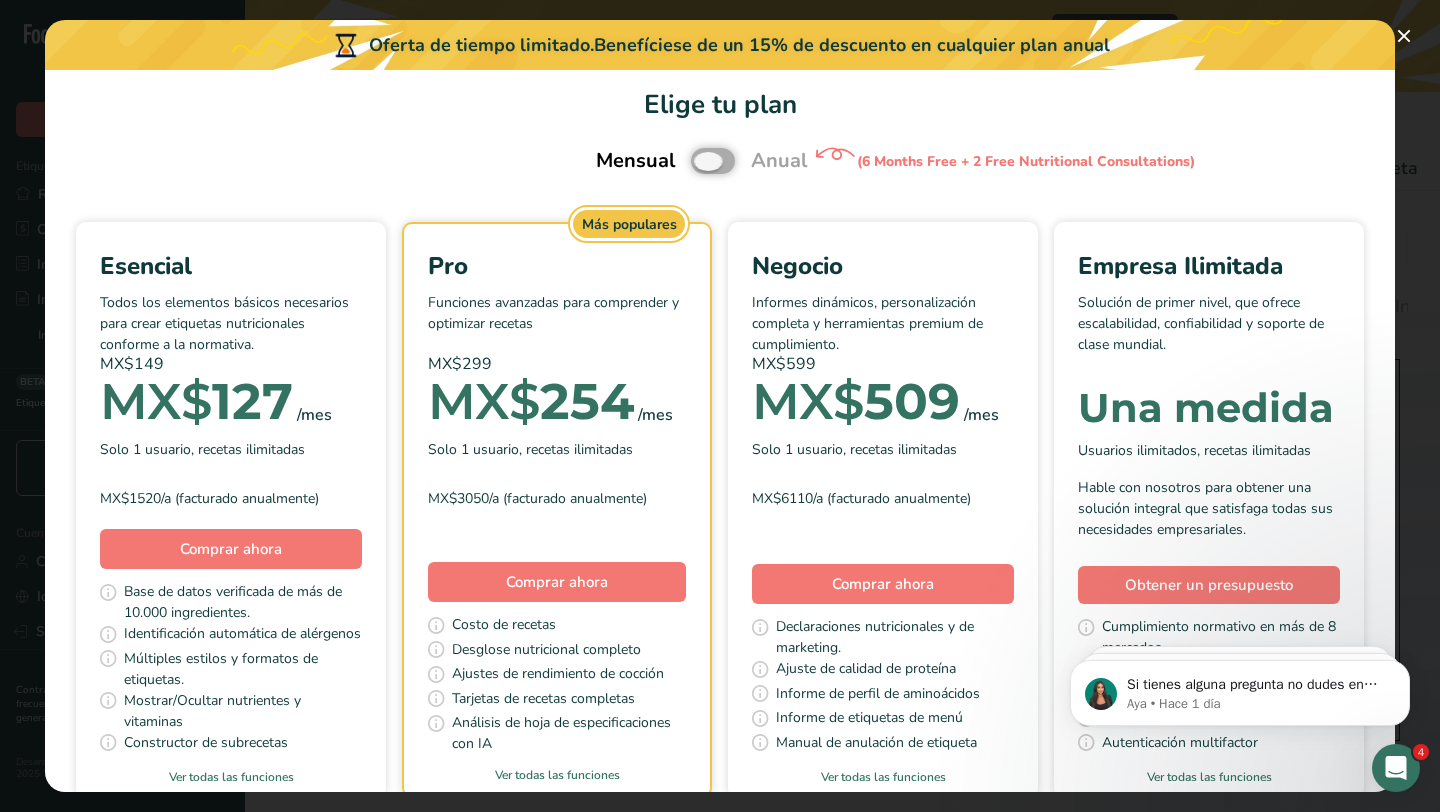 click at bounding box center (697, 161) 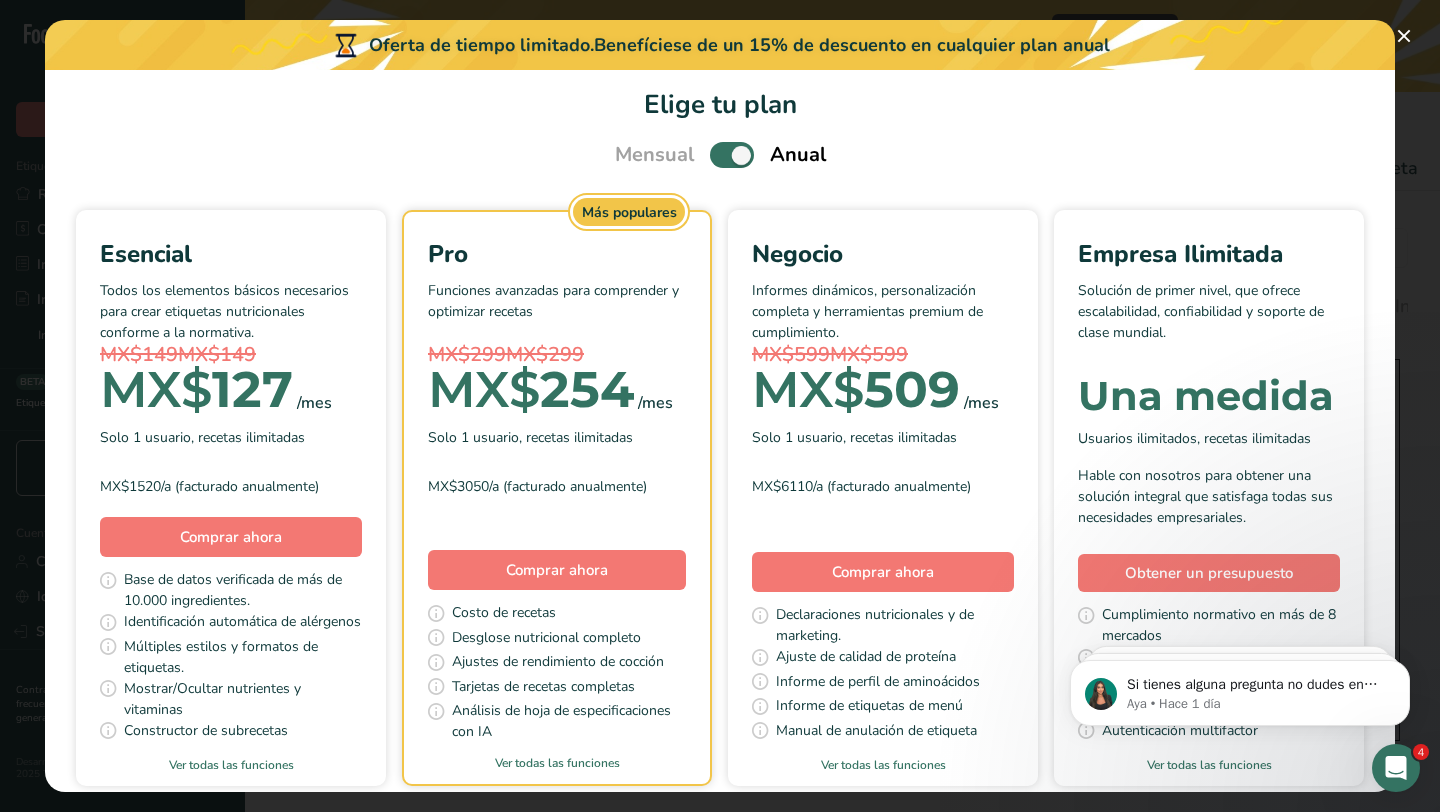 click at bounding box center [732, 154] 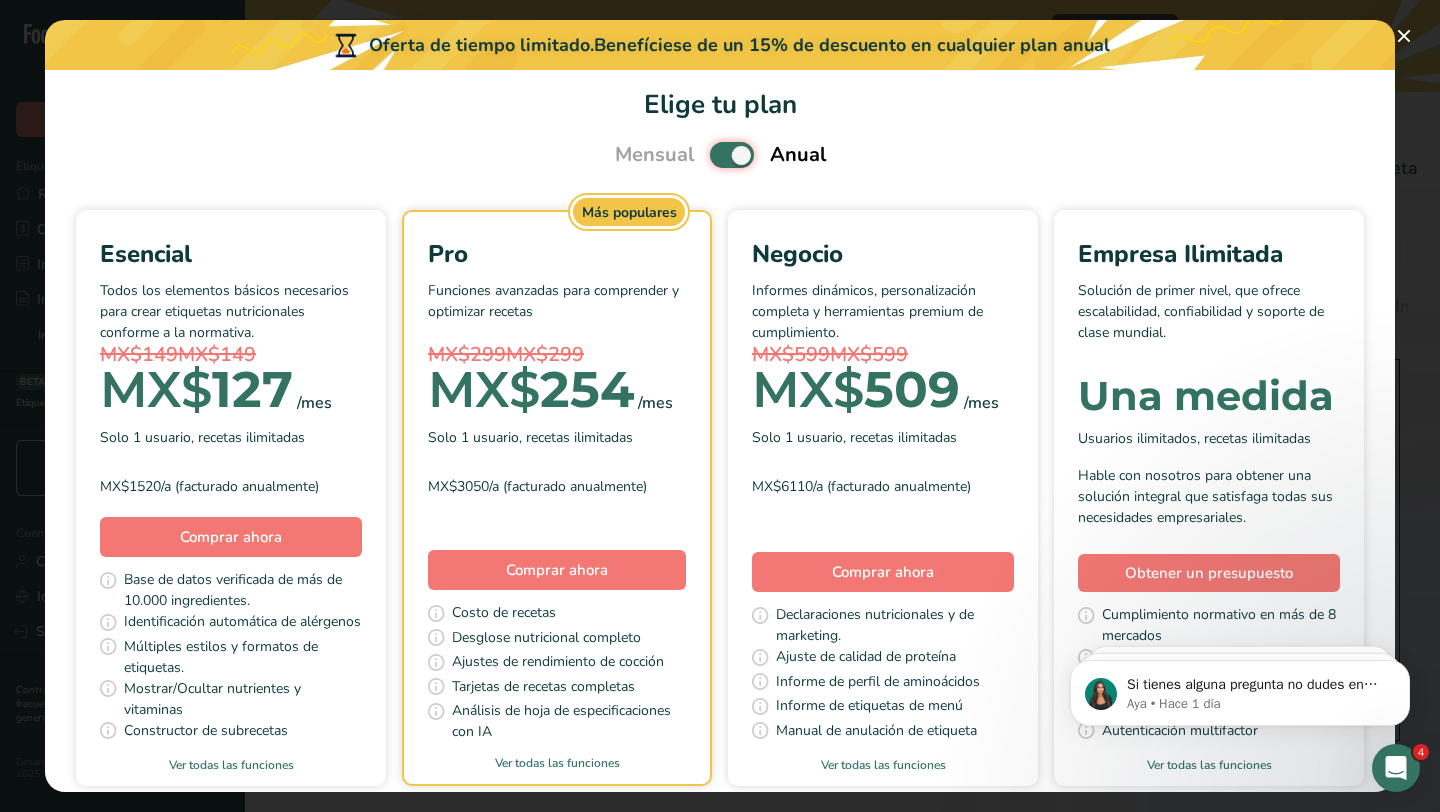 click at bounding box center [716, 155] 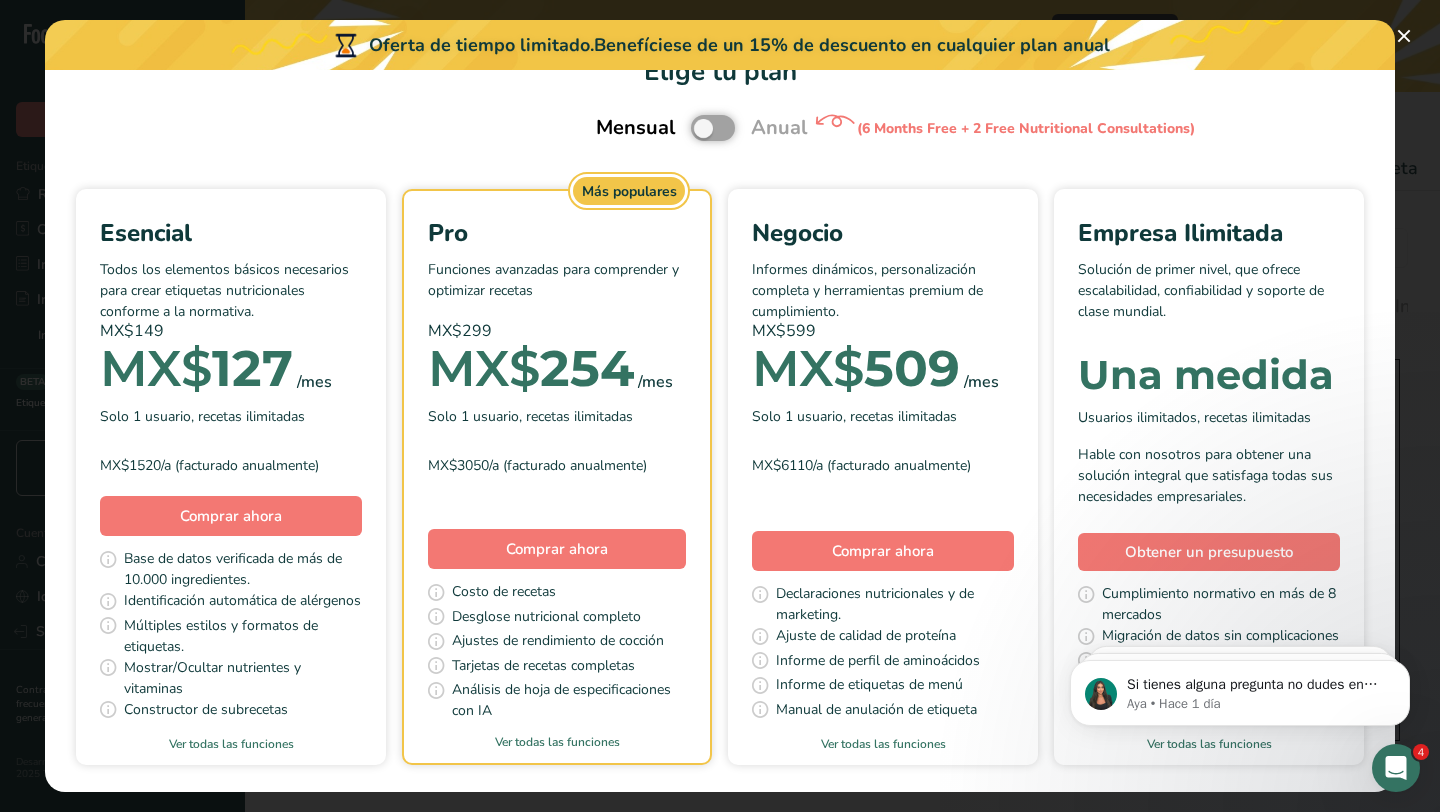 scroll, scrollTop: 0, scrollLeft: 0, axis: both 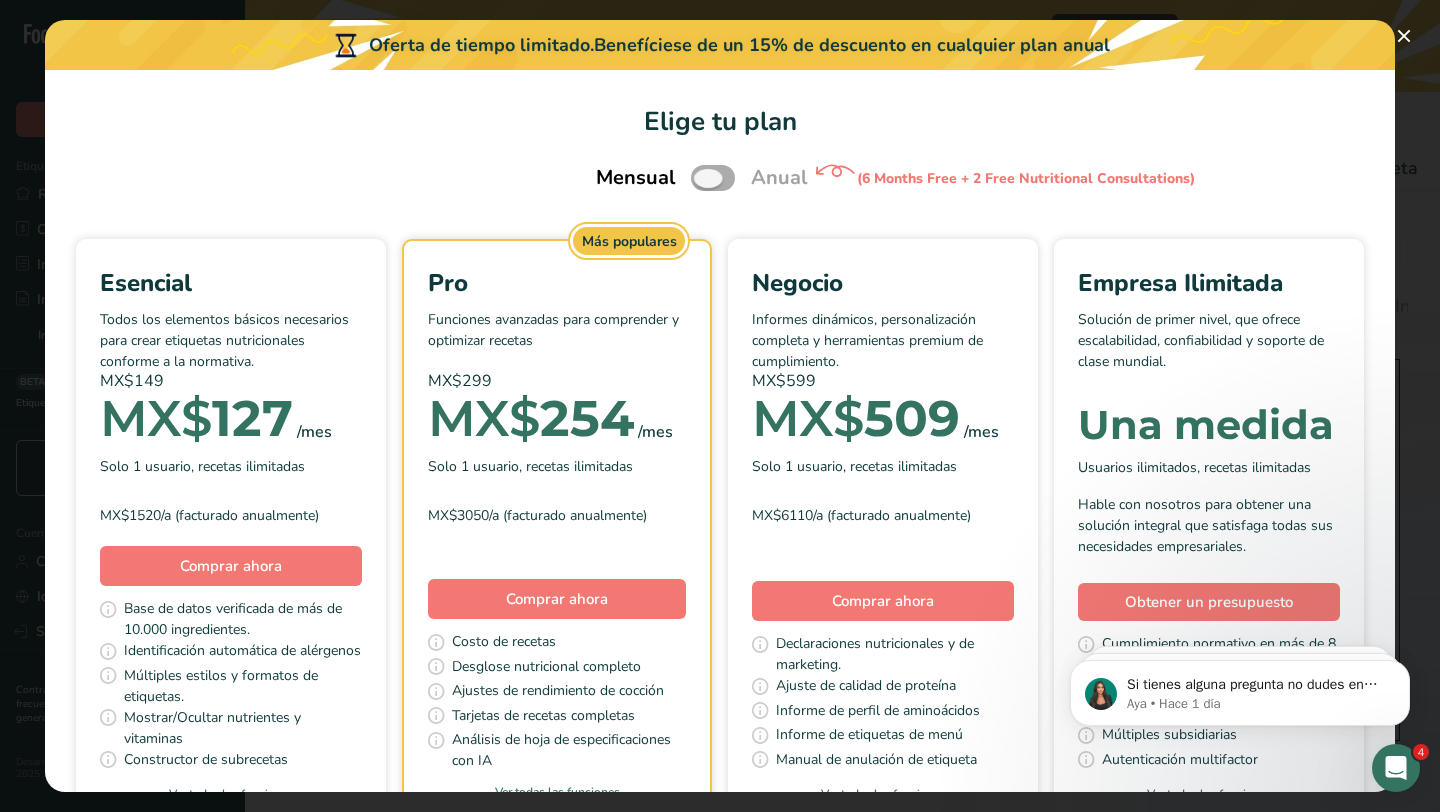 click at bounding box center (713, 177) 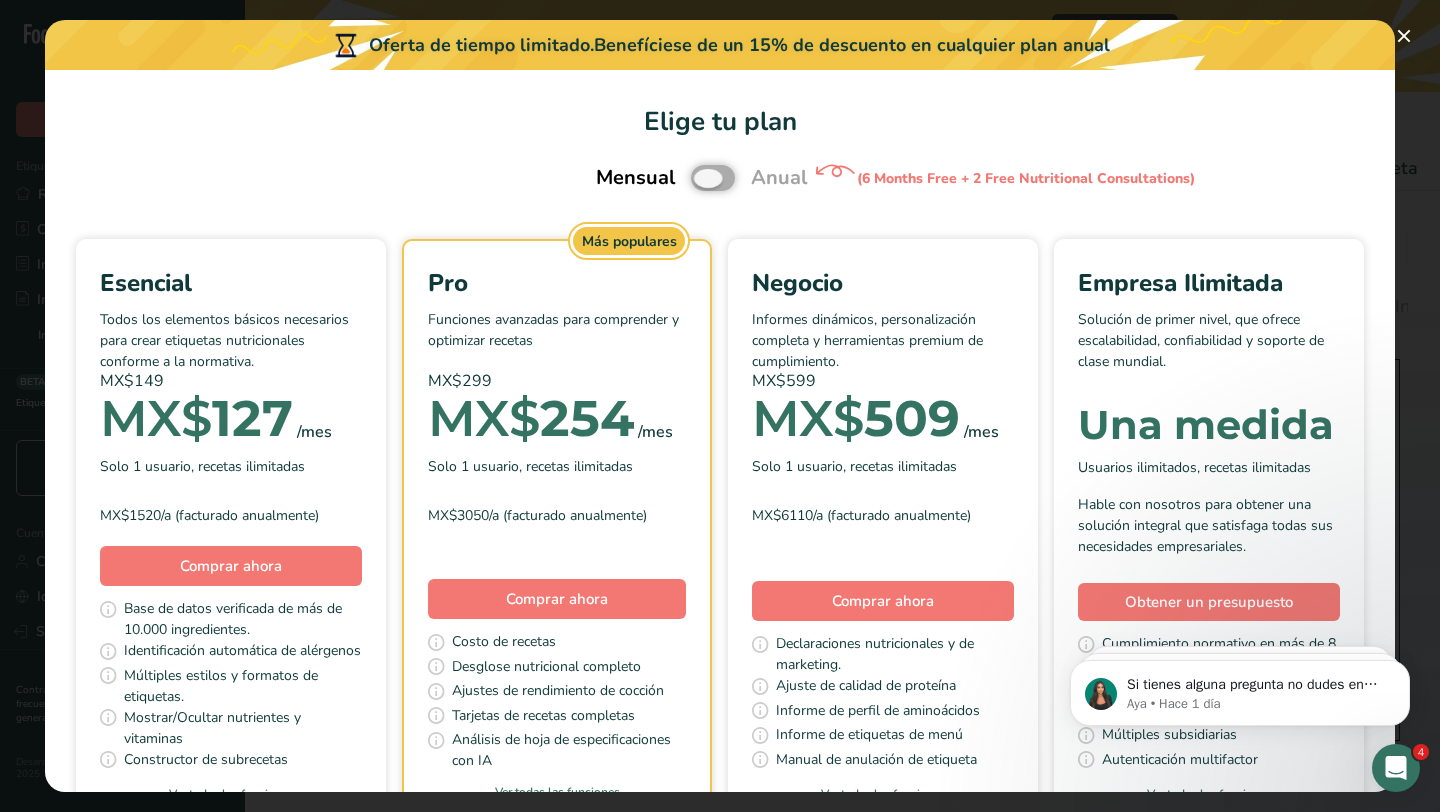 click at bounding box center (697, 178) 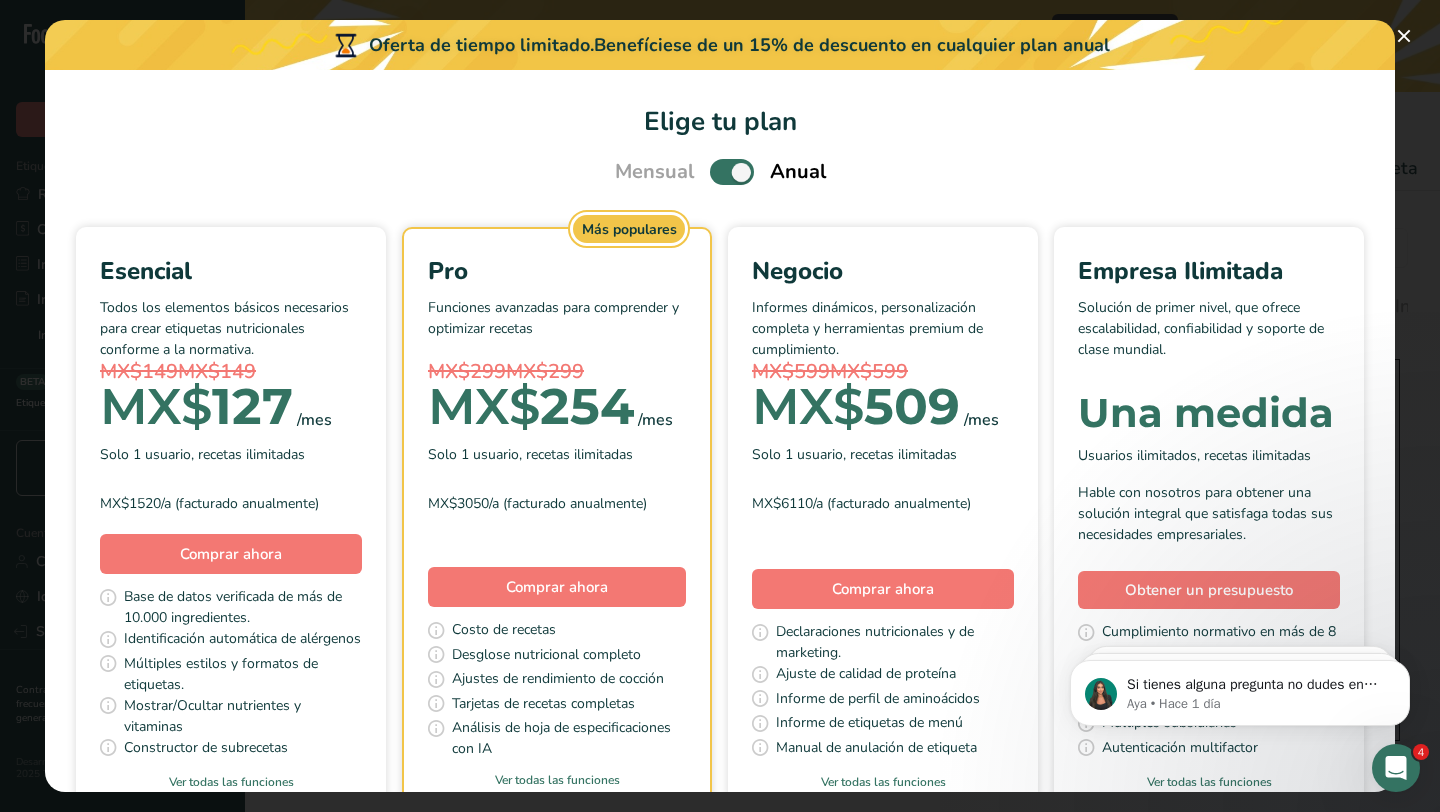 click at bounding box center (732, 171) 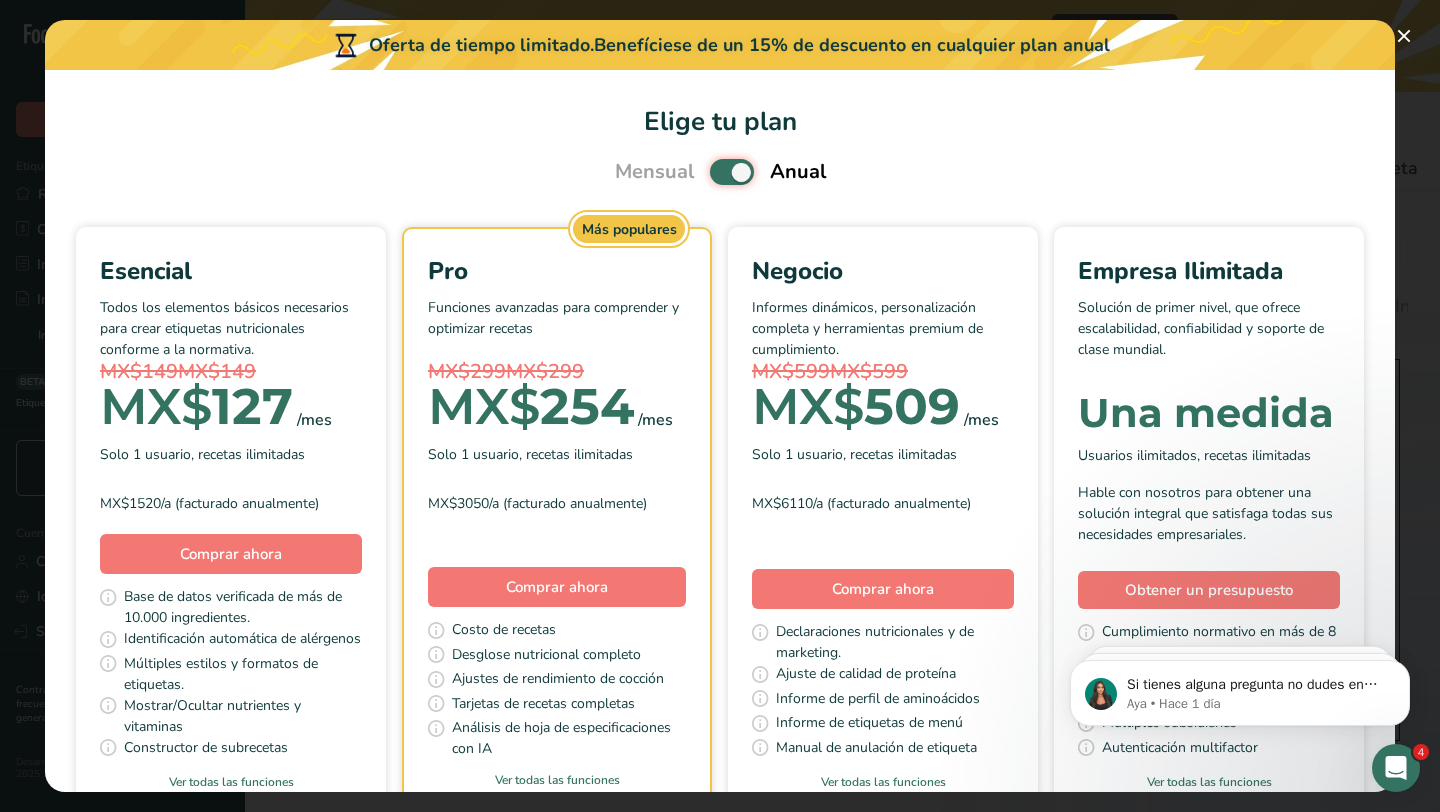 click at bounding box center (716, 172) 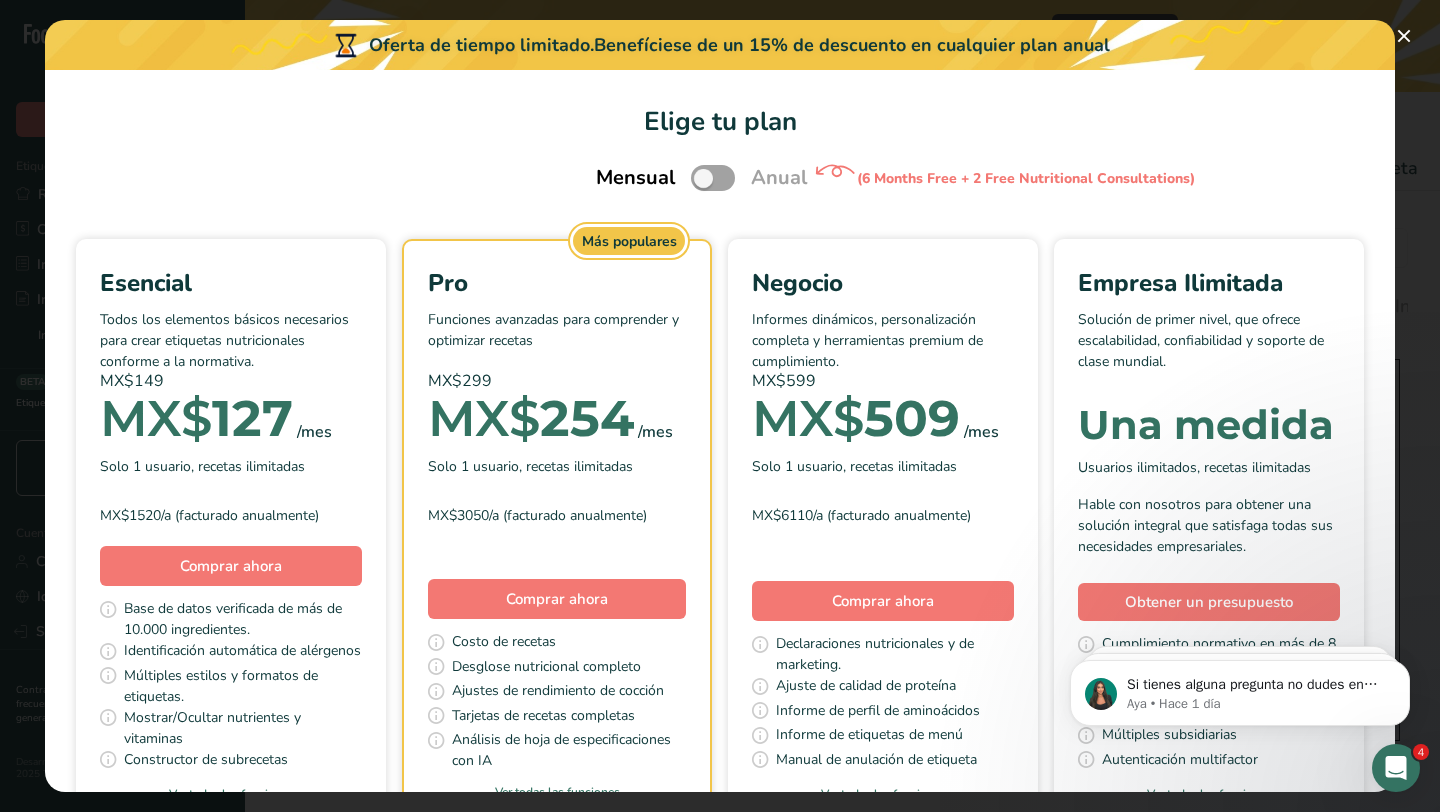 click on "Mensual
Anual
(6 Months Free + 2 Free Nutritional Consultations)" at bounding box center [720, 178] 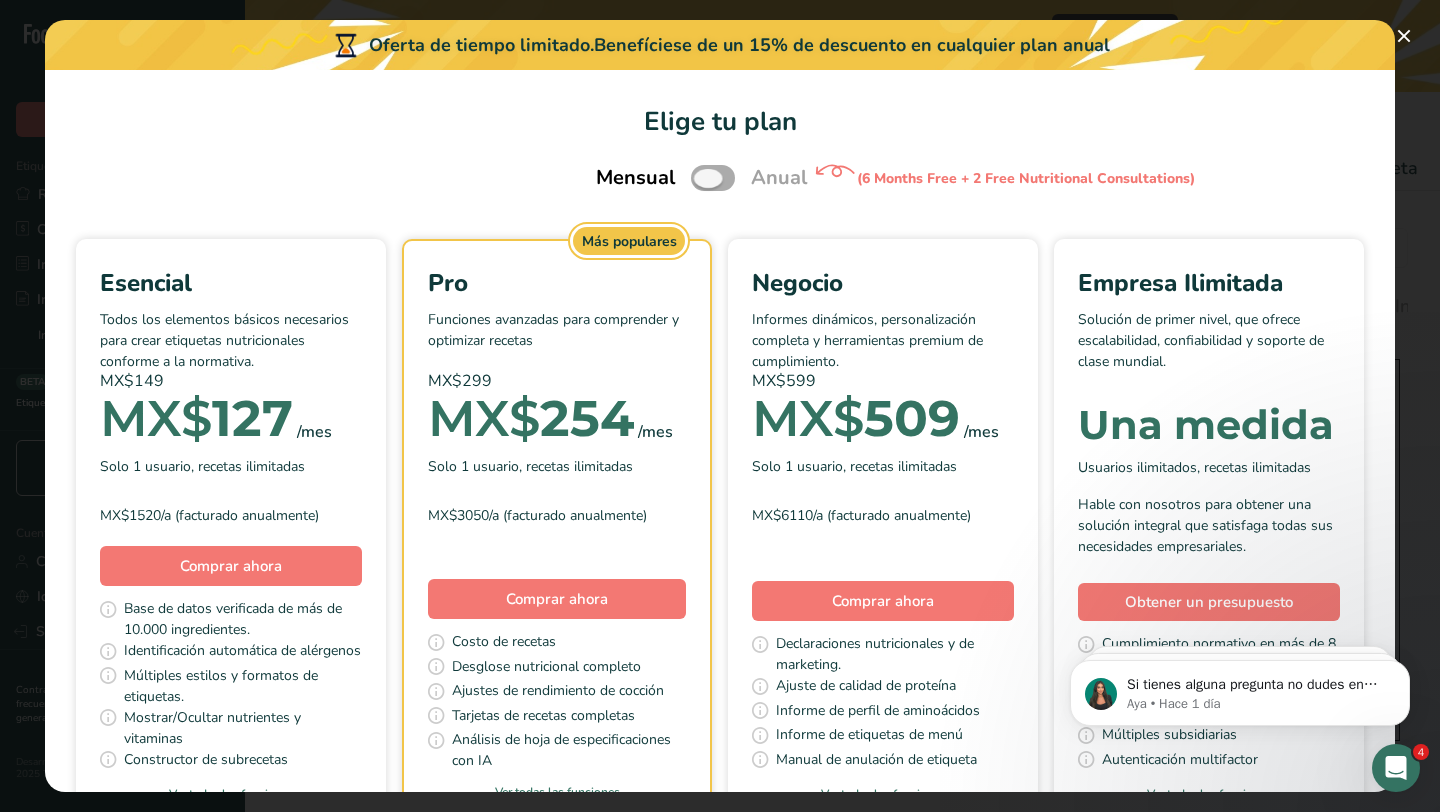 click at bounding box center (713, 177) 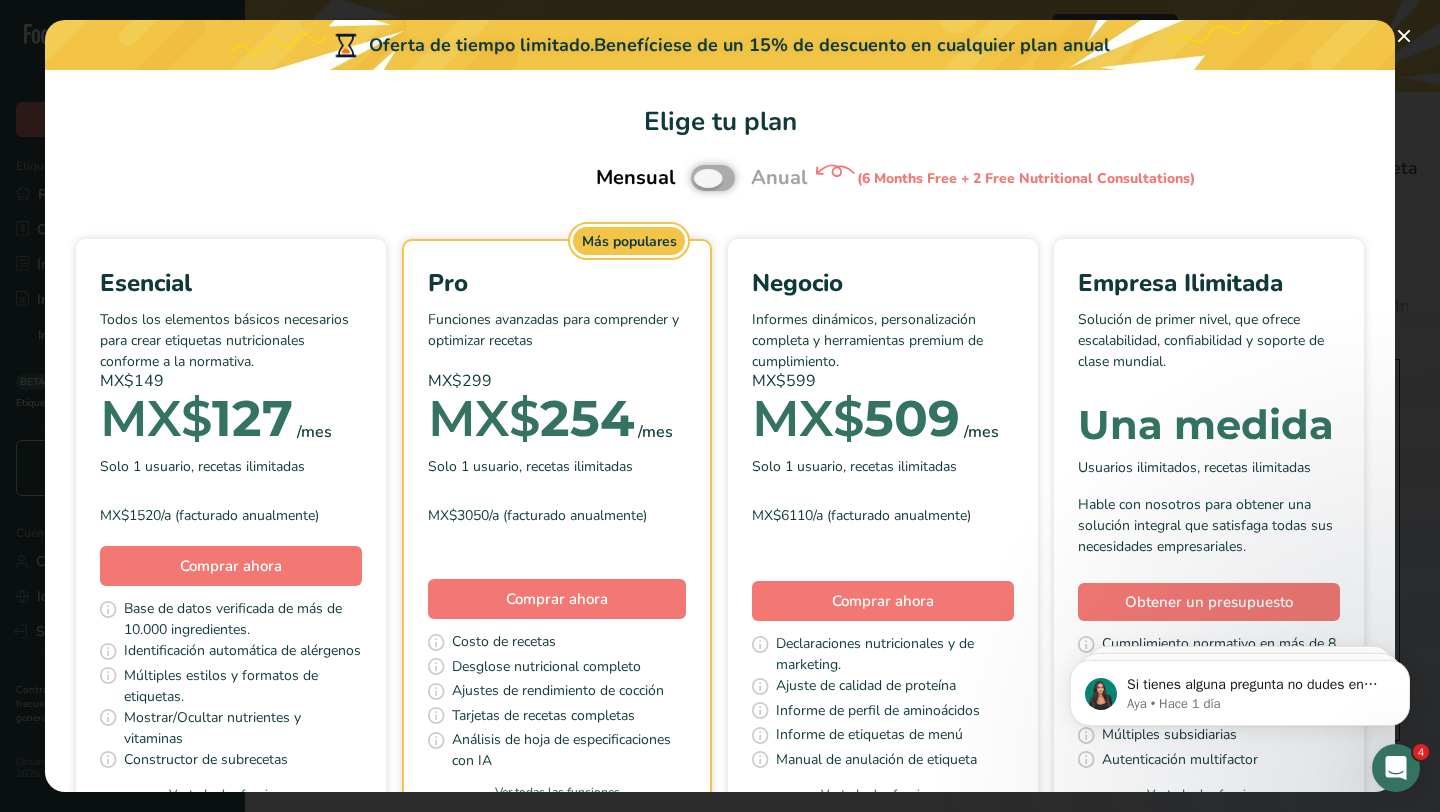 click at bounding box center [697, 178] 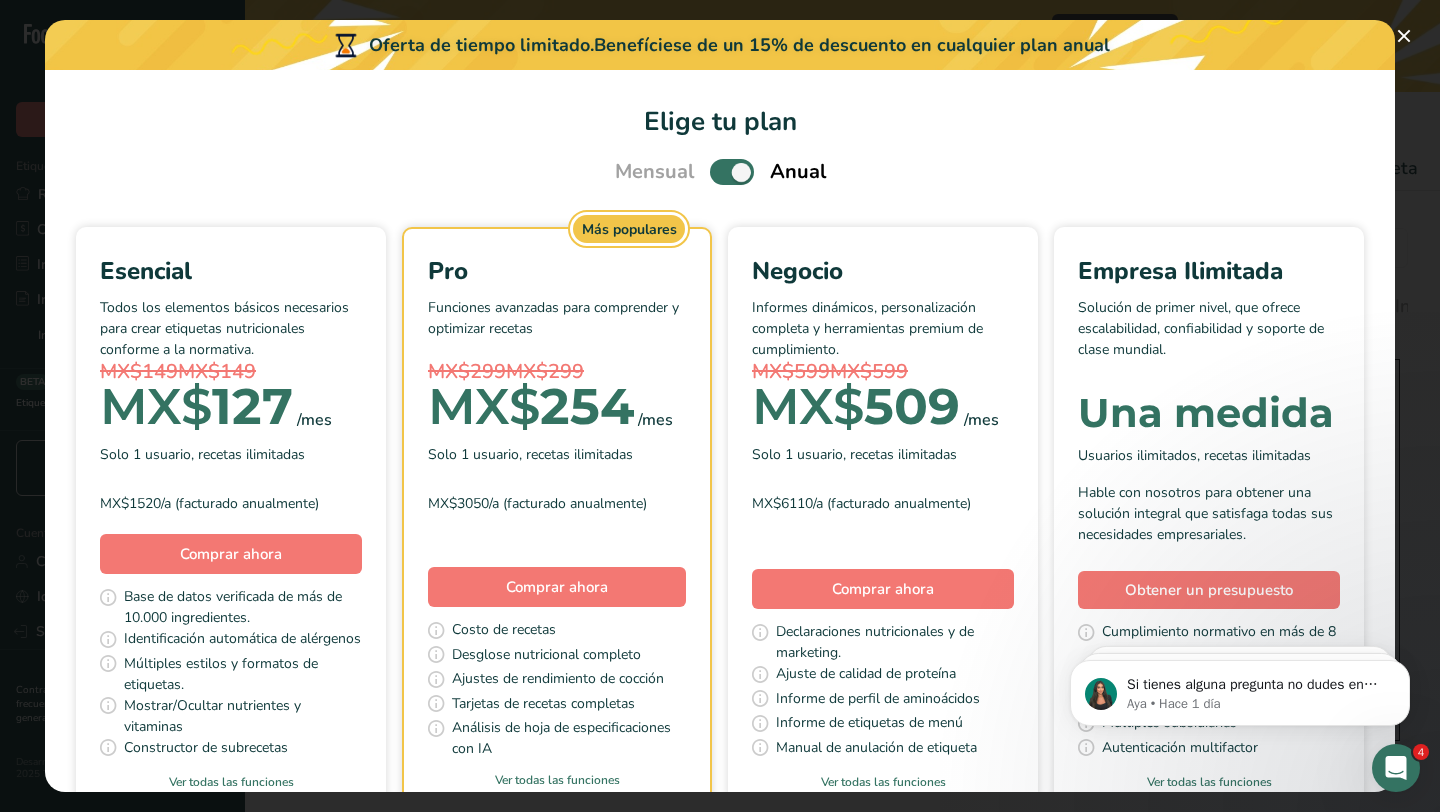 click at bounding box center (732, 171) 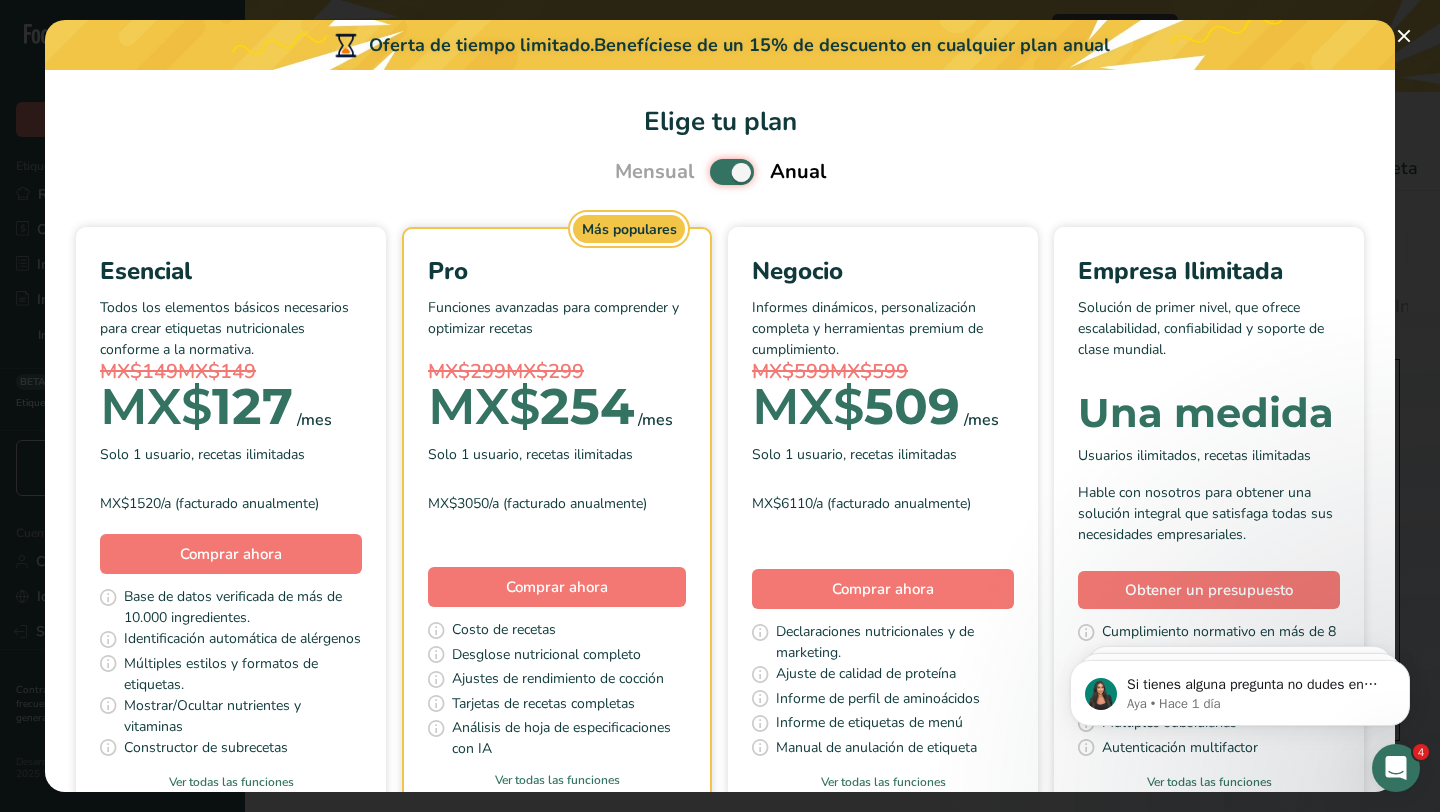 click at bounding box center [716, 172] 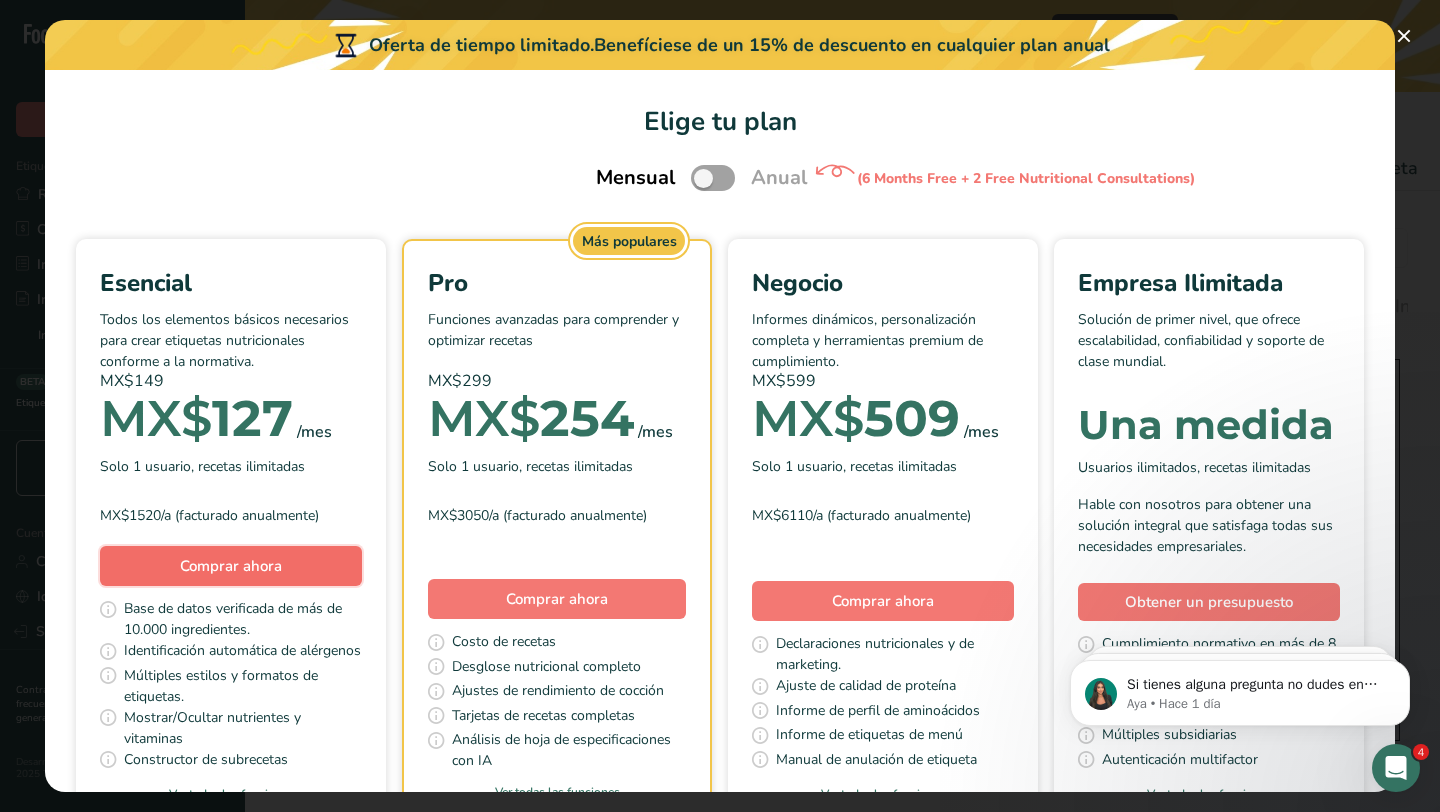 click on "Comprar ahora" at bounding box center (231, 566) 